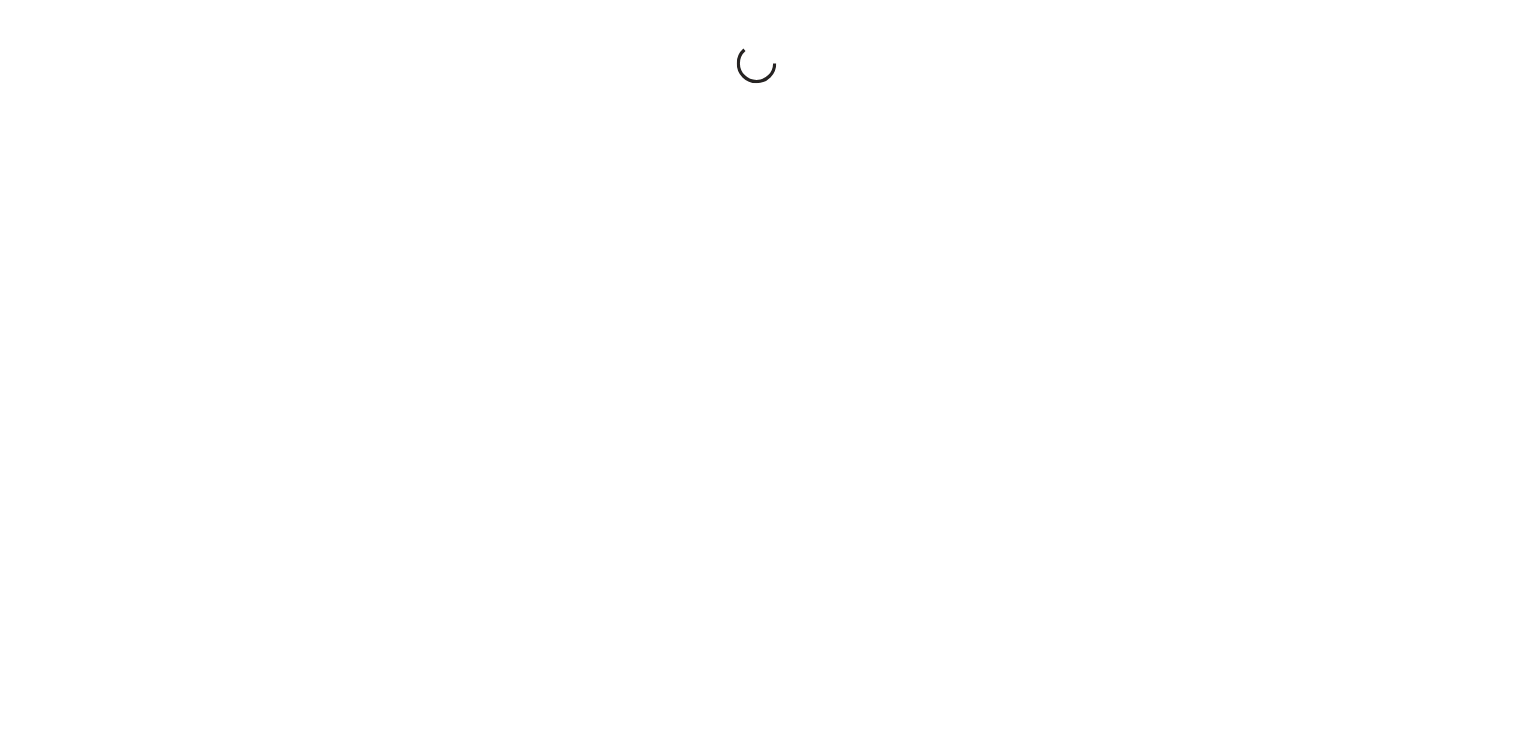 scroll, scrollTop: 0, scrollLeft: 0, axis: both 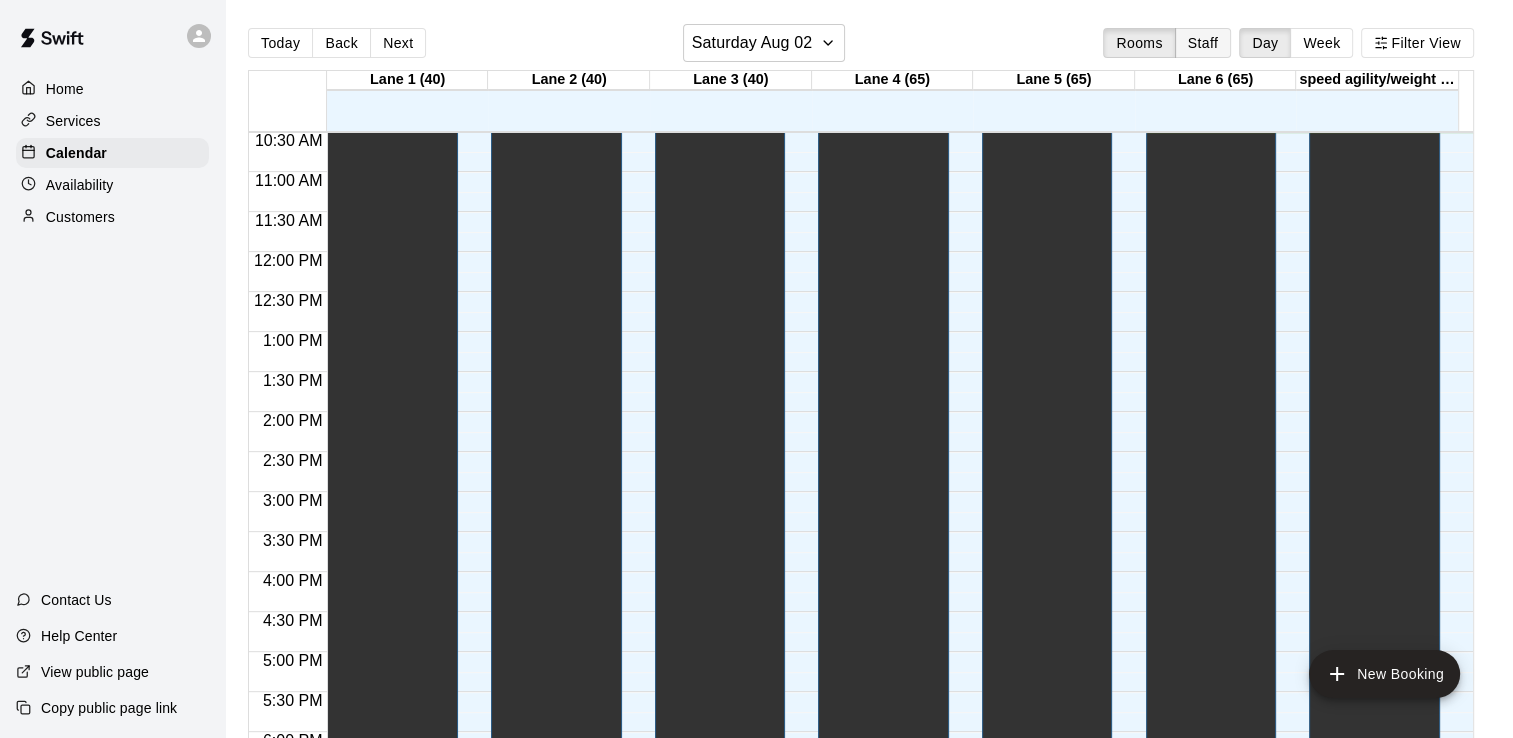 click on "Staff" at bounding box center [1203, 43] 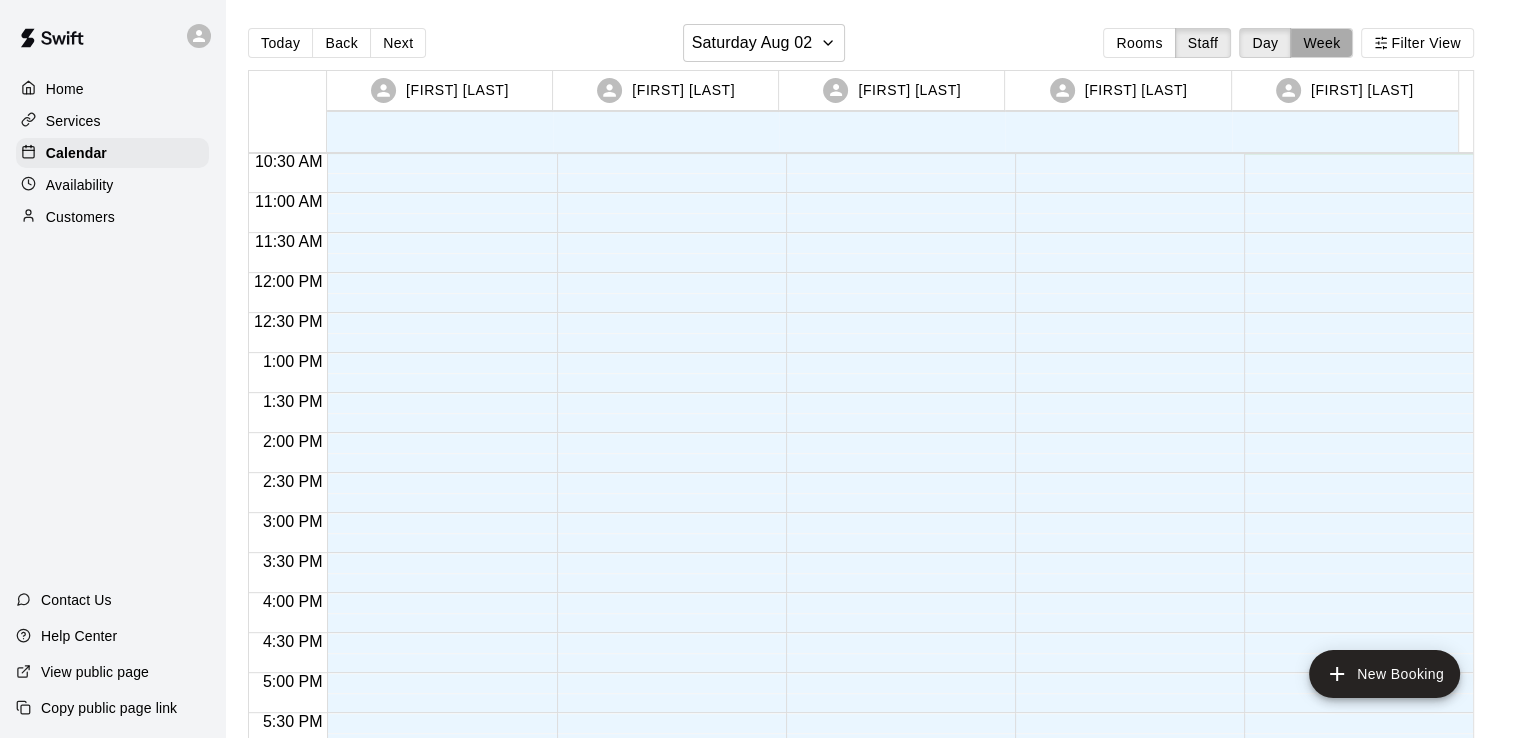 click on "Week" at bounding box center [1321, 43] 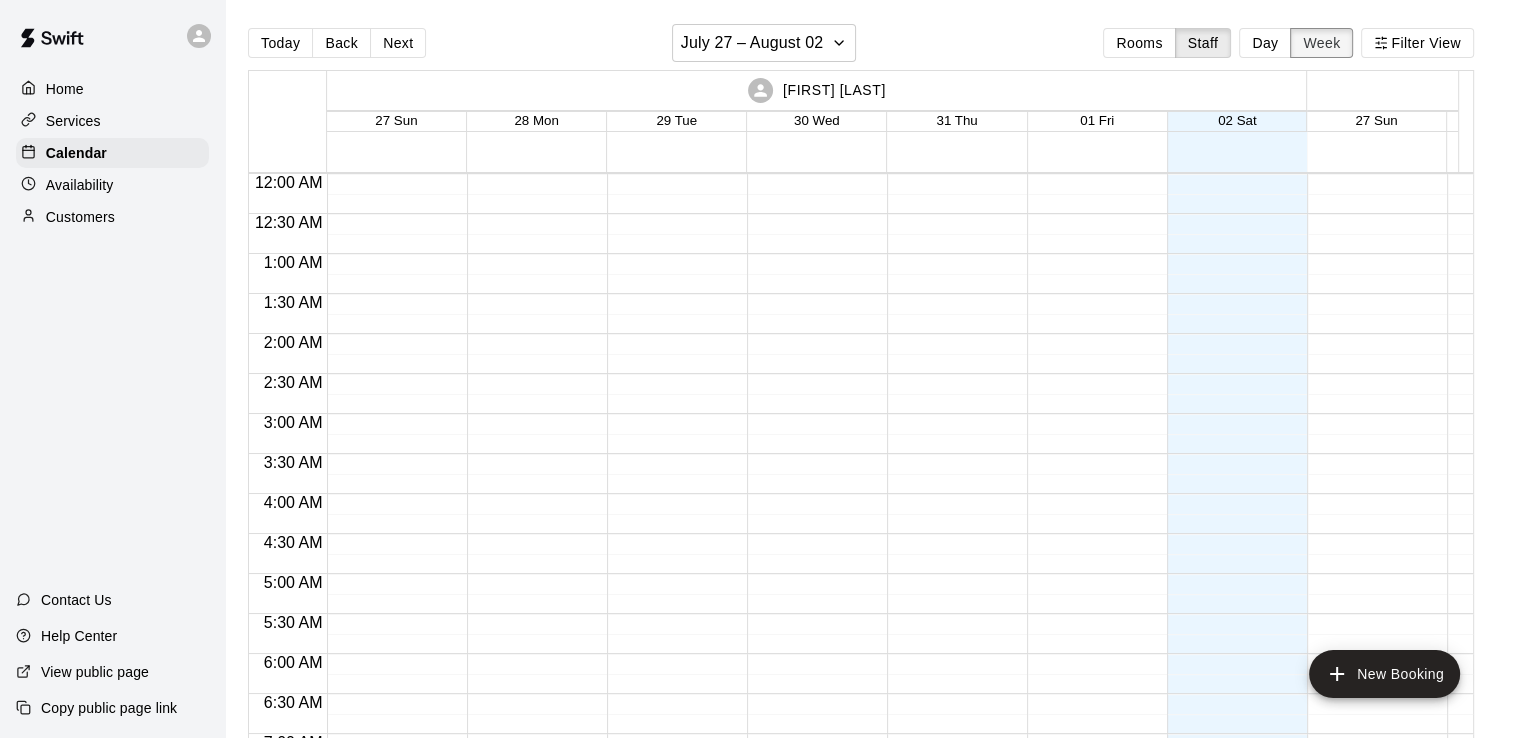 scroll, scrollTop: 841, scrollLeft: 0, axis: vertical 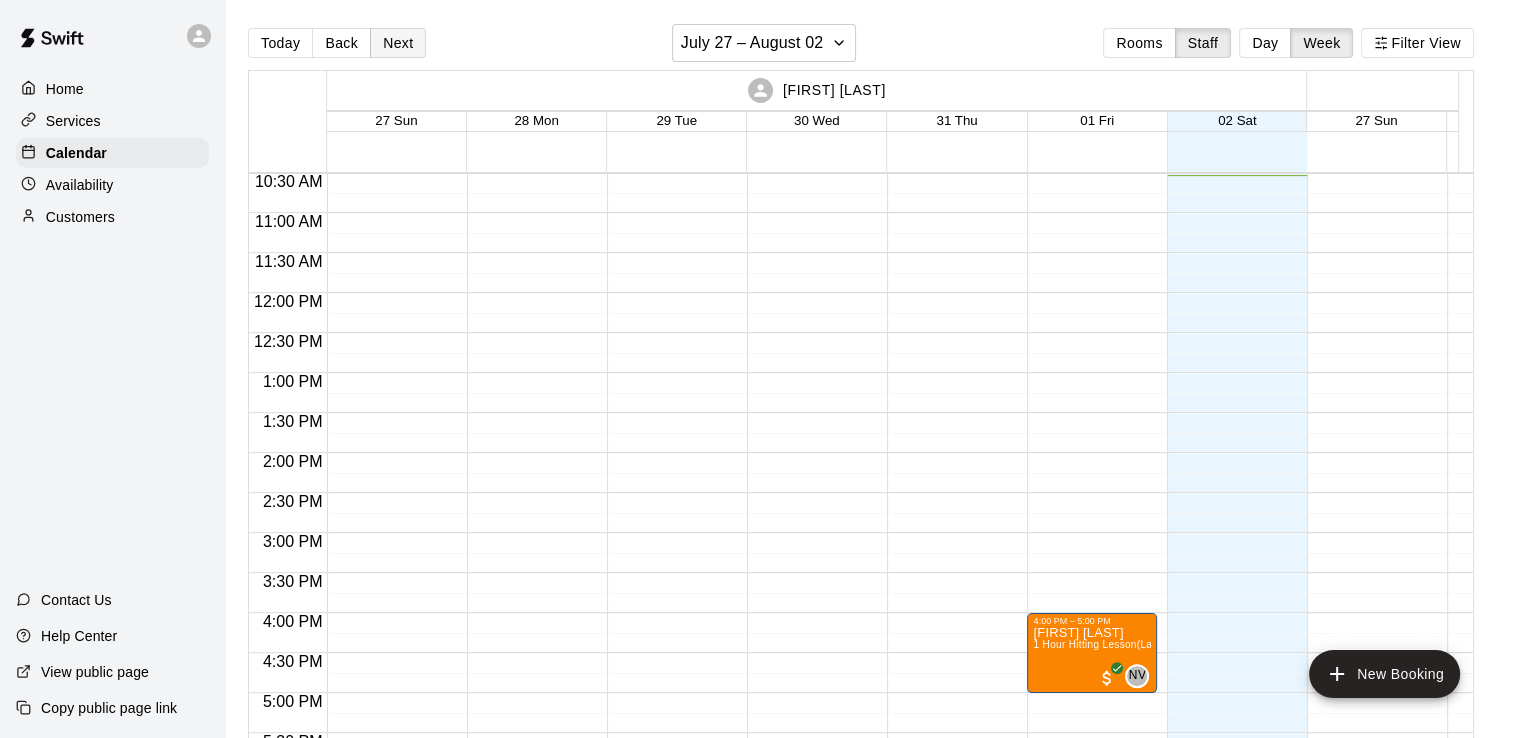 click on "Next" at bounding box center (398, 43) 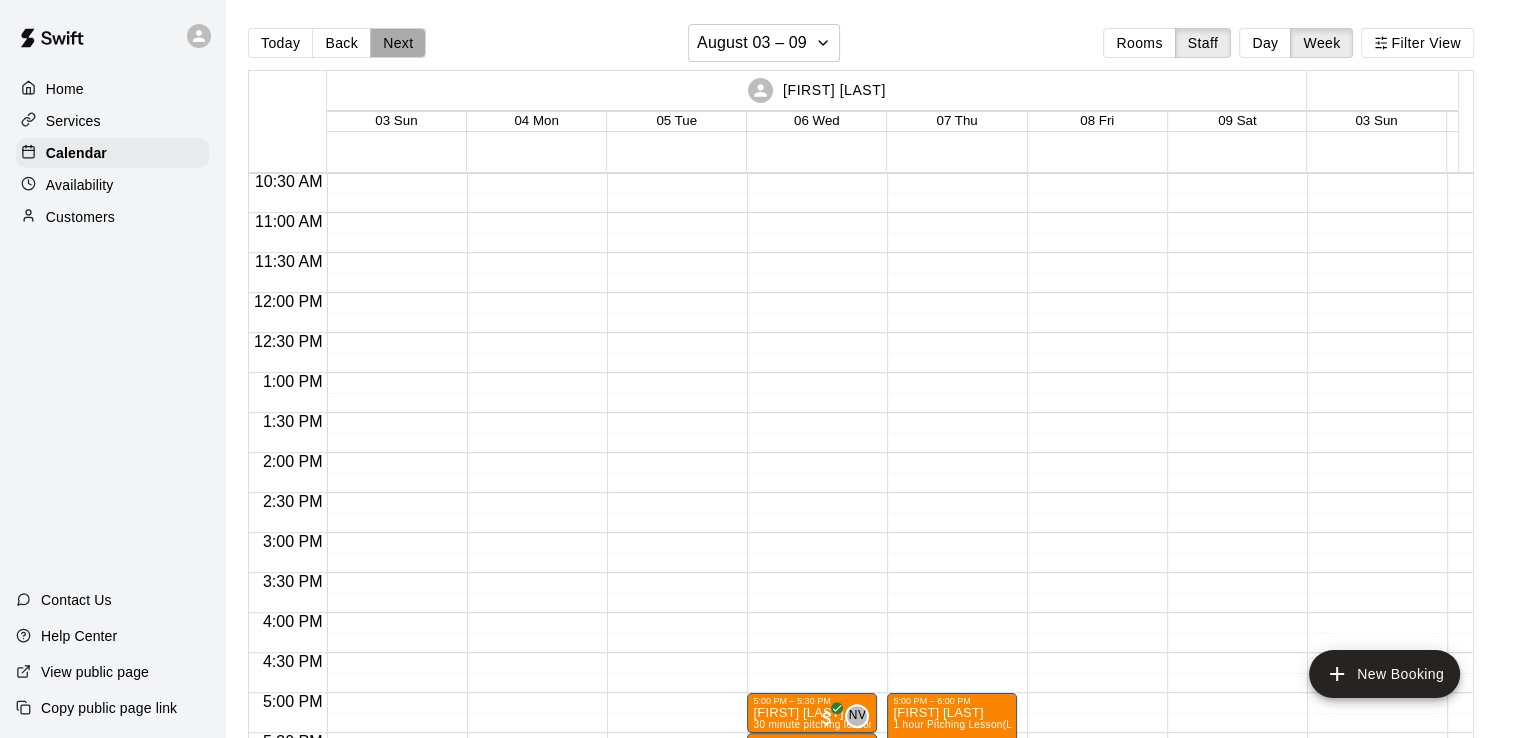 click on "Next" at bounding box center (398, 43) 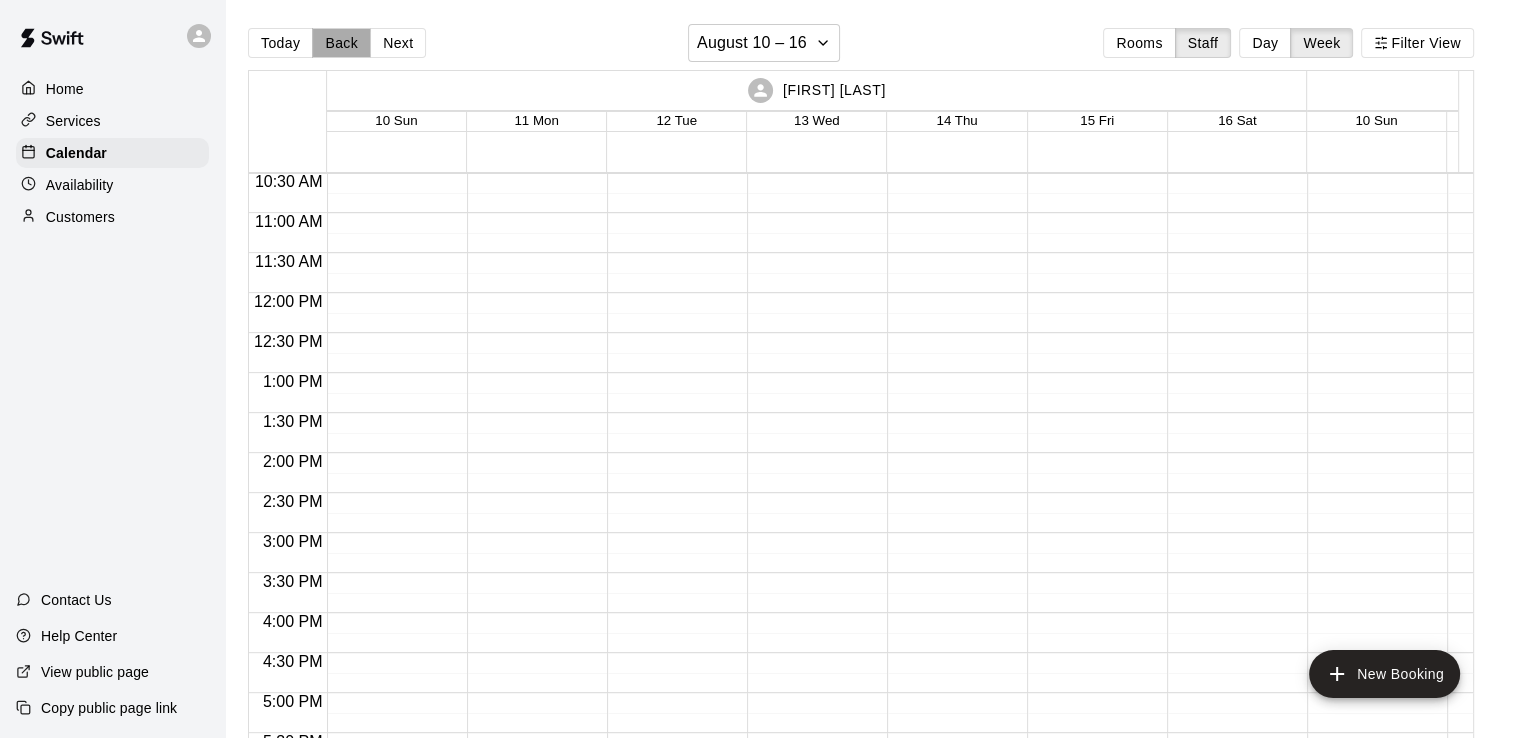 click on "Back" at bounding box center (341, 43) 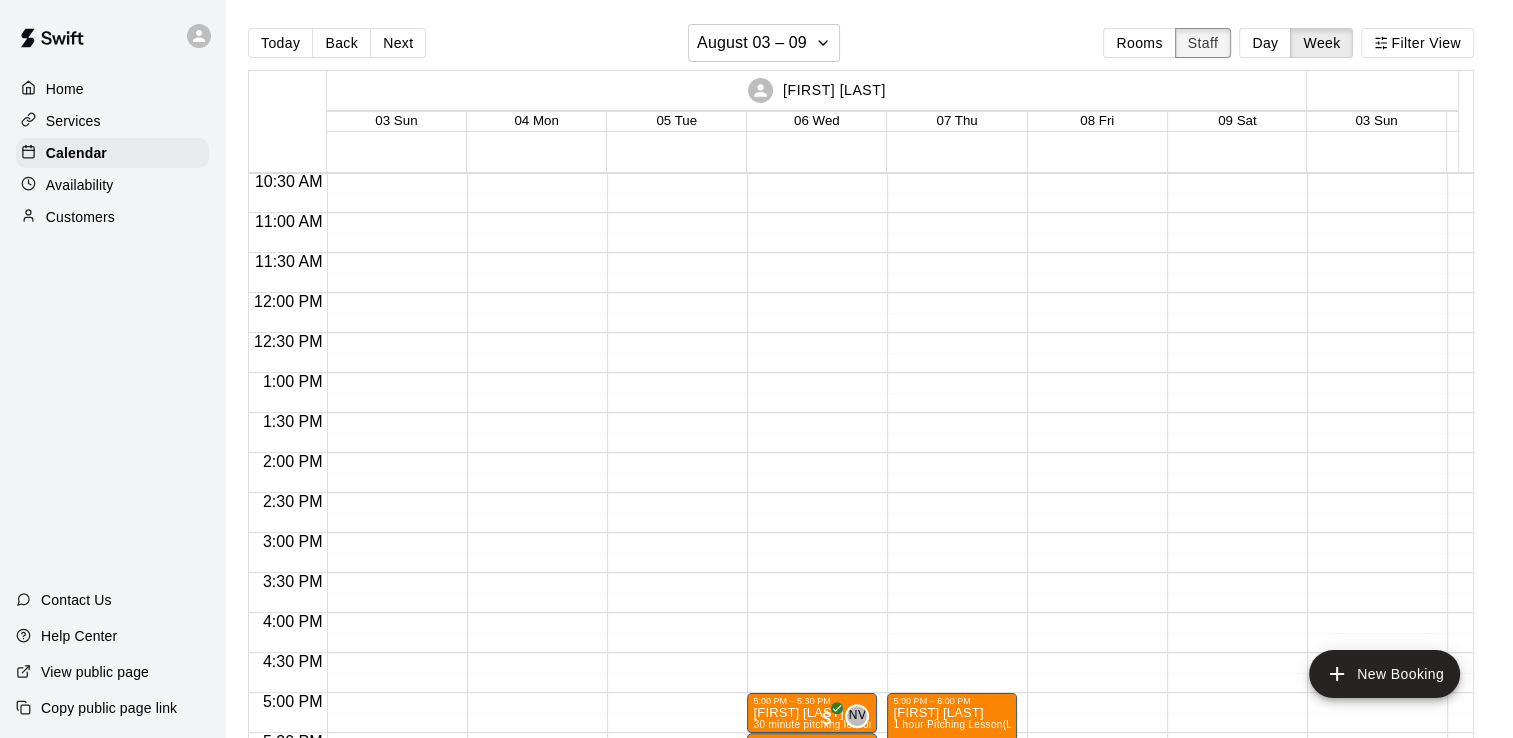 click on "Staff" at bounding box center [1203, 43] 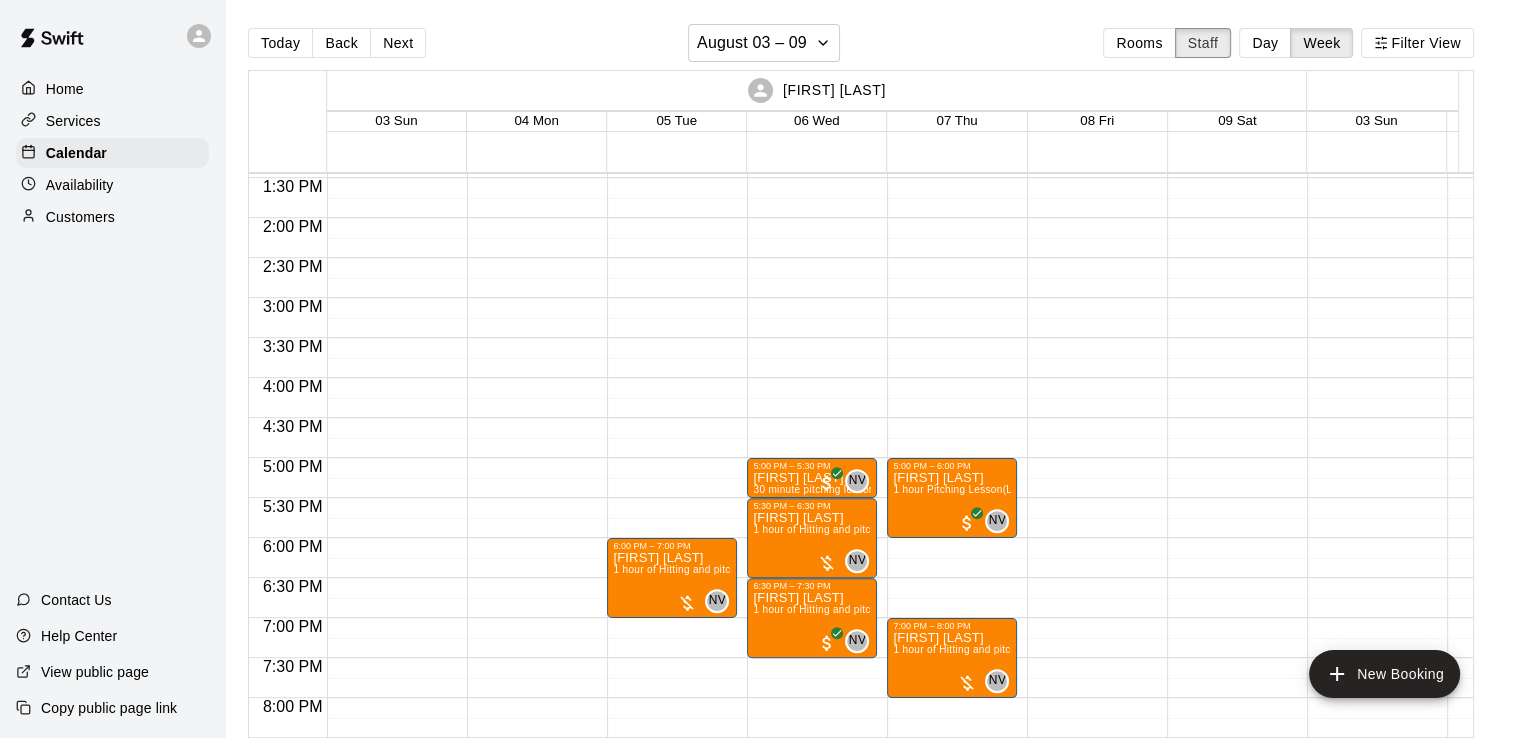 scroll, scrollTop: 1104, scrollLeft: 0, axis: vertical 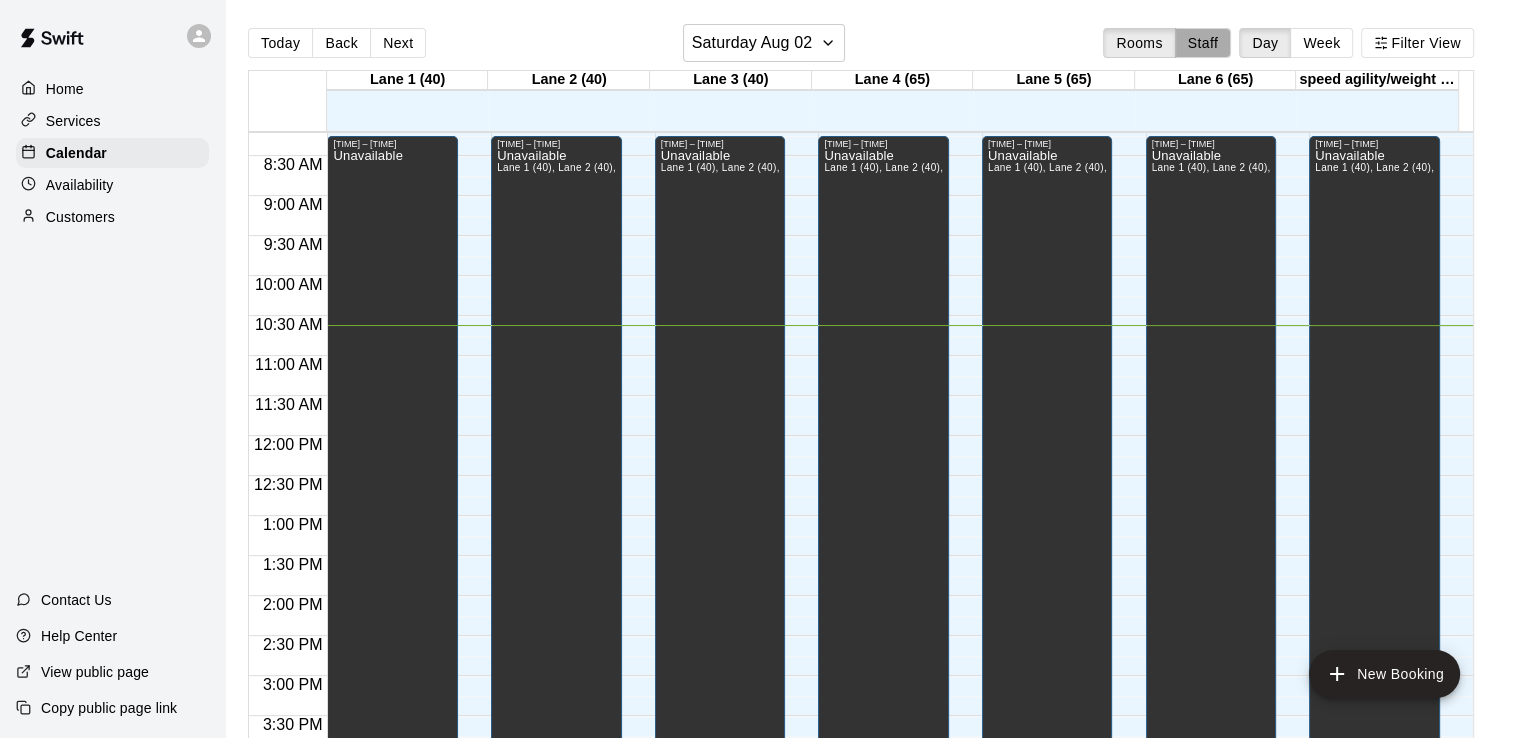 click on "Staff" at bounding box center (1203, 43) 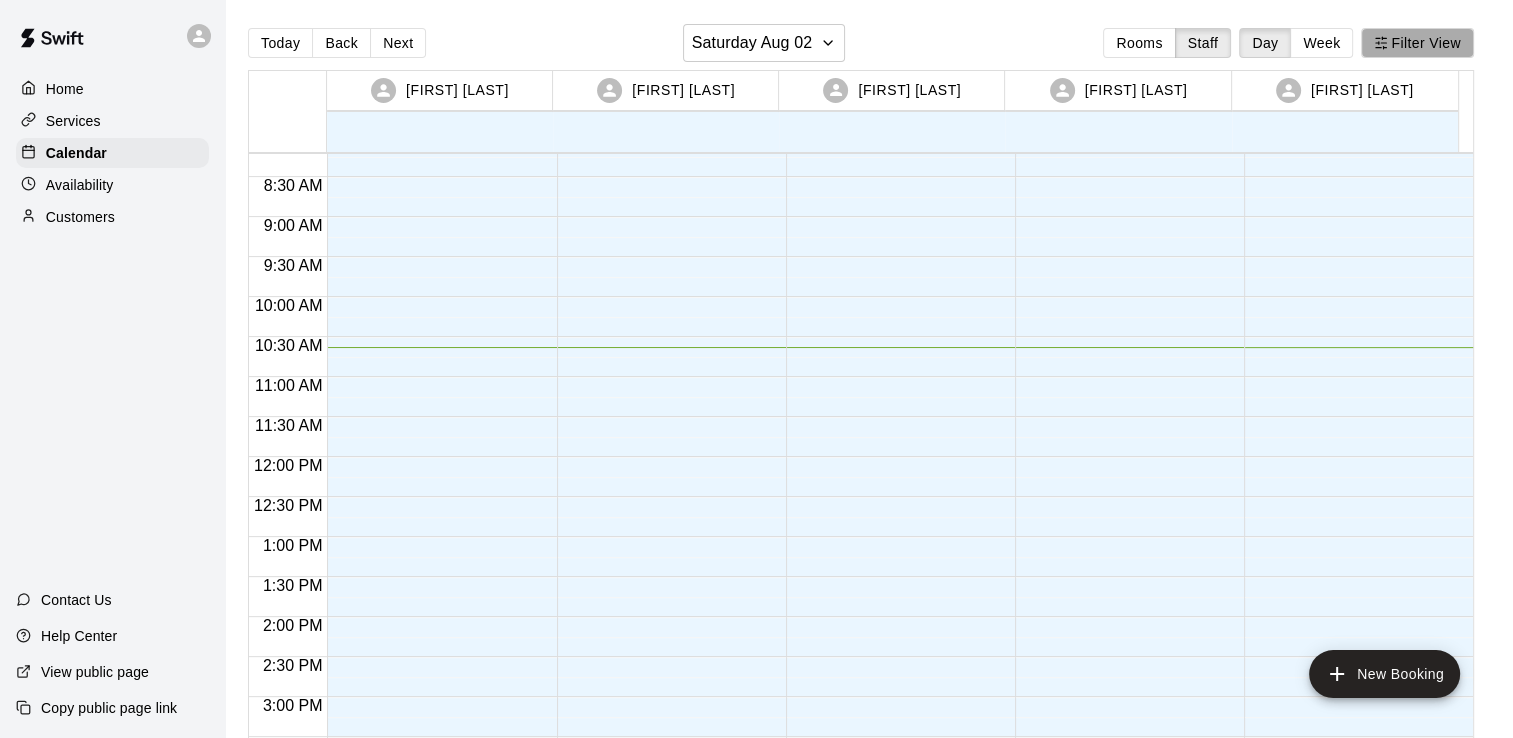 click on "Filter View" at bounding box center [1417, 43] 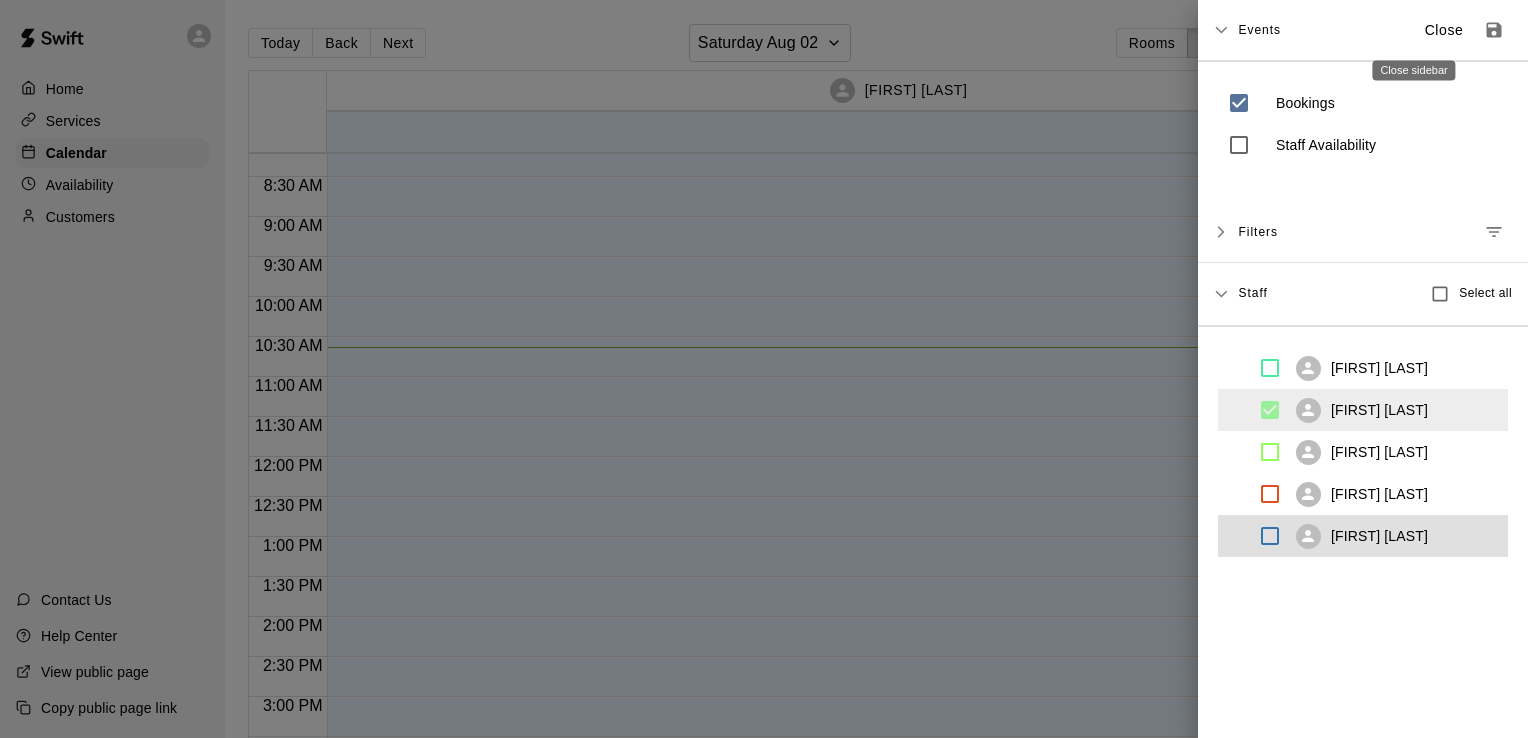 click on "Close" at bounding box center [1444, 30] 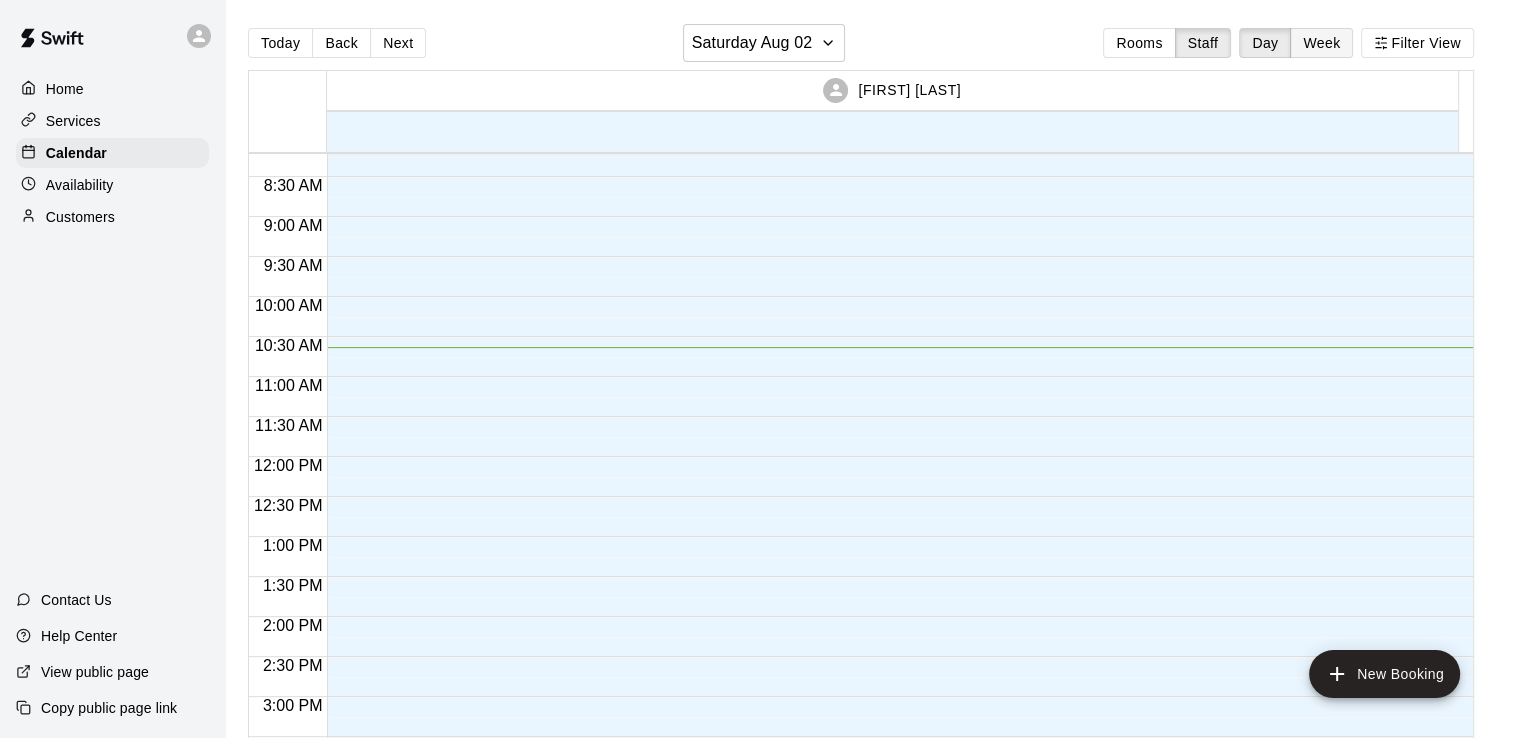 click on "Week" at bounding box center (1321, 43) 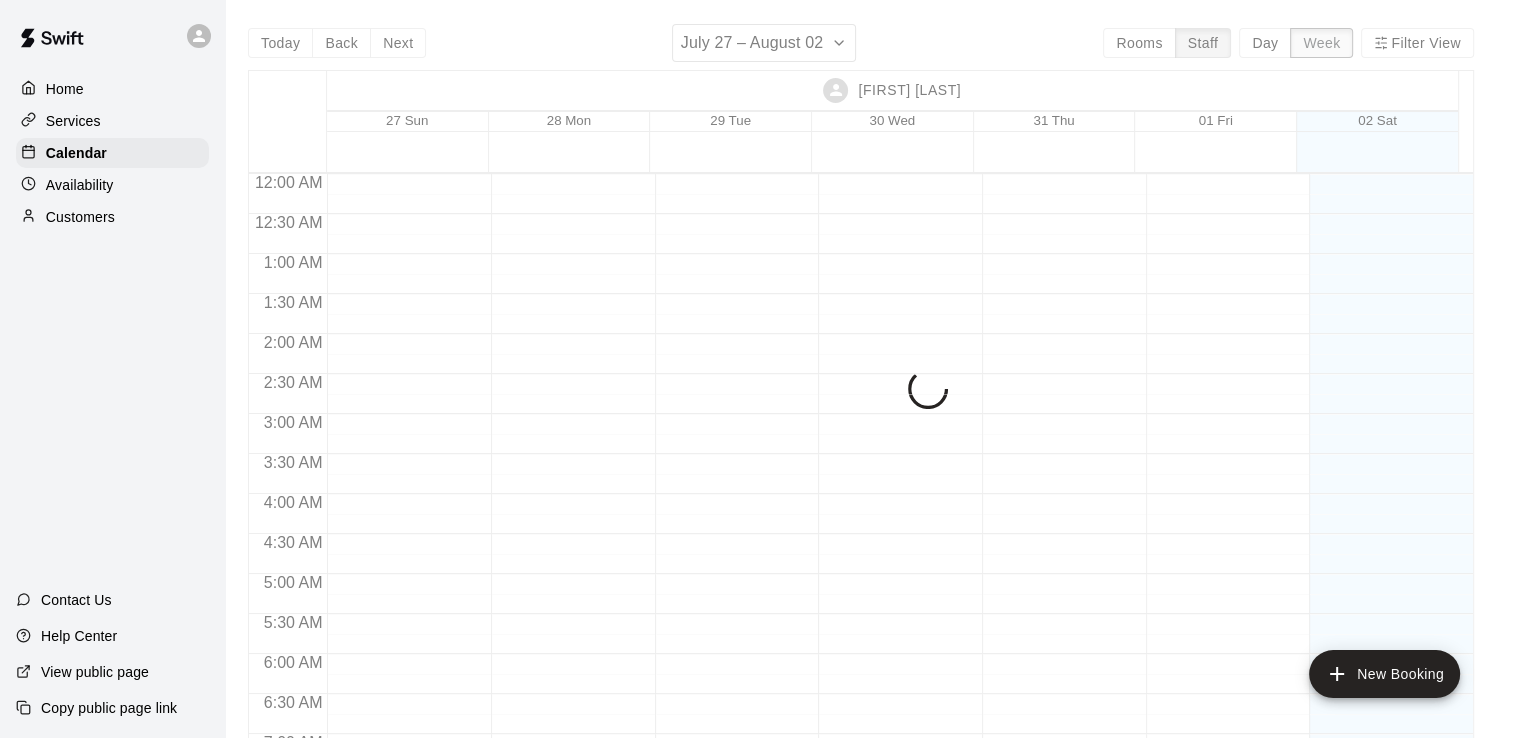 scroll, scrollTop: 849, scrollLeft: 0, axis: vertical 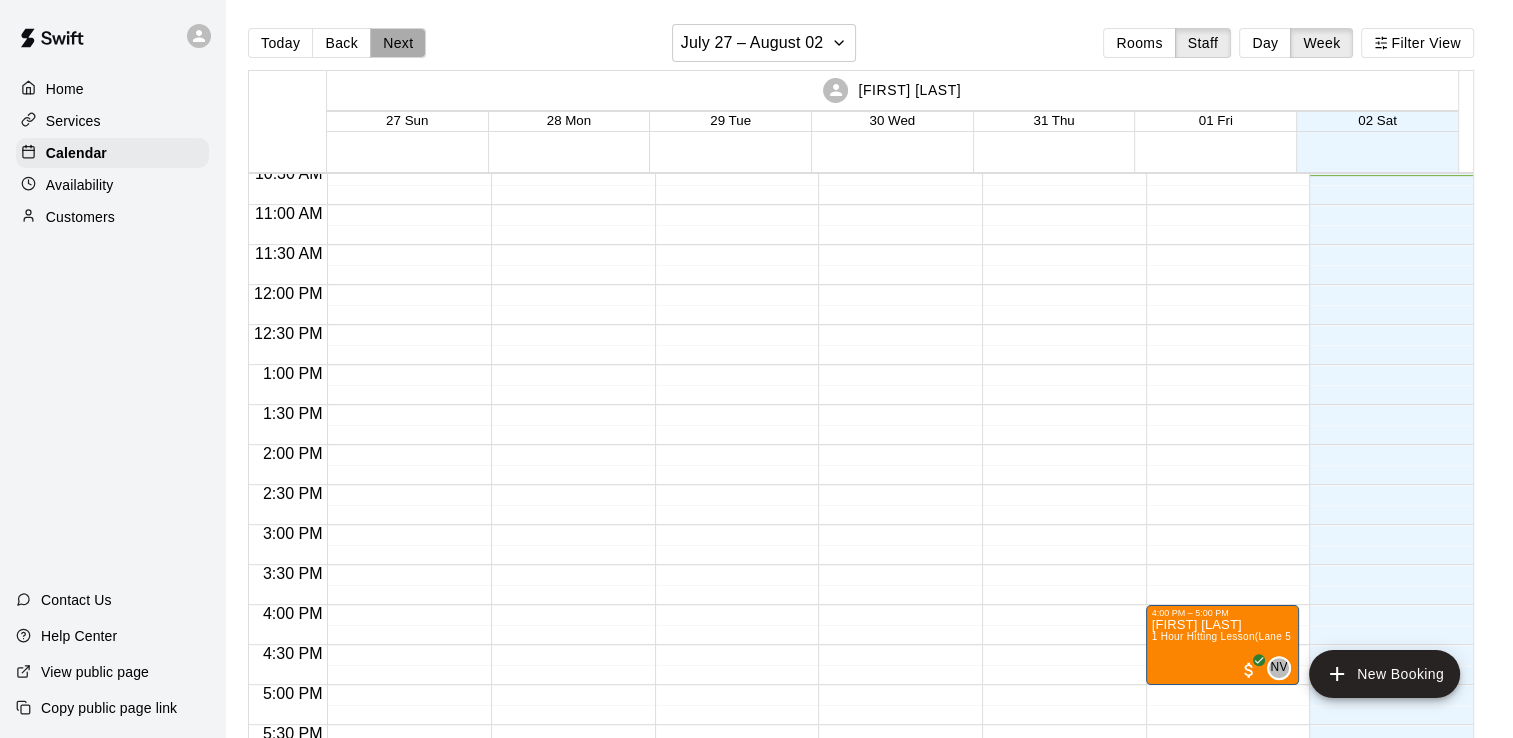 click on "Next" at bounding box center (398, 43) 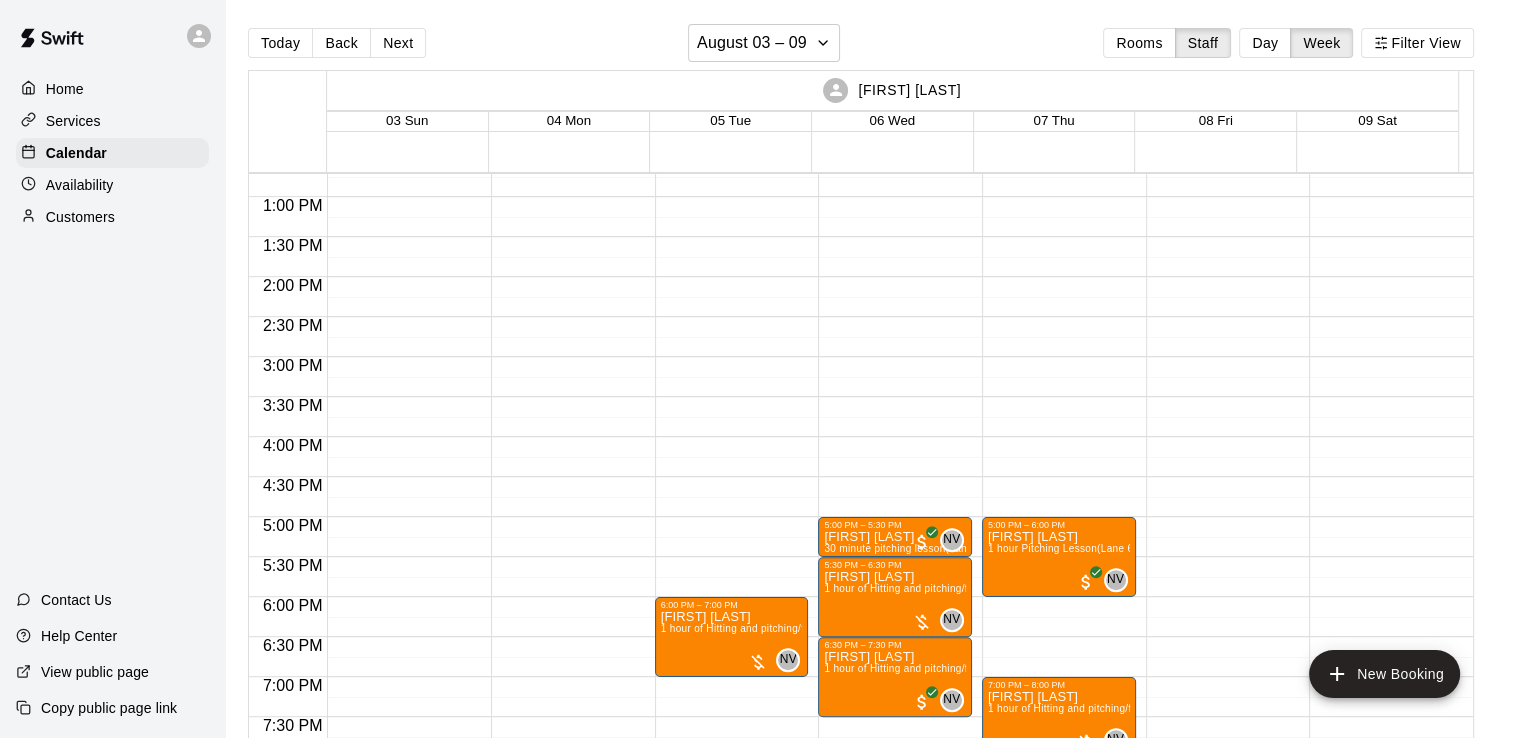 scroll, scrollTop: 1073, scrollLeft: 0, axis: vertical 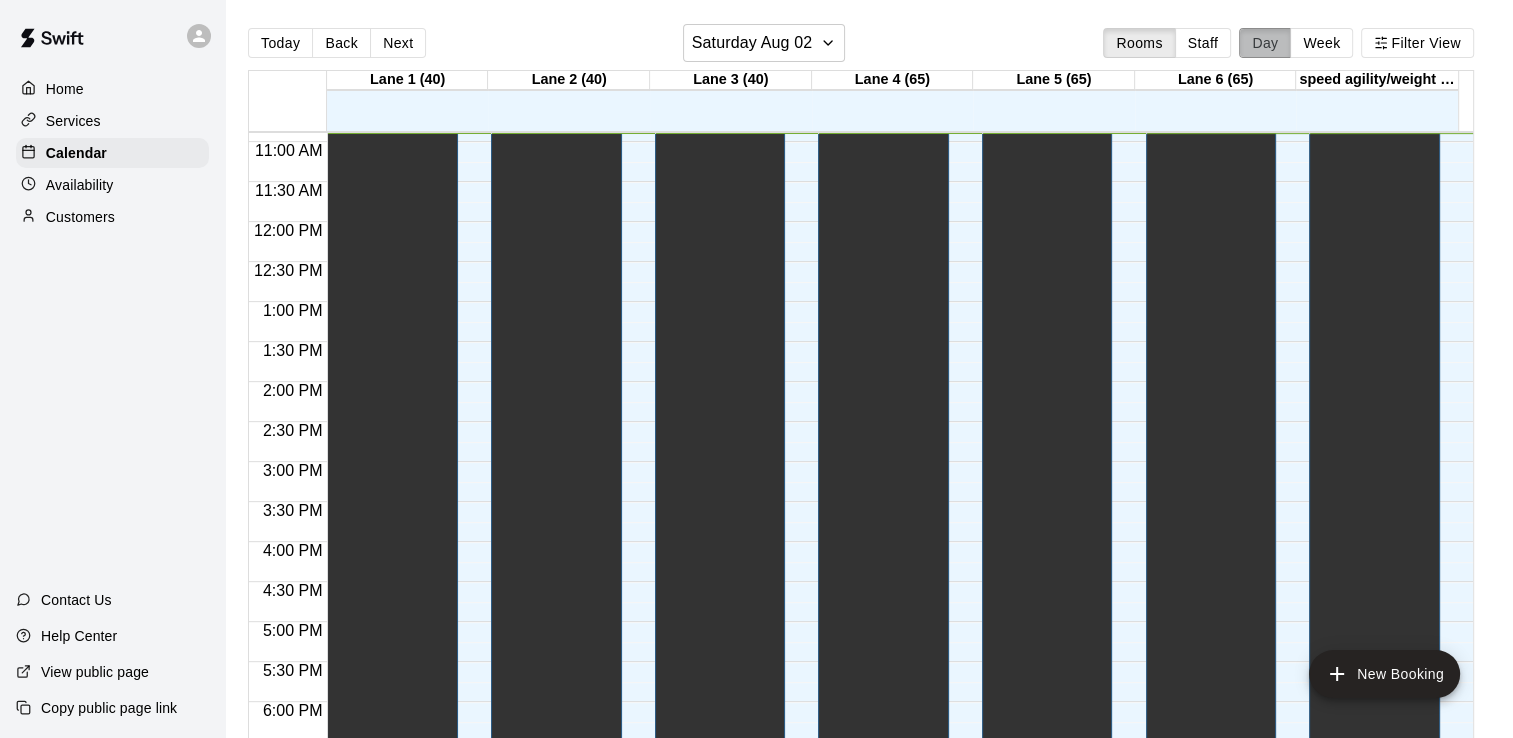 click on "Day" at bounding box center (1265, 43) 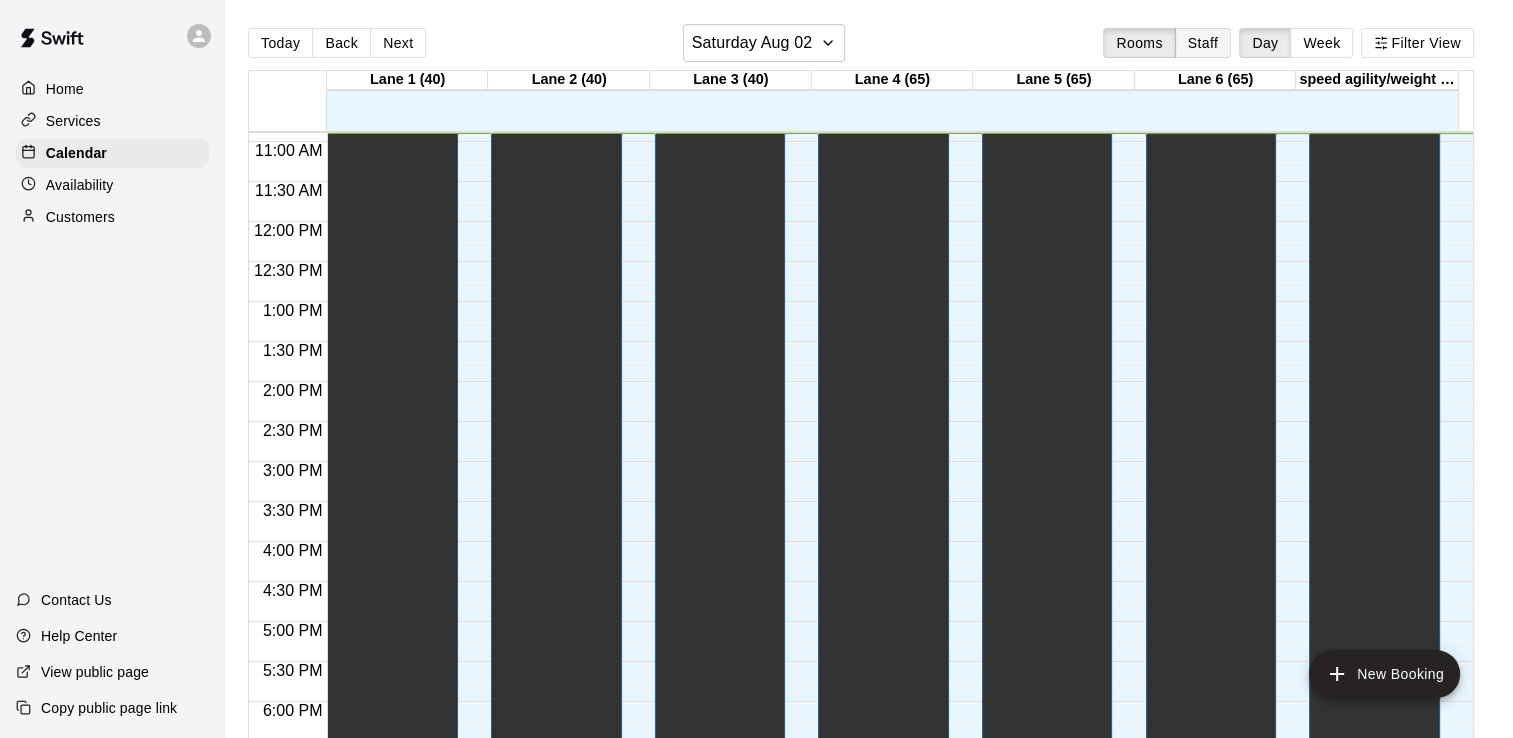 click on "Staff" at bounding box center (1203, 43) 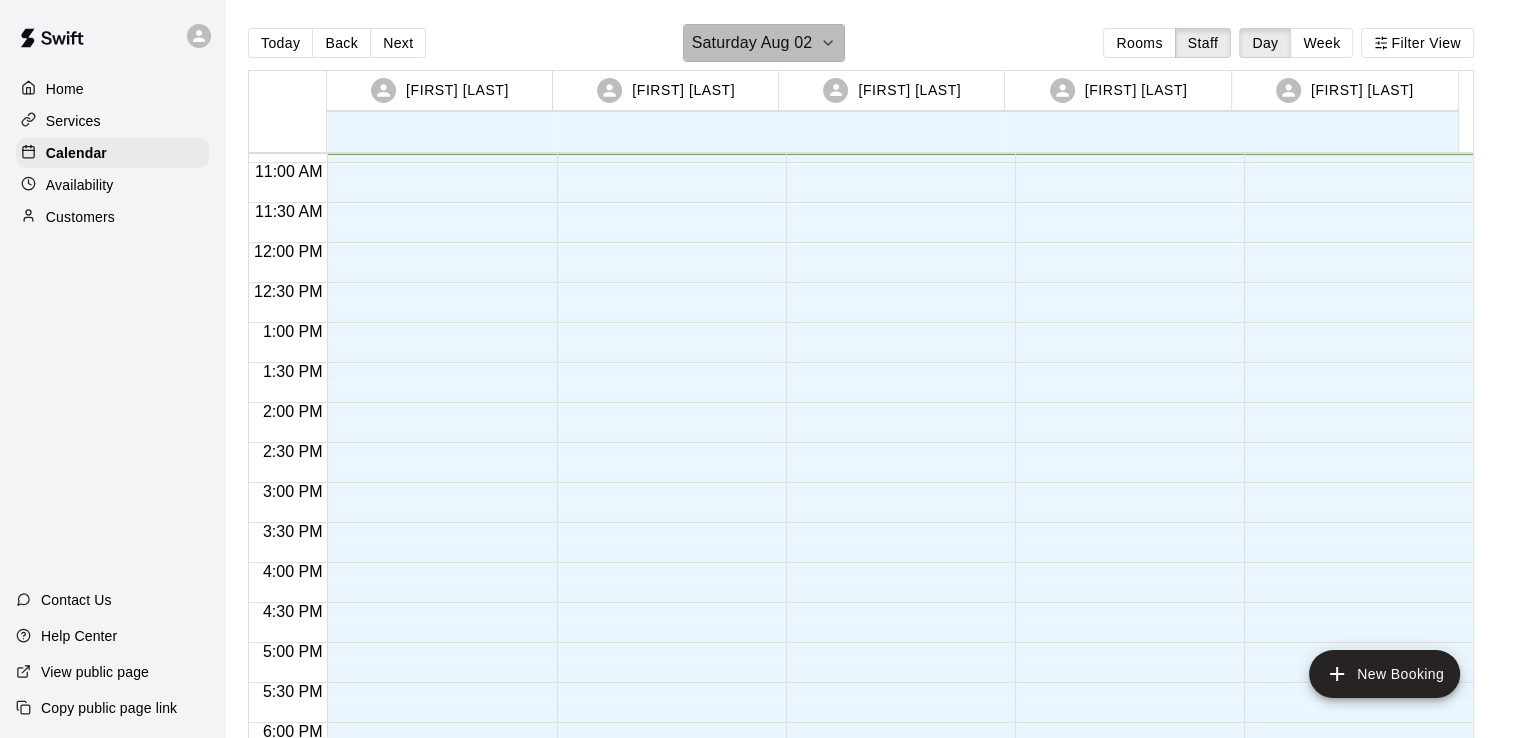 click on "Saturday Aug 02" at bounding box center [752, 43] 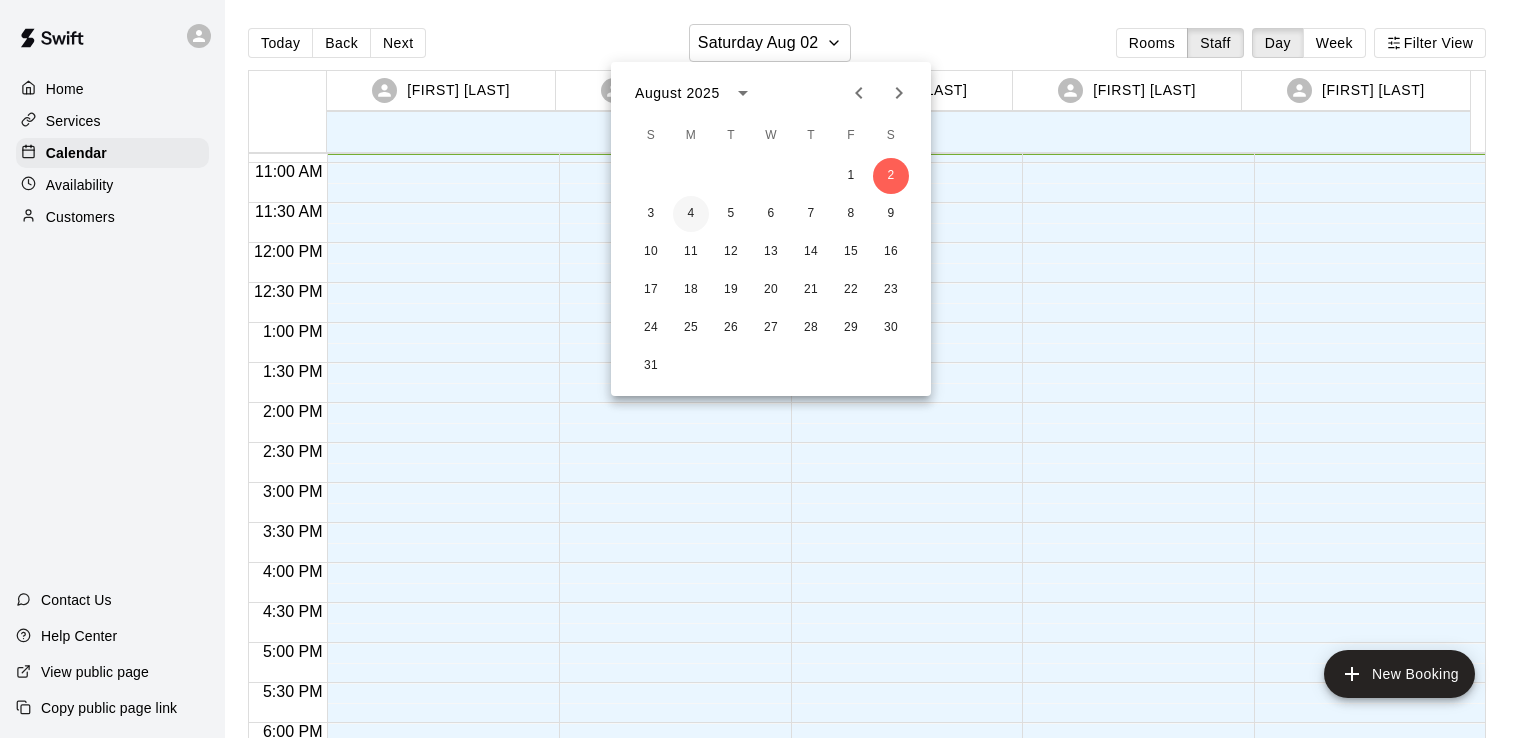 click on "4" at bounding box center (691, 214) 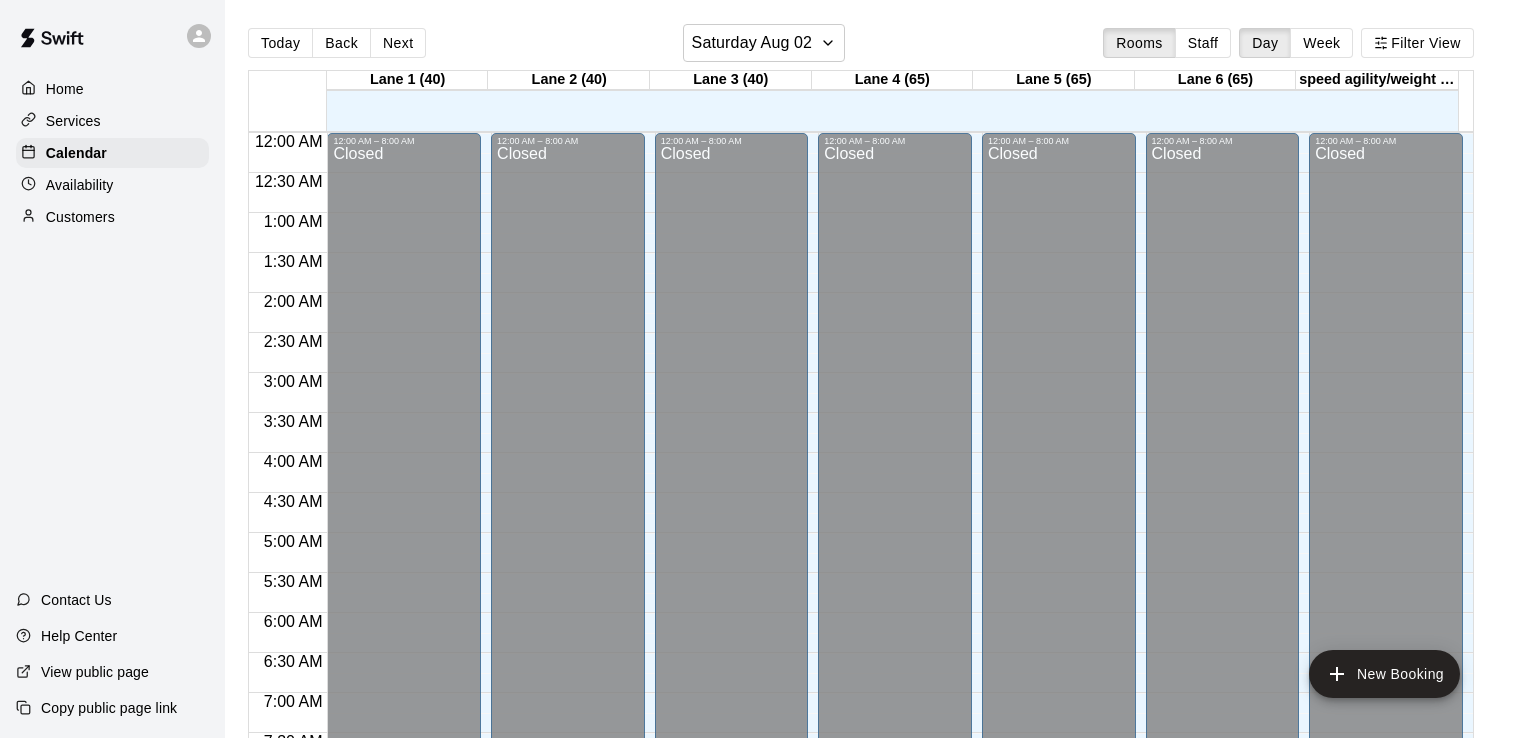 scroll, scrollTop: 0, scrollLeft: 0, axis: both 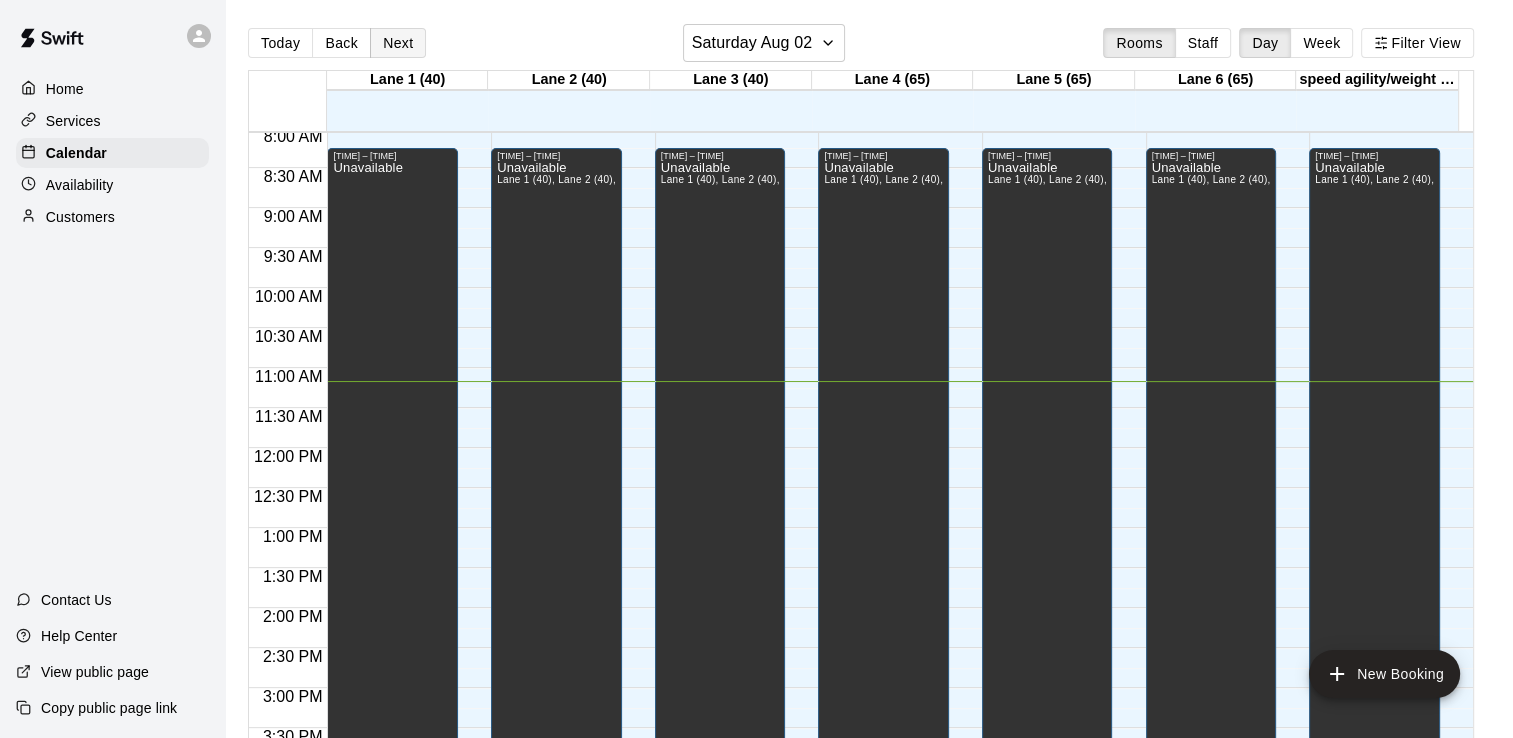 click on "Next" at bounding box center (398, 43) 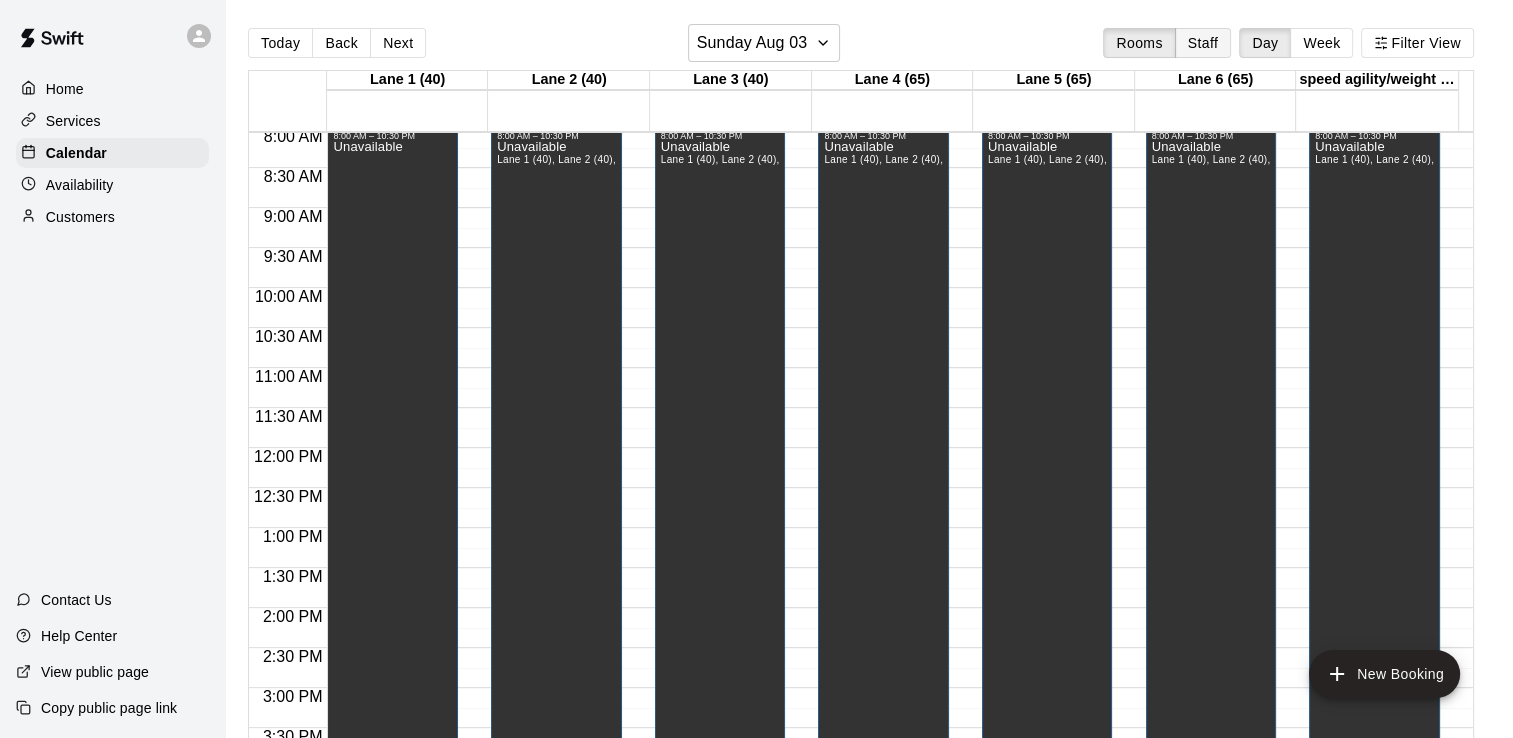 click on "Staff" at bounding box center (1203, 43) 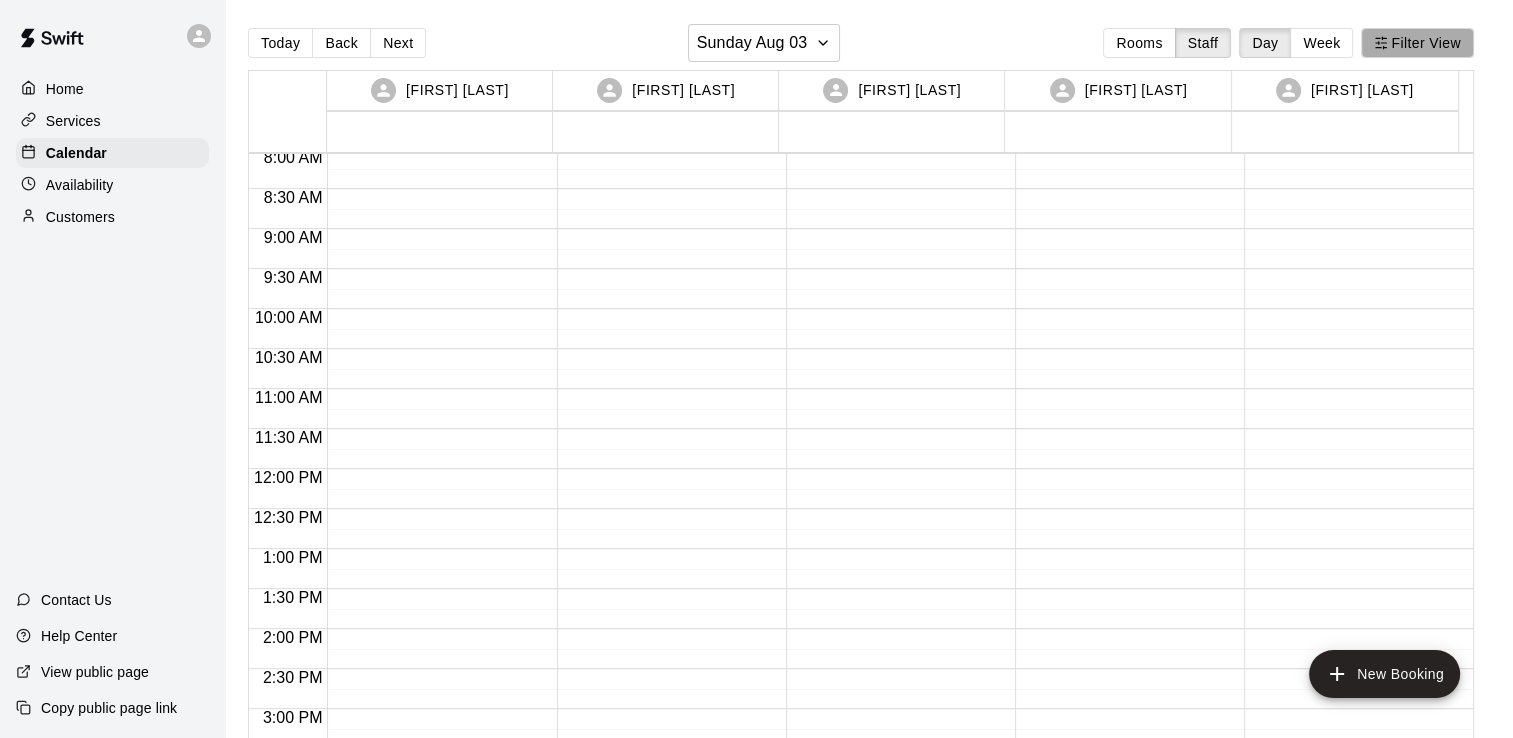 click 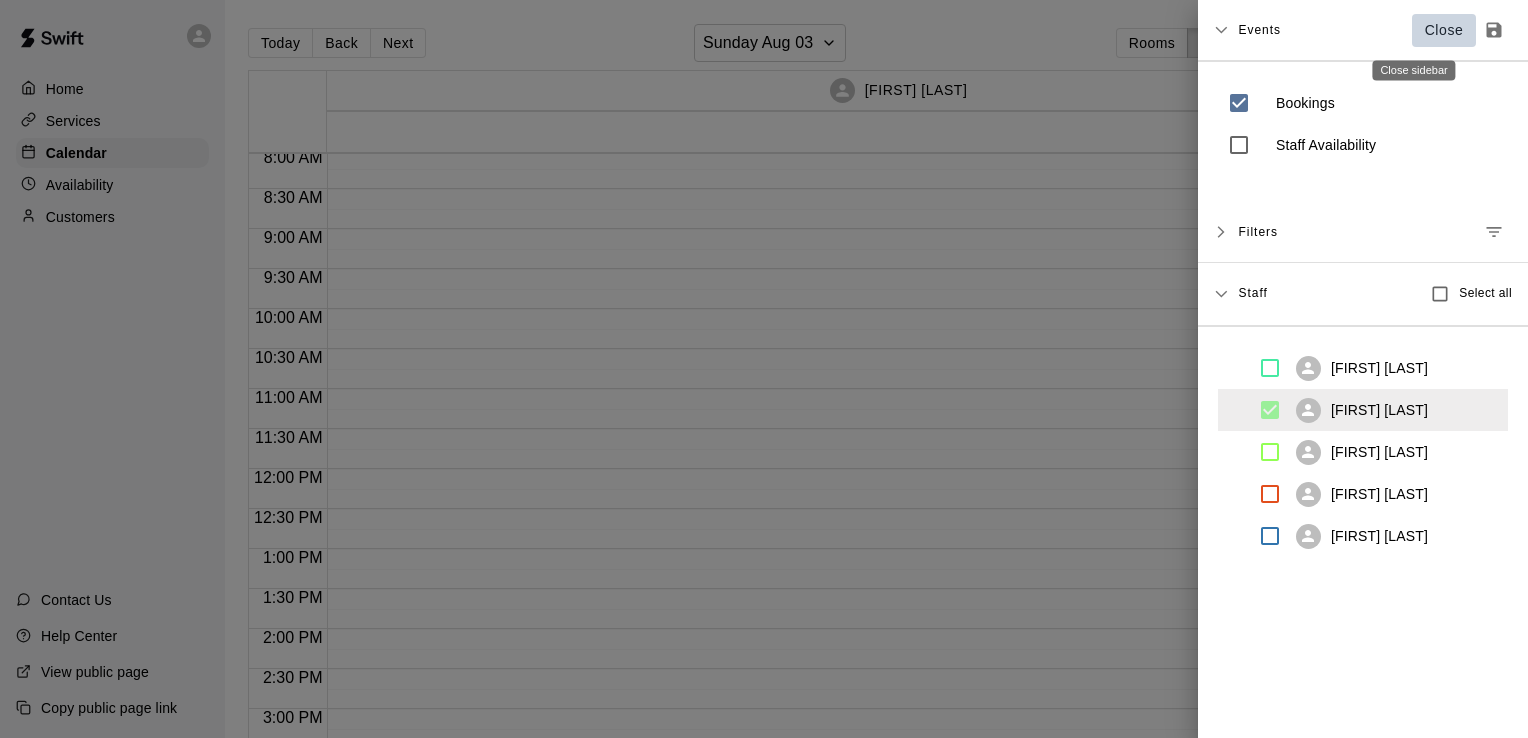 click on "Close" at bounding box center (1444, 30) 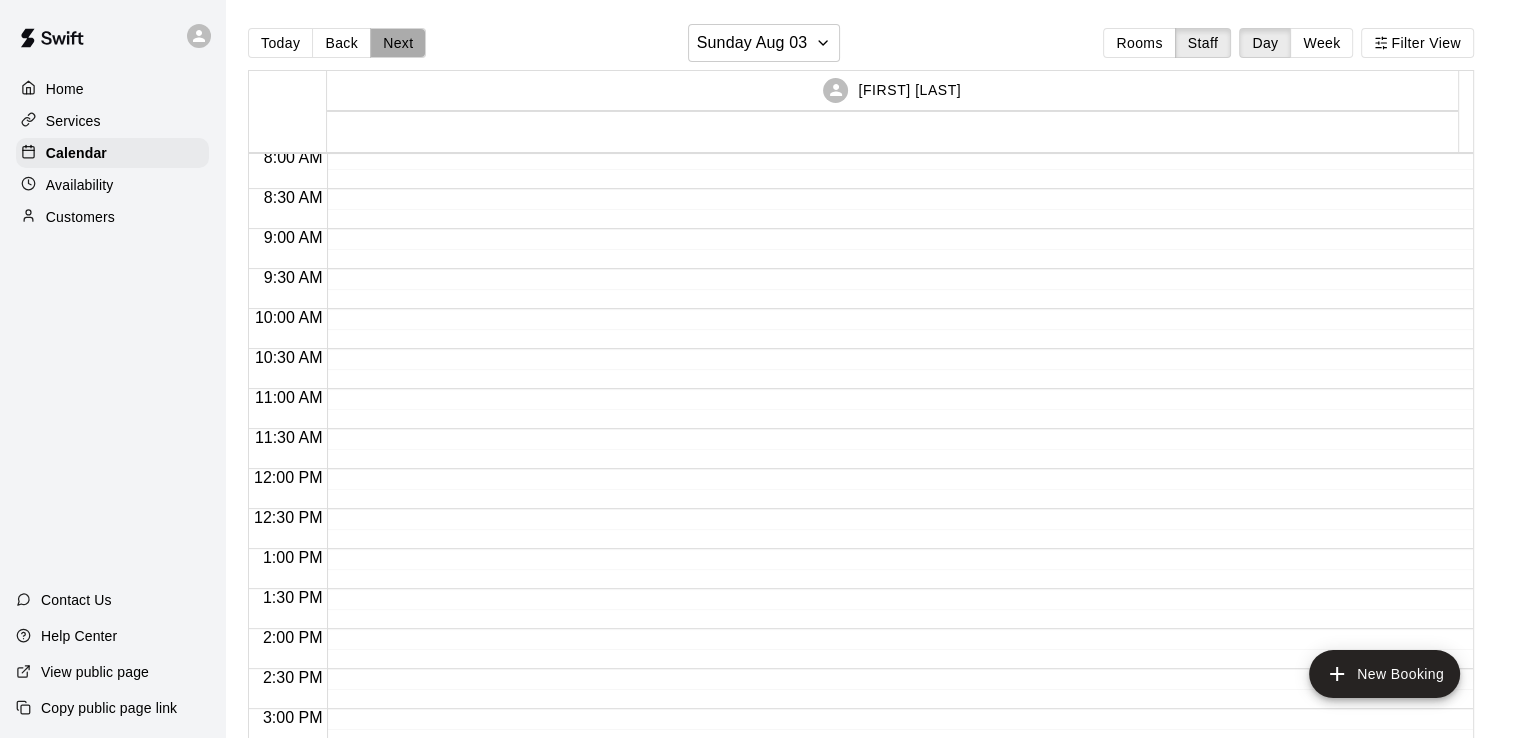 click on "Next" at bounding box center (398, 43) 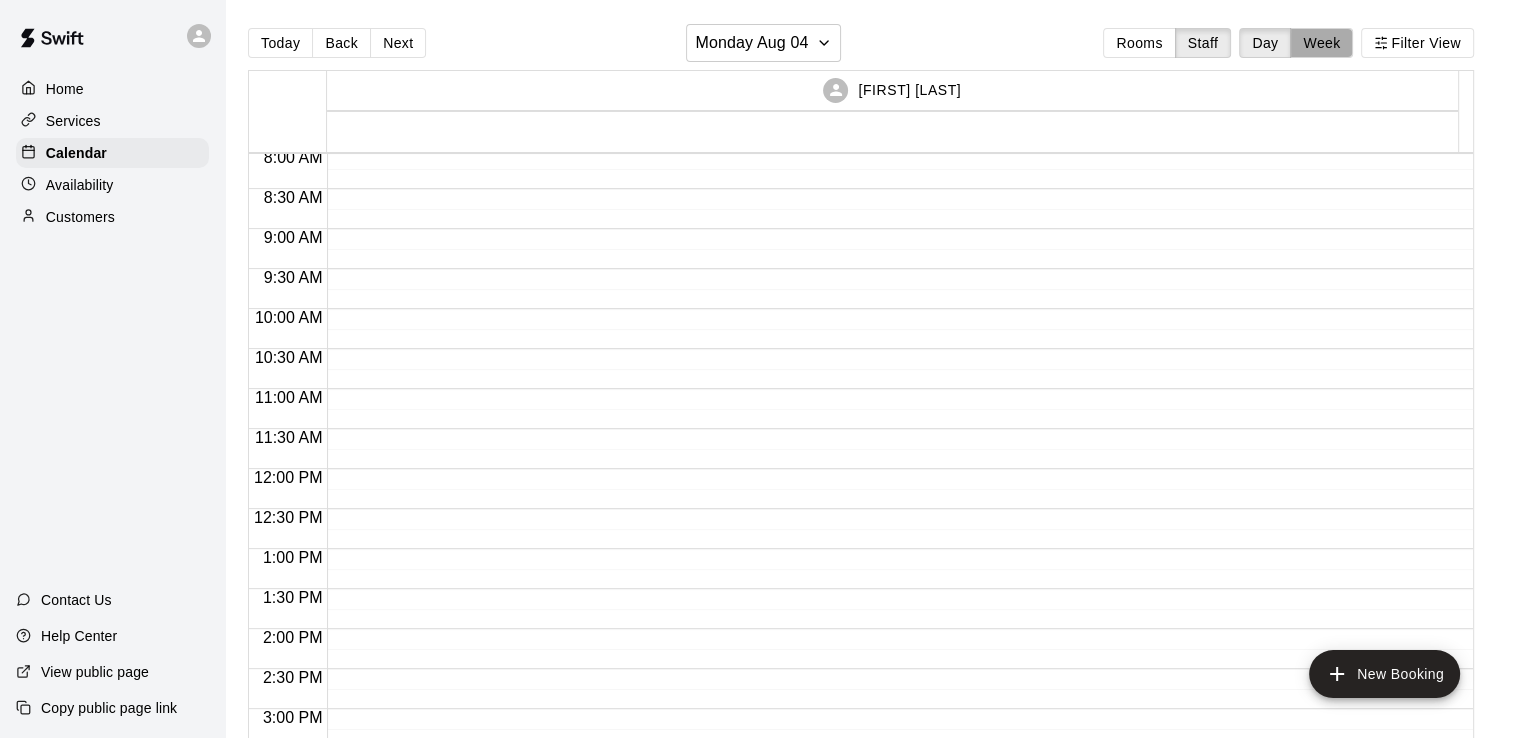 click on "Week" at bounding box center [1321, 43] 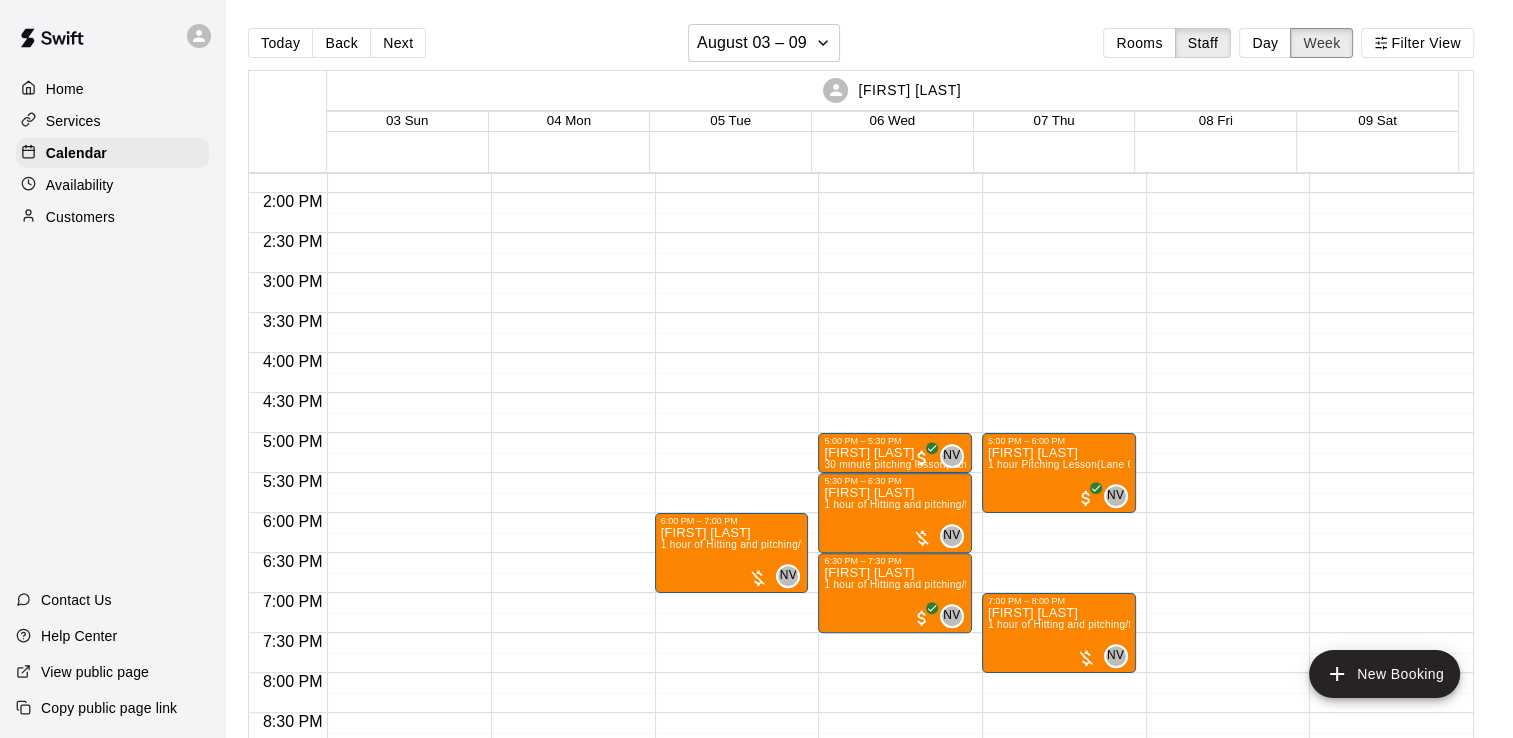 scroll, scrollTop: 1101, scrollLeft: 0, axis: vertical 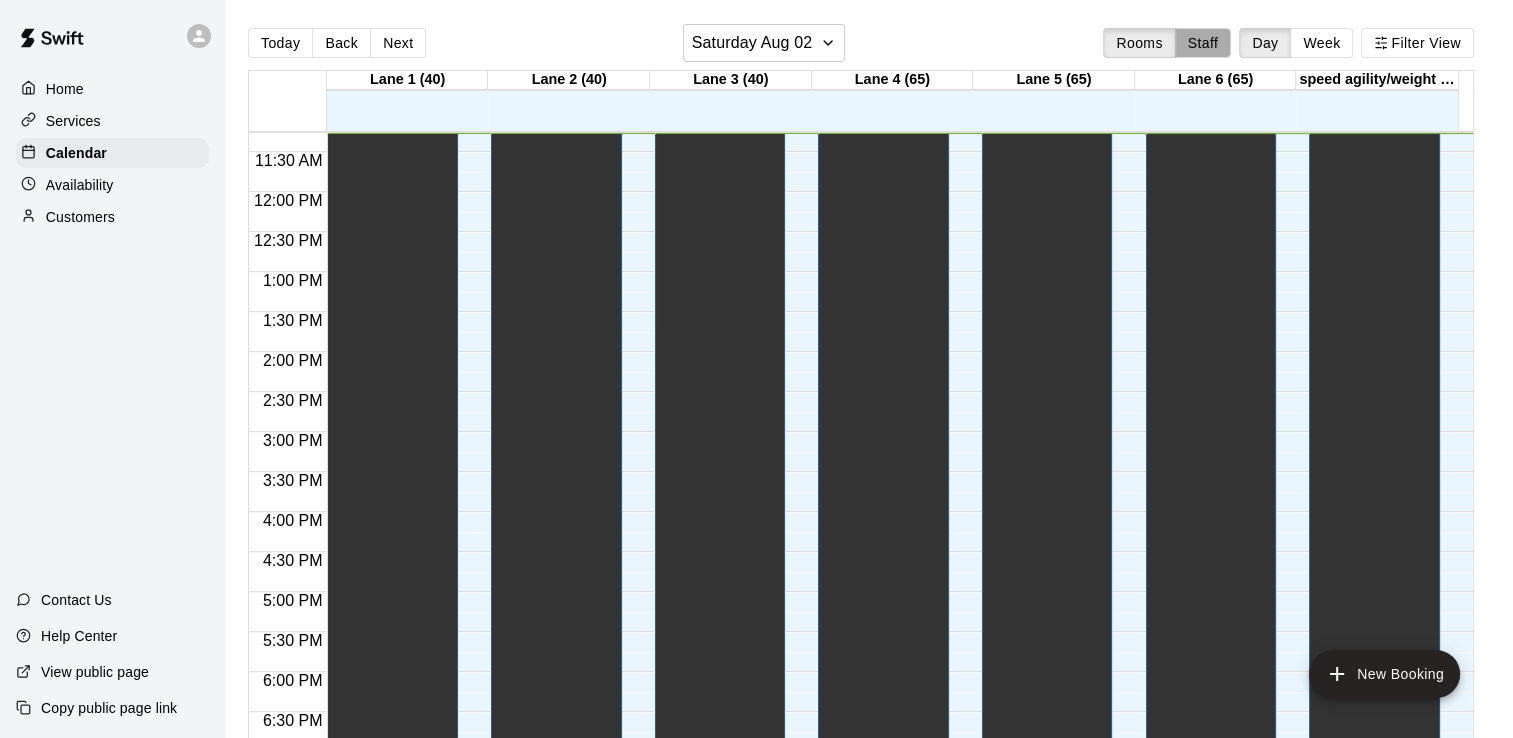 click on "Staff" at bounding box center [1203, 43] 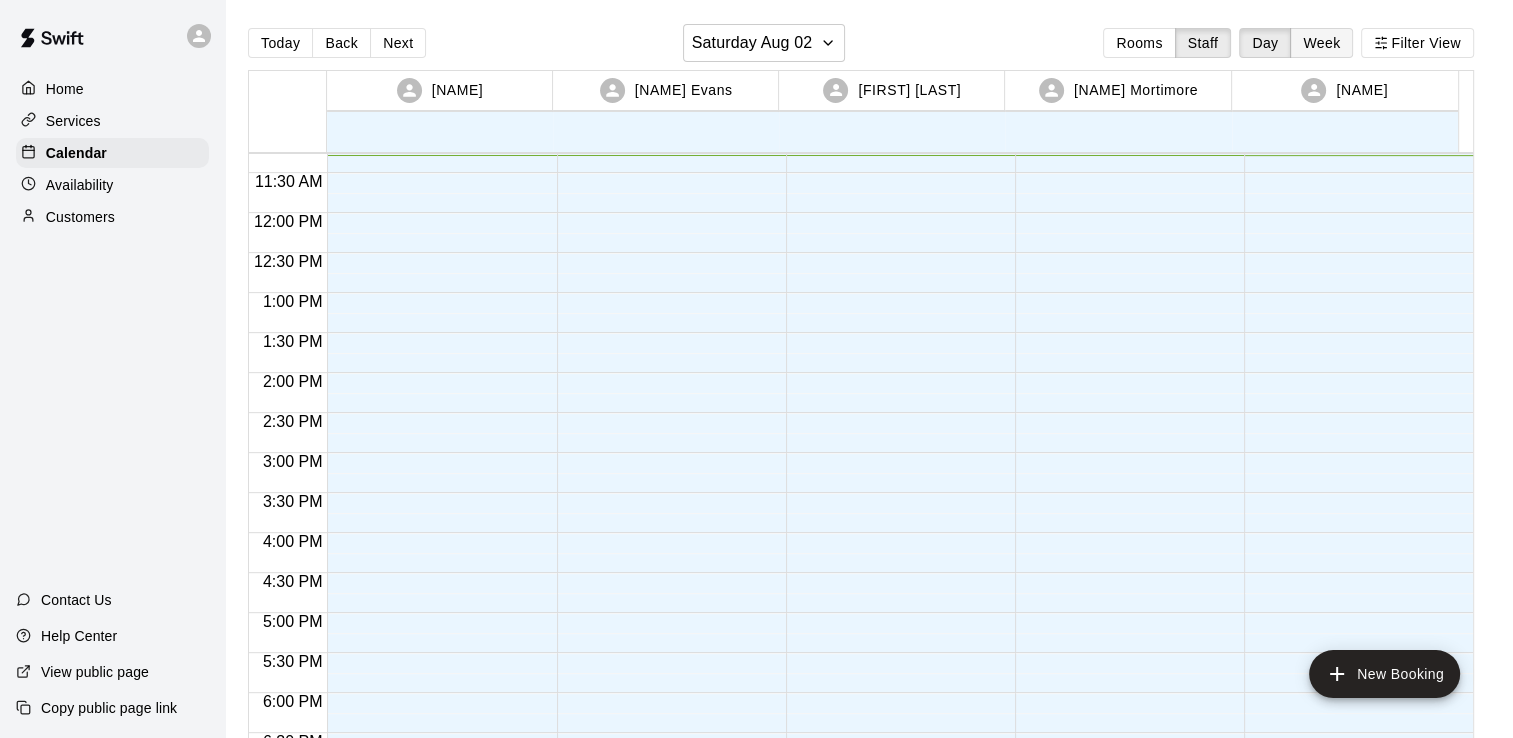 click on "Week" at bounding box center [1321, 43] 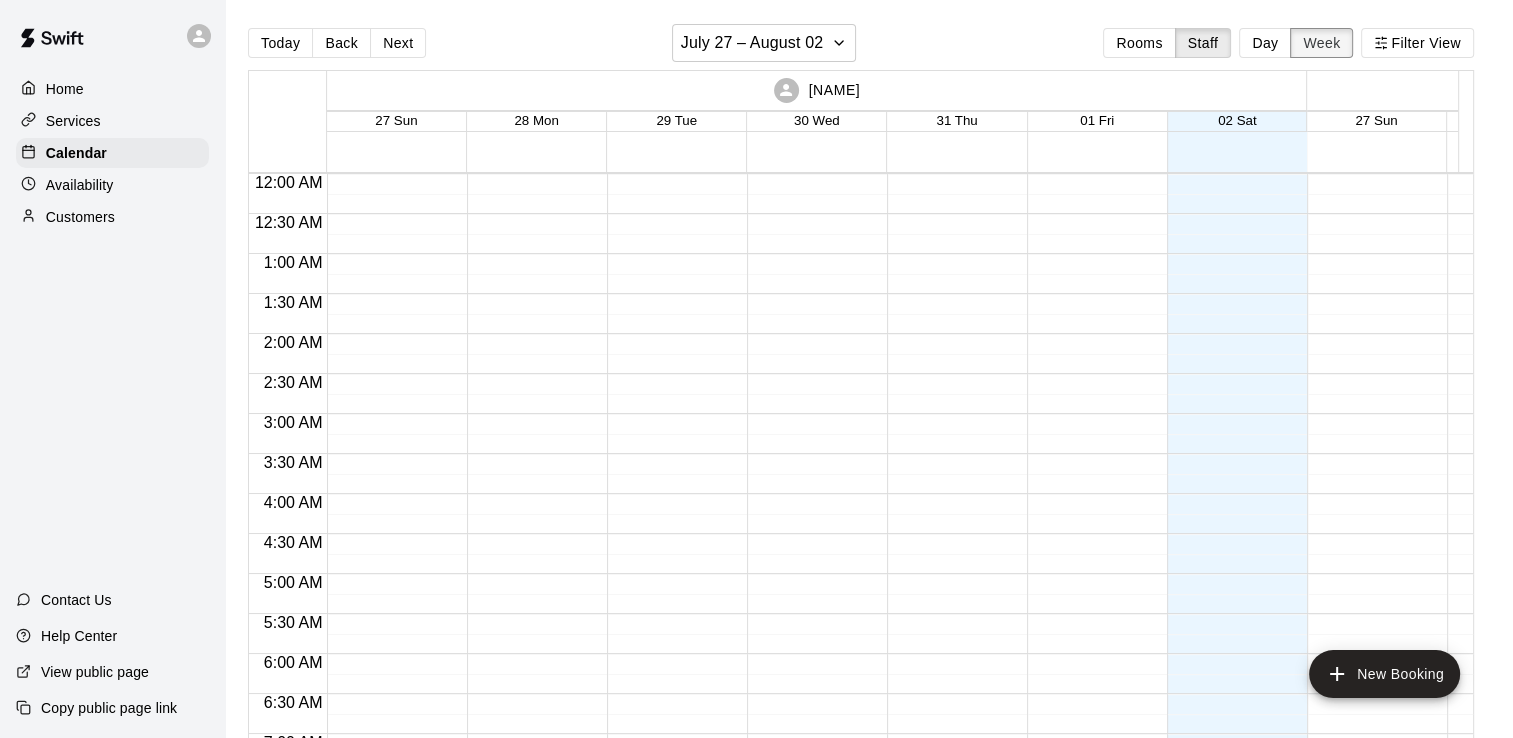 scroll, scrollTop: 901, scrollLeft: 0, axis: vertical 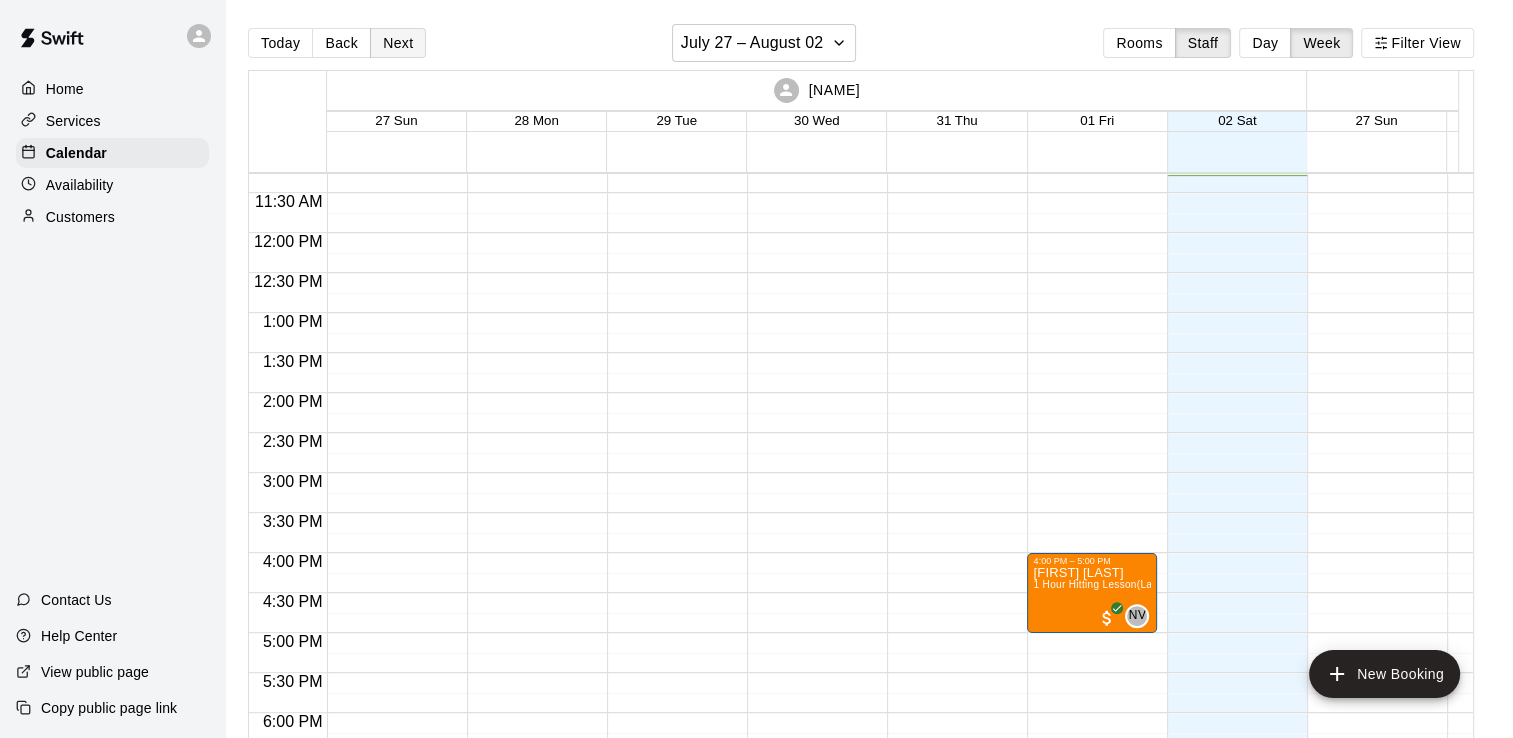 click on "Next" at bounding box center (398, 43) 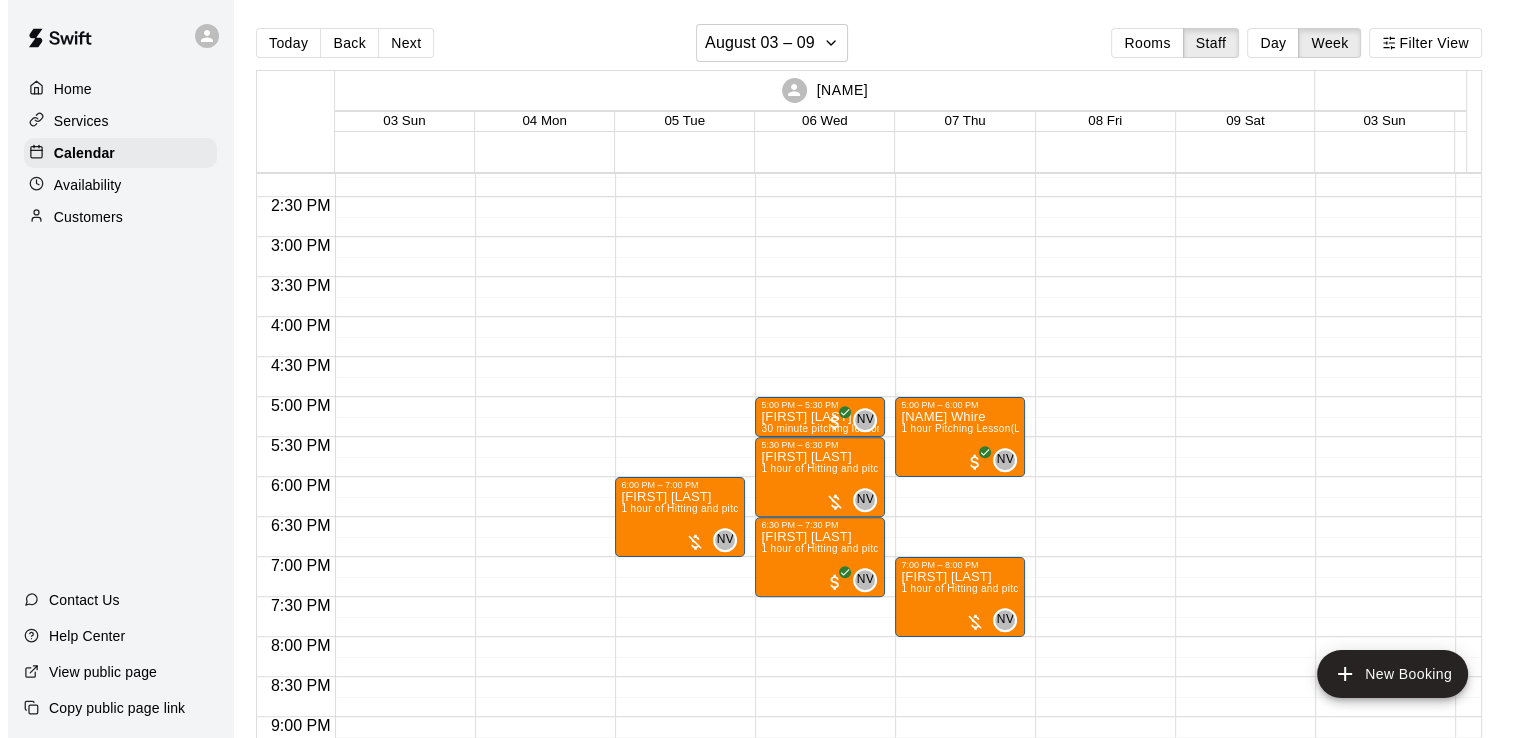 scroll, scrollTop: 1137, scrollLeft: 0, axis: vertical 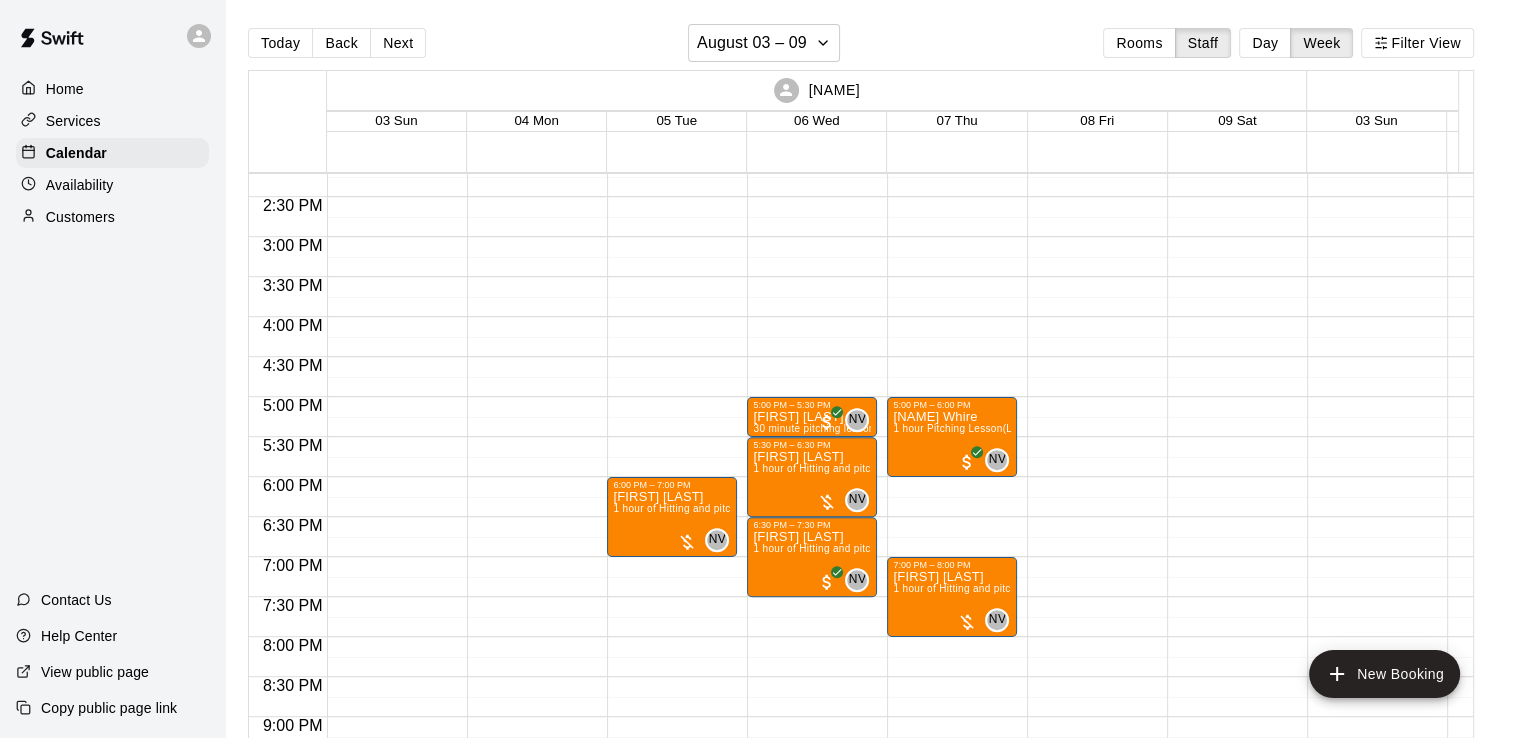 click on "5:00 PM – 6:00 PM [NAME] 1 hour Pitching Lesson  (Lane 6 (65)) NV 0 7:00 PM – 8:00 PM [NAME] 1 hour of Hitting and pitching/fielding  (Lane 6 (65)) NV 0" at bounding box center (952, -3) 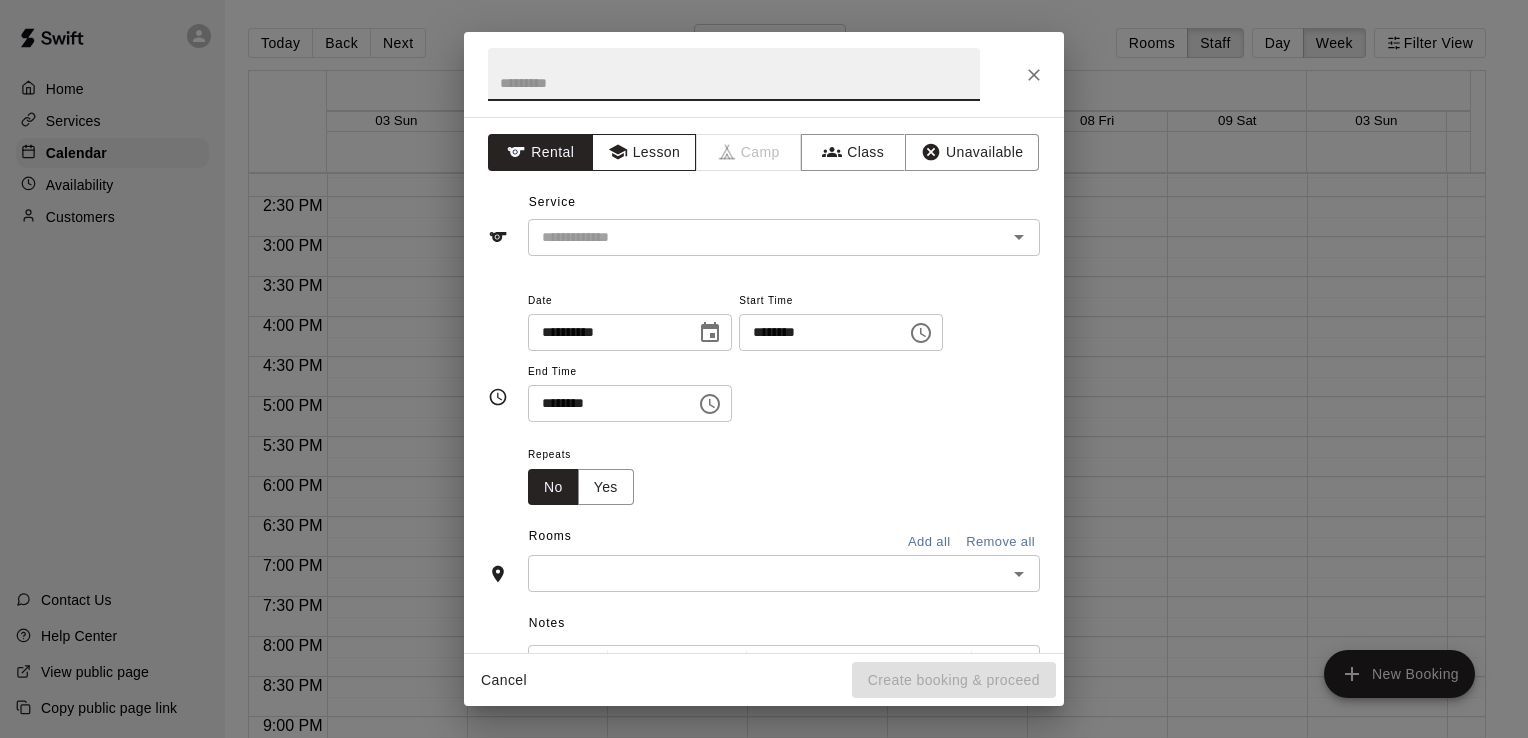 click on "Lesson" at bounding box center [644, 152] 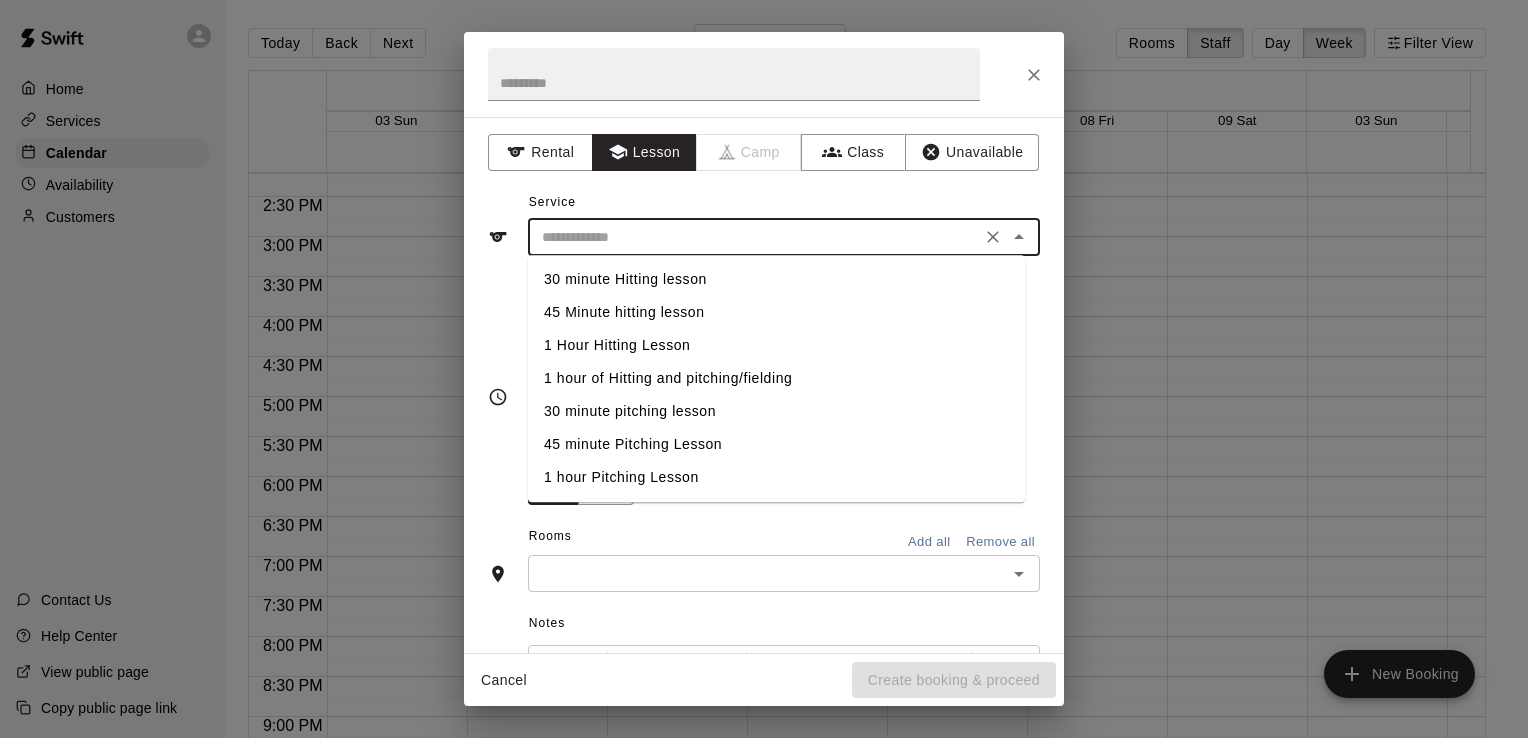 click at bounding box center (754, 237) 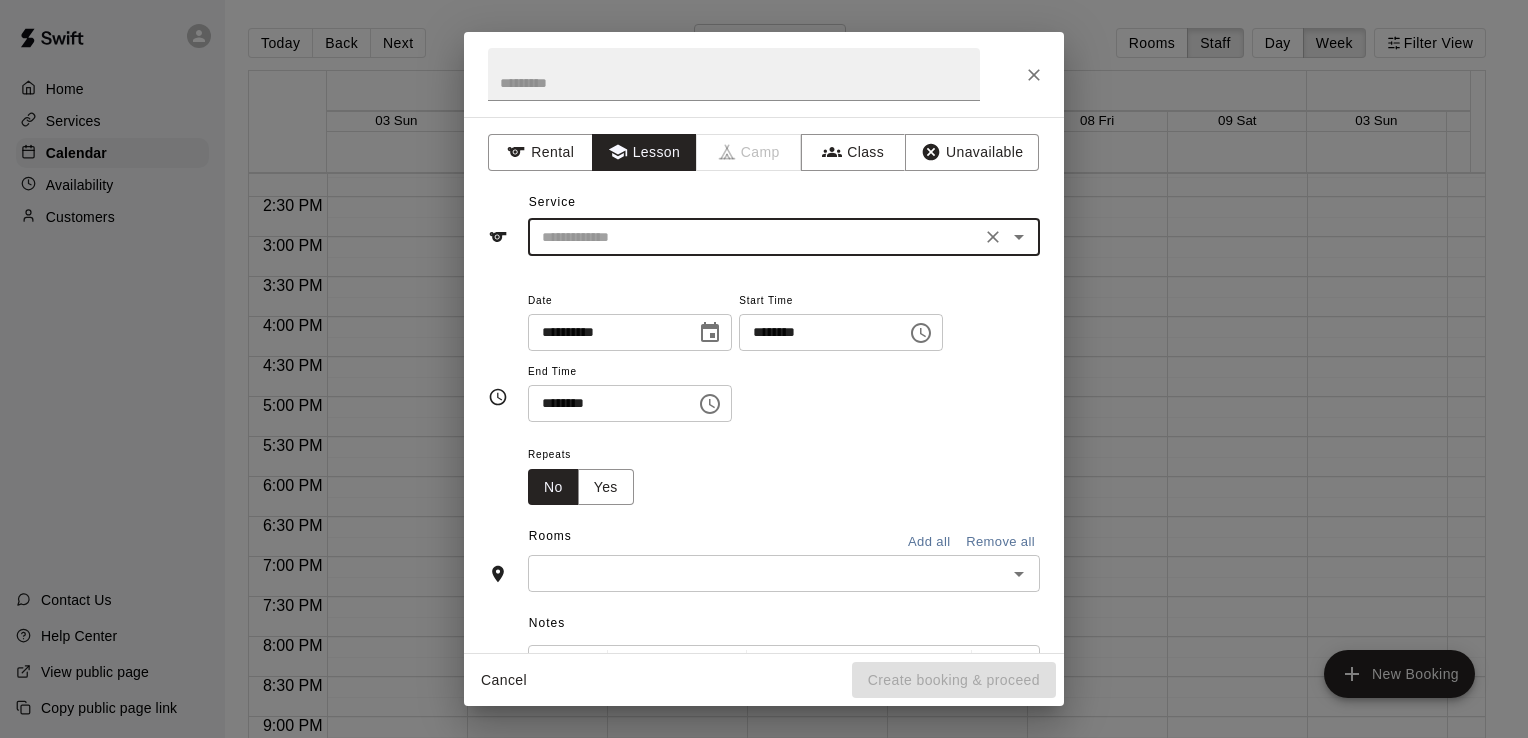 click at bounding box center [754, 237] 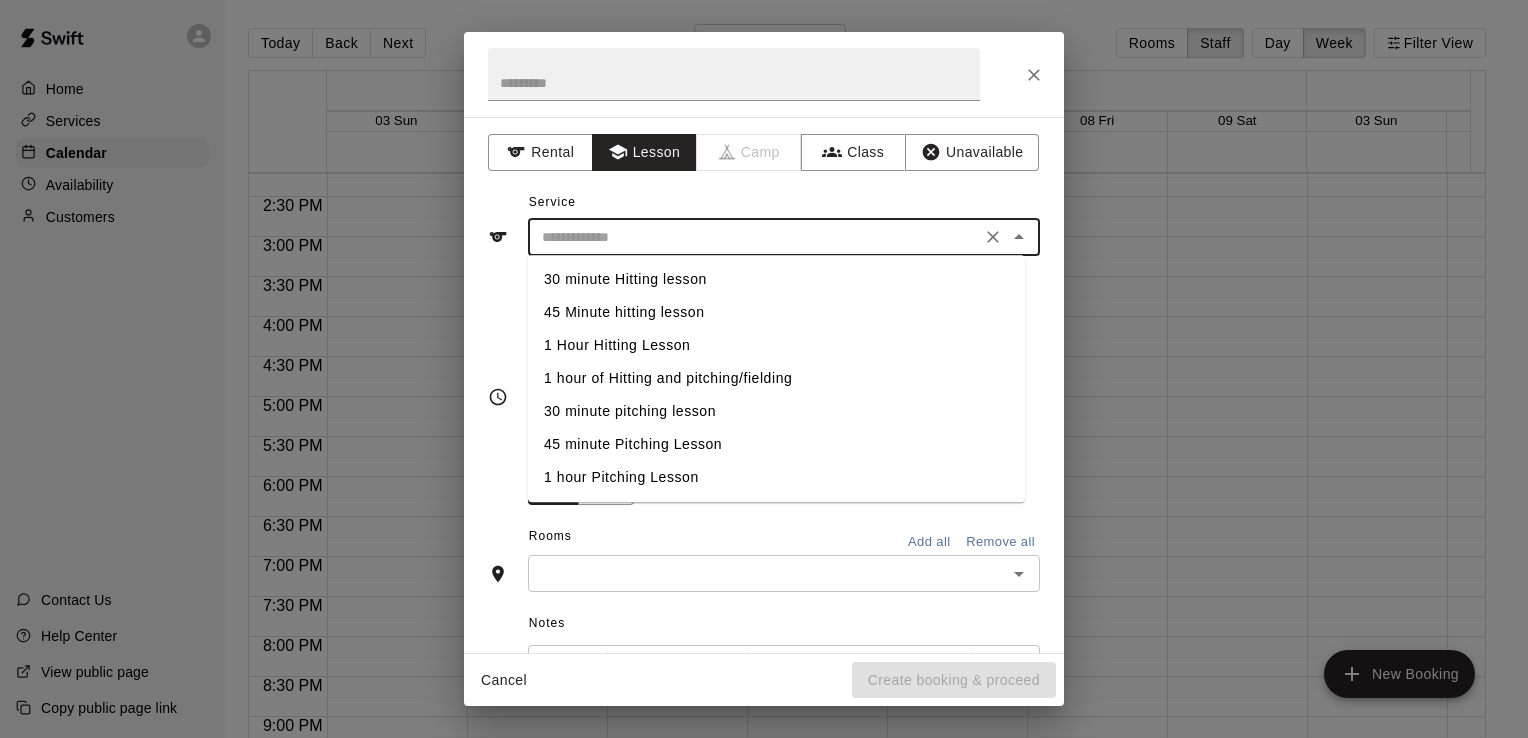 click at bounding box center (754, 237) 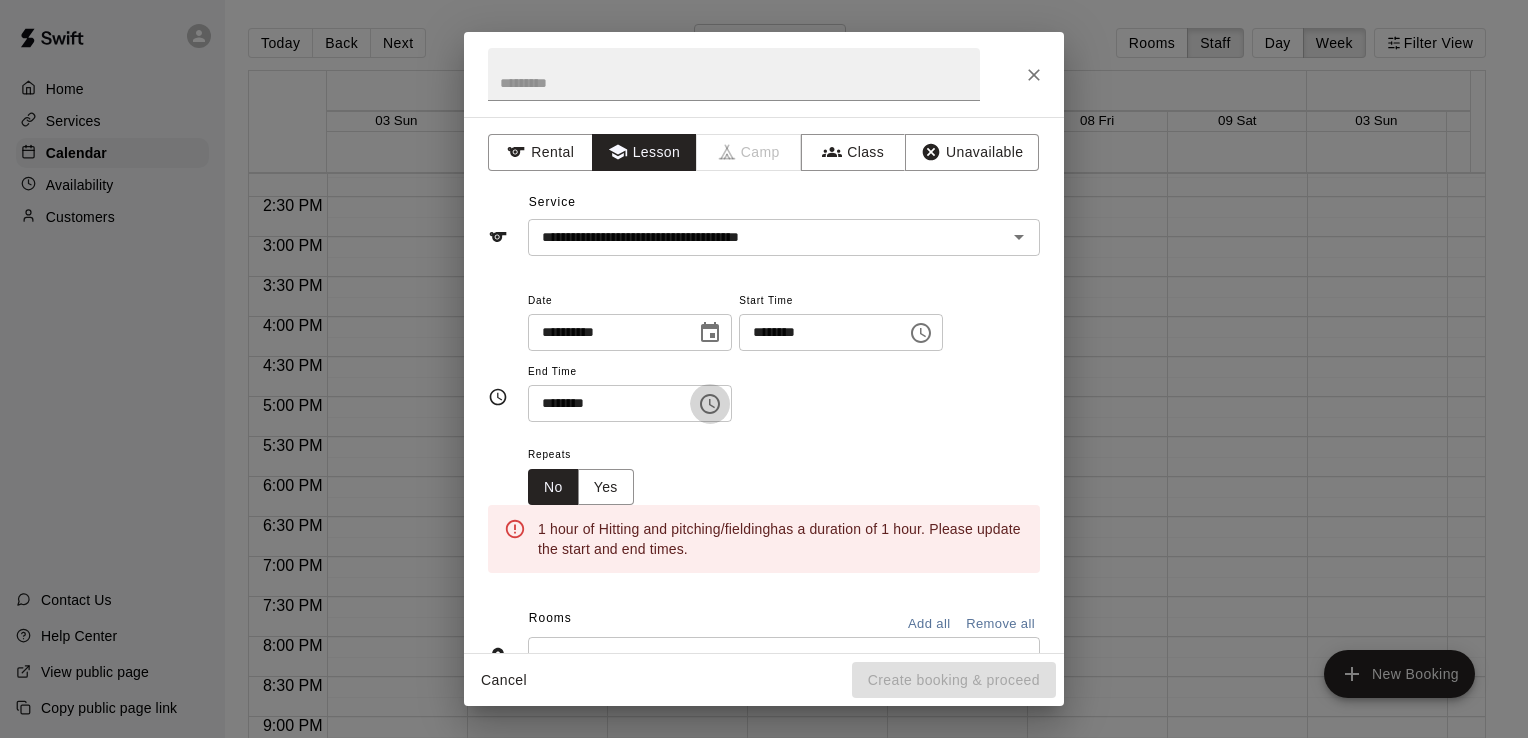 click 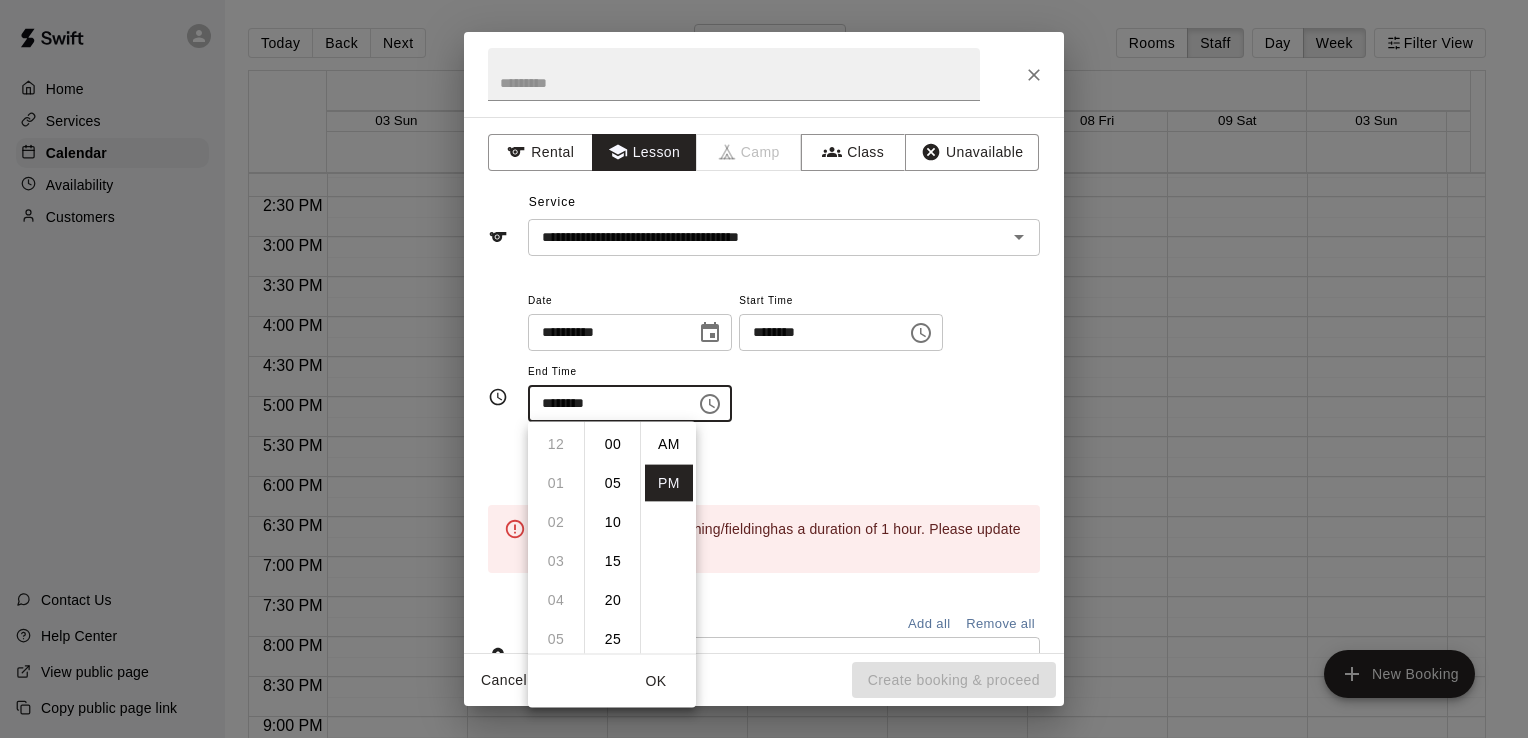 scroll, scrollTop: 234, scrollLeft: 0, axis: vertical 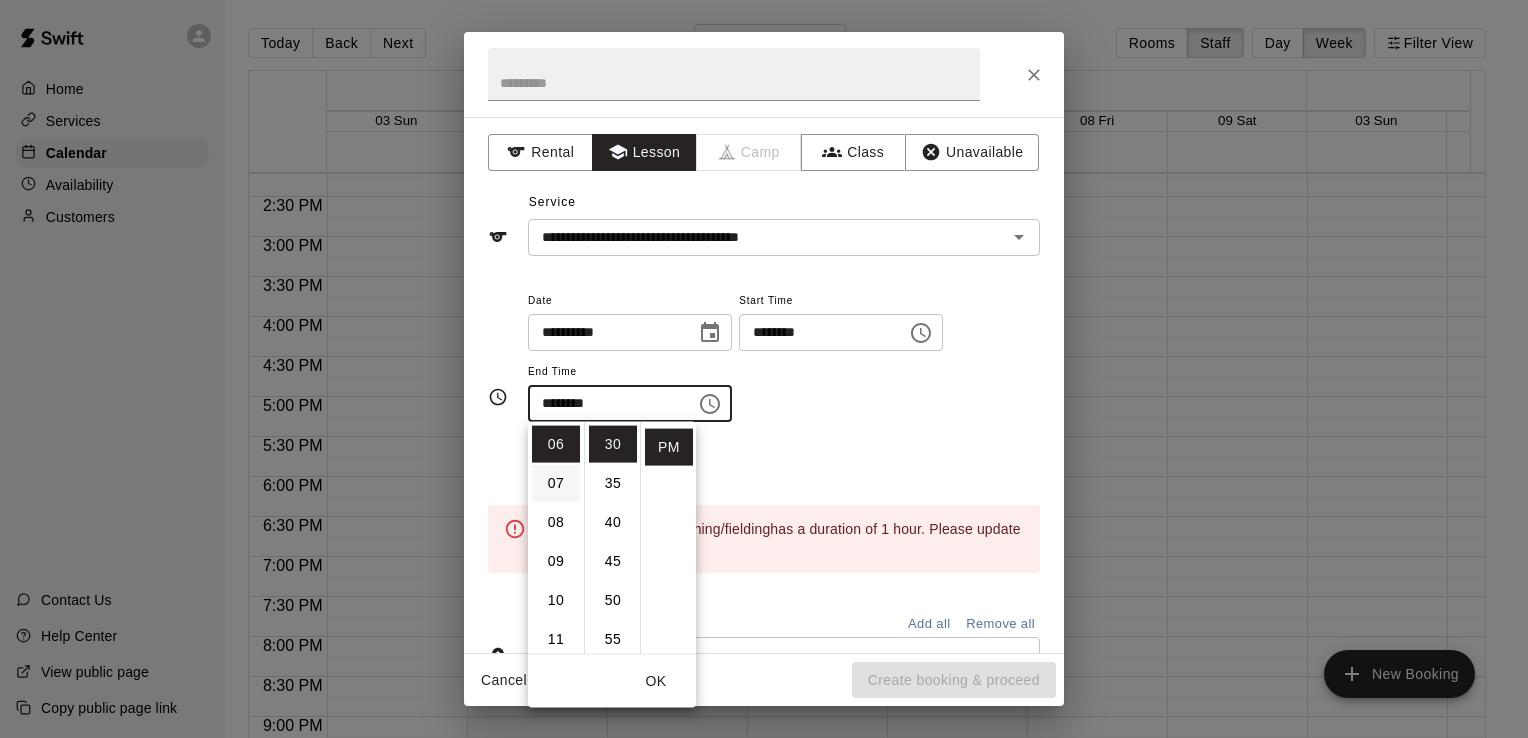click on "07" at bounding box center [556, 483] 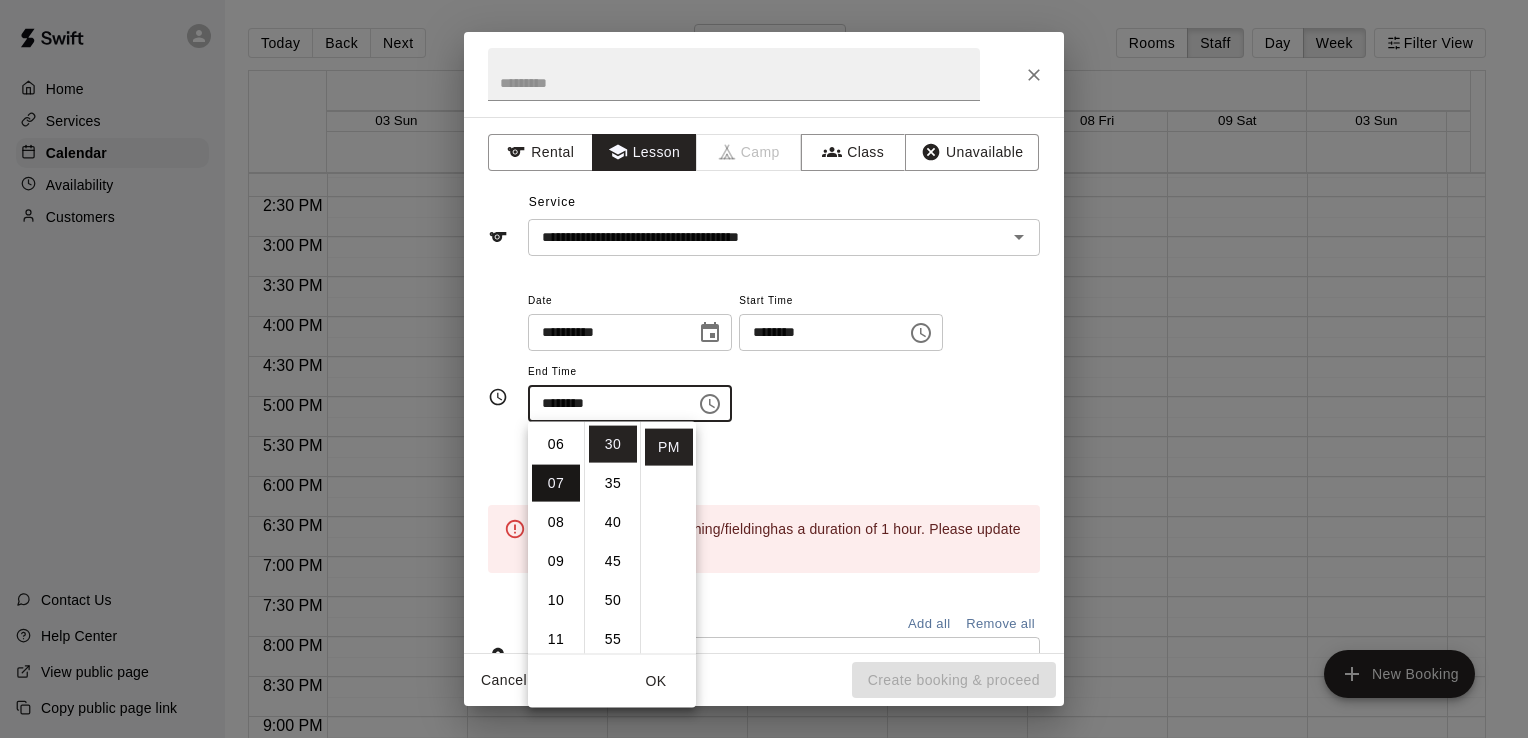 scroll, scrollTop: 272, scrollLeft: 0, axis: vertical 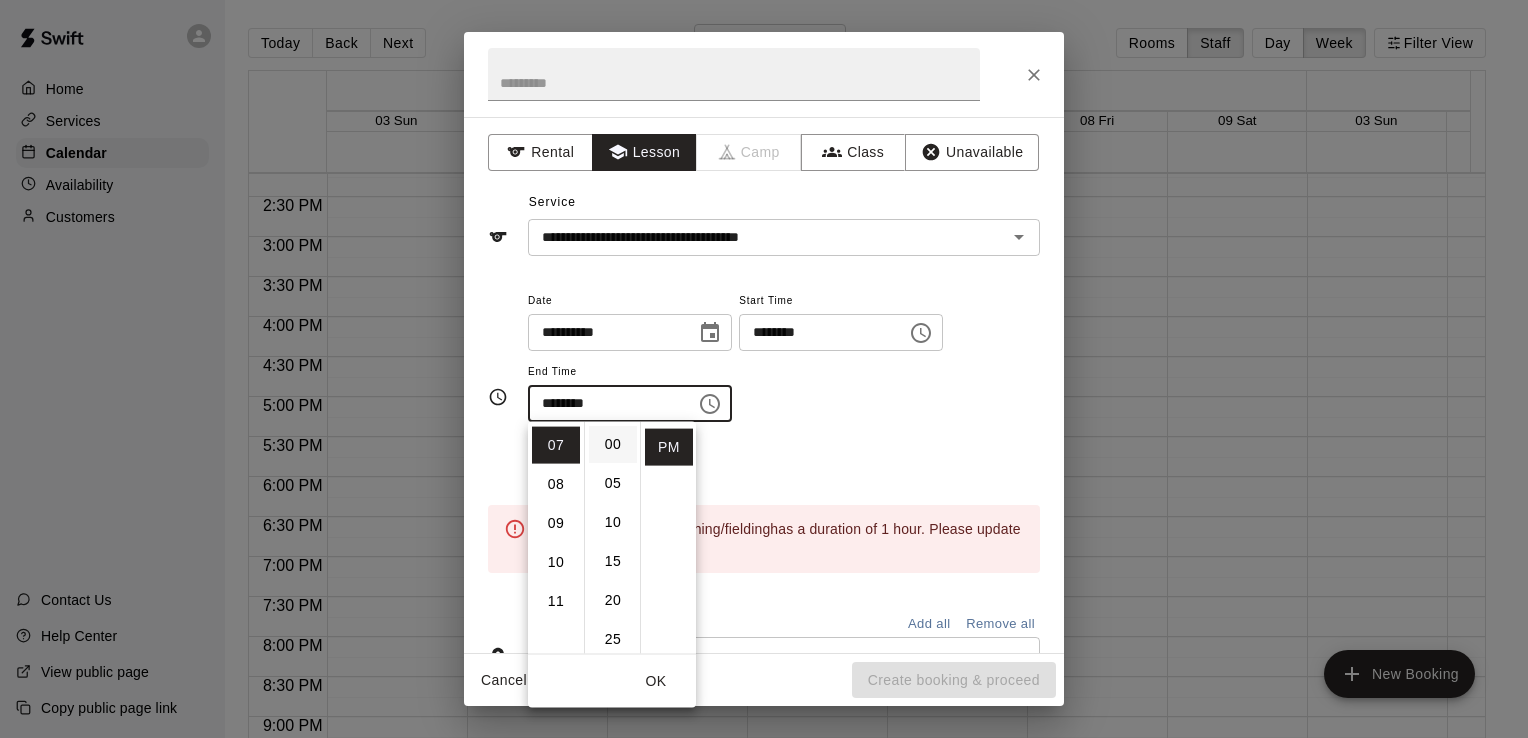 click on "00" at bounding box center (613, 444) 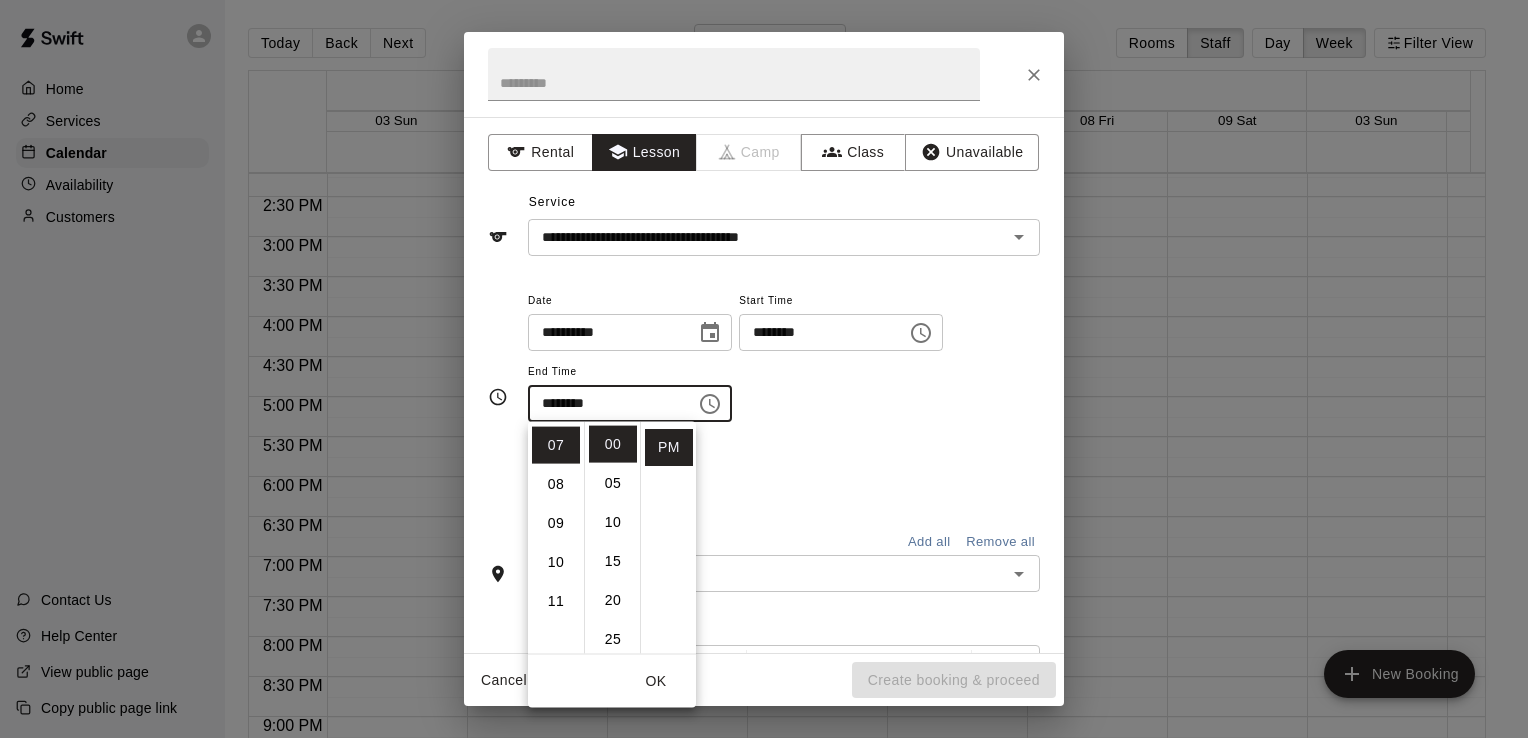 click on "**********" at bounding box center (784, 355) 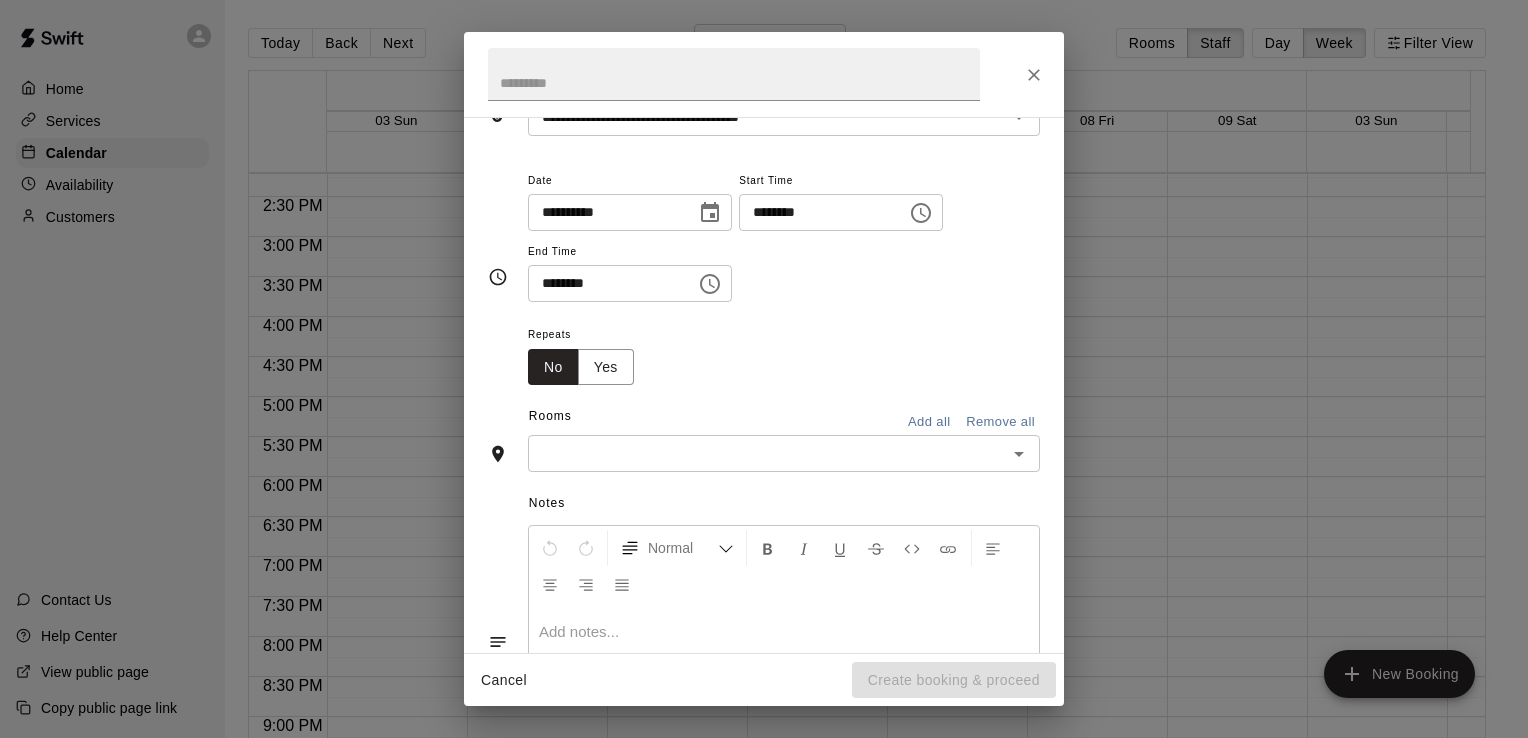 scroll, scrollTop: 120, scrollLeft: 0, axis: vertical 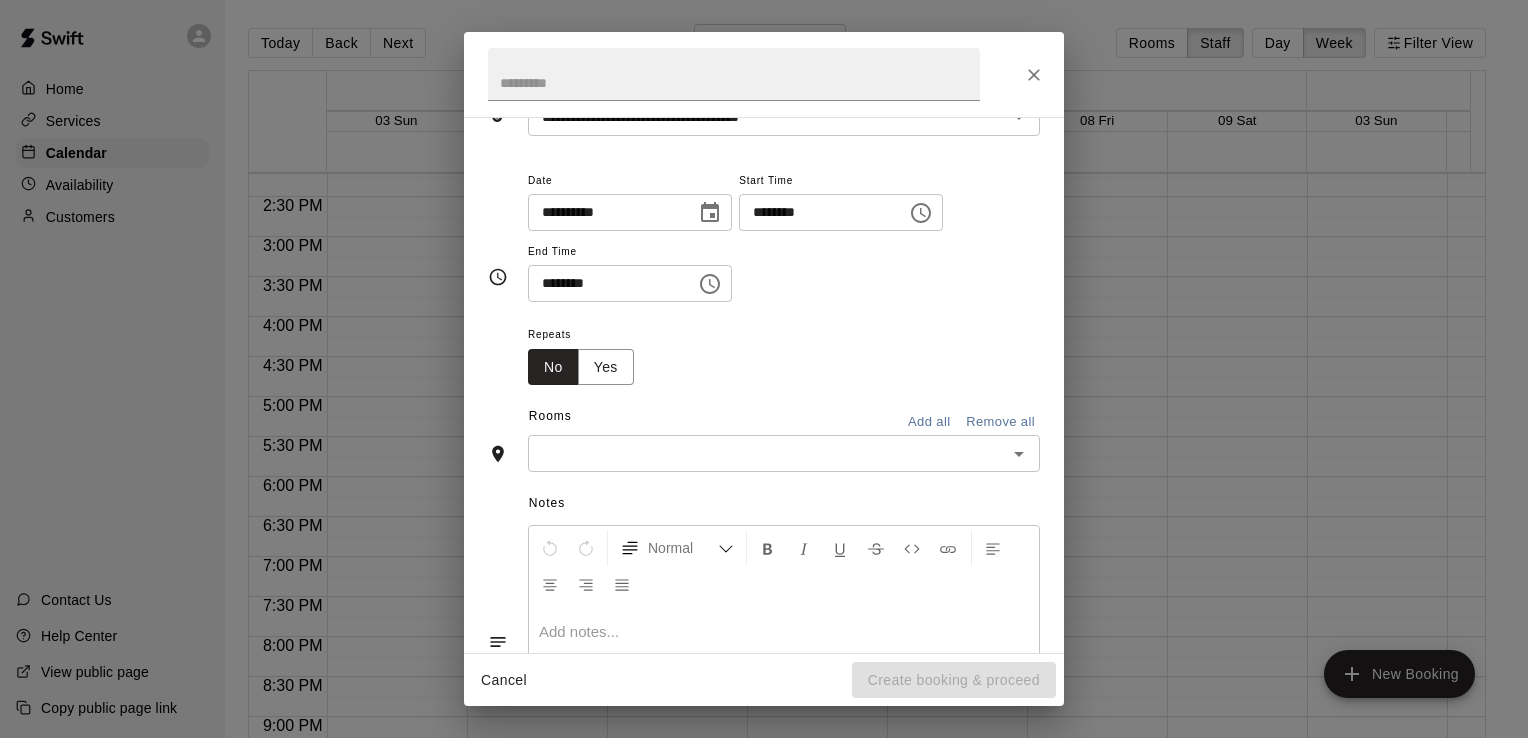 click at bounding box center (767, 453) 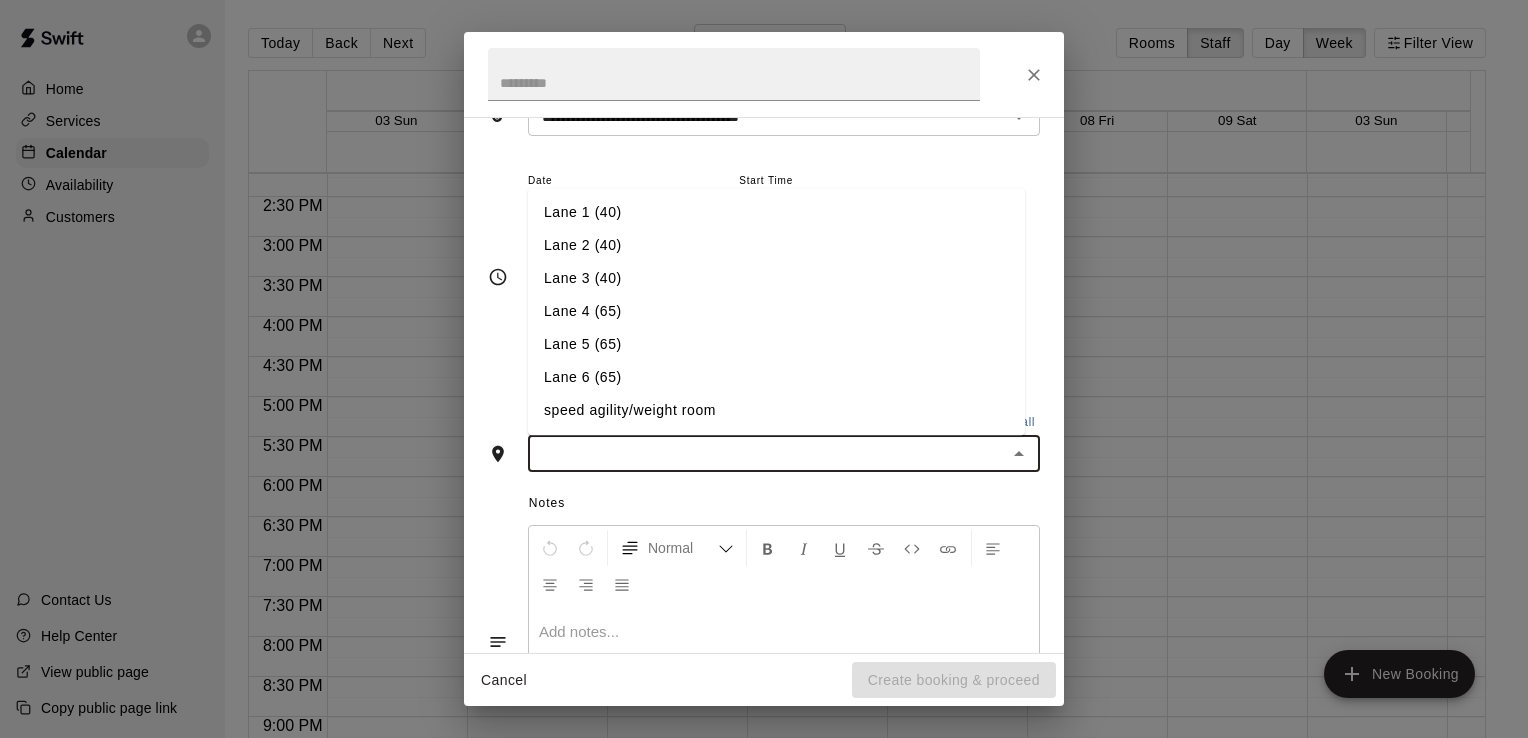 click 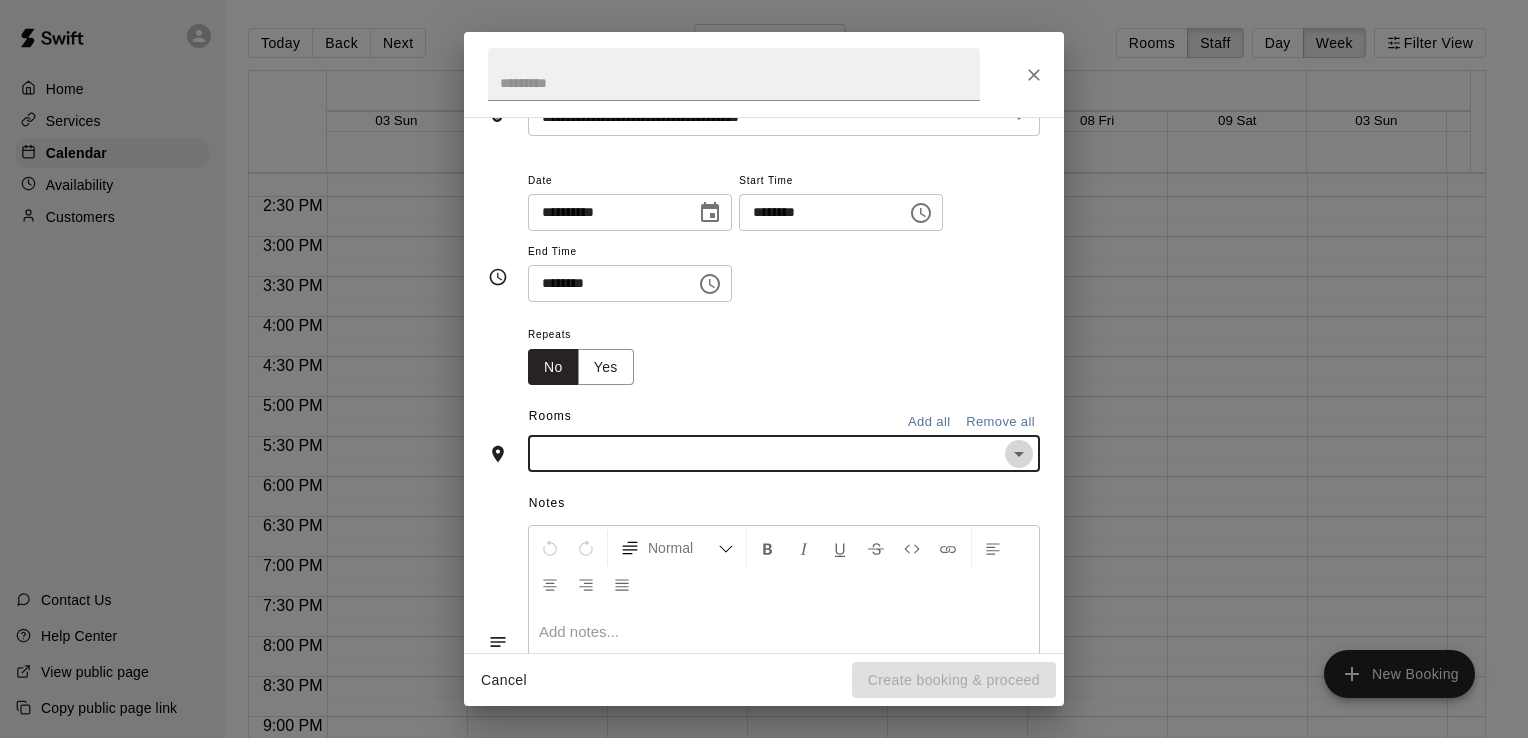 click 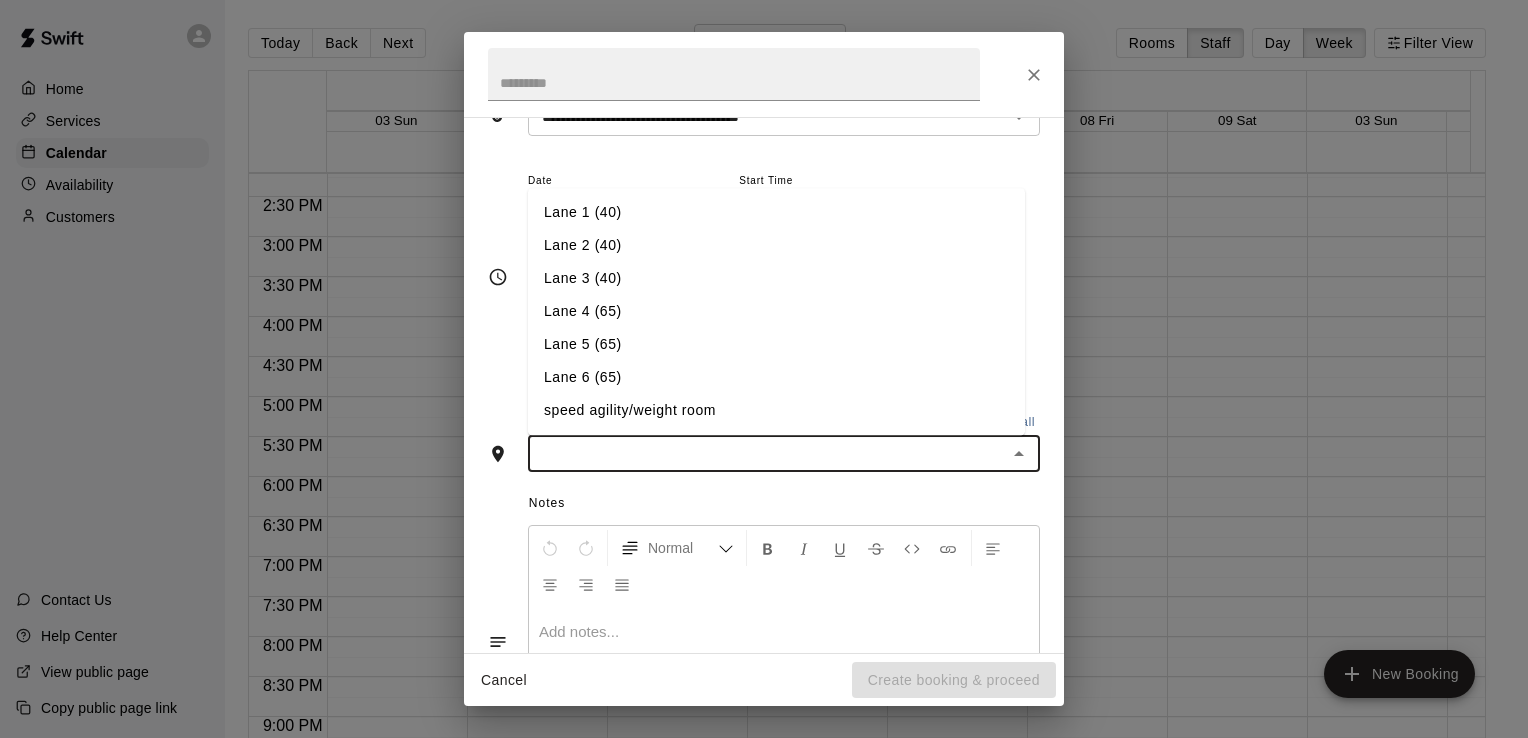 click on "Lane 6 (65)" at bounding box center (776, 378) 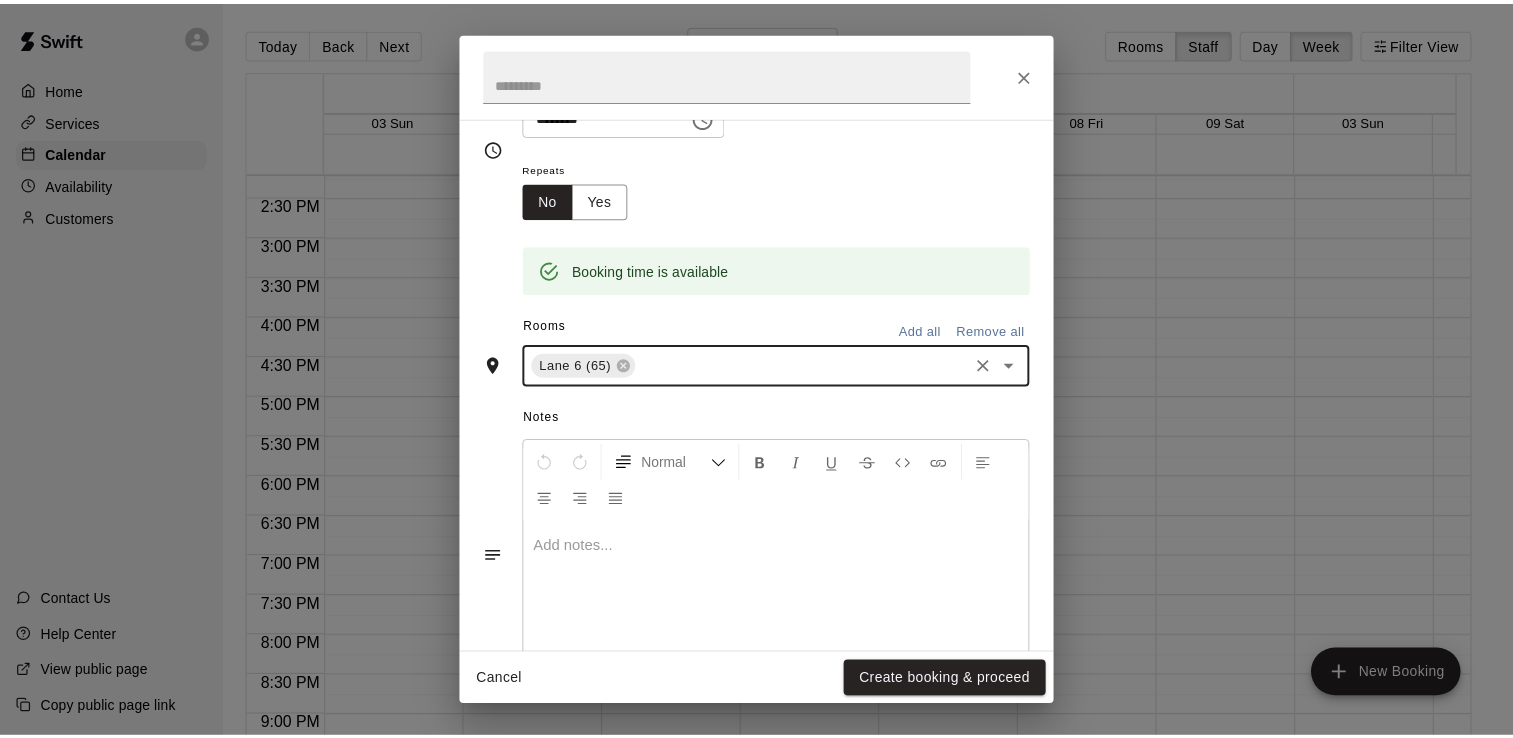 scroll, scrollTop: 341, scrollLeft: 0, axis: vertical 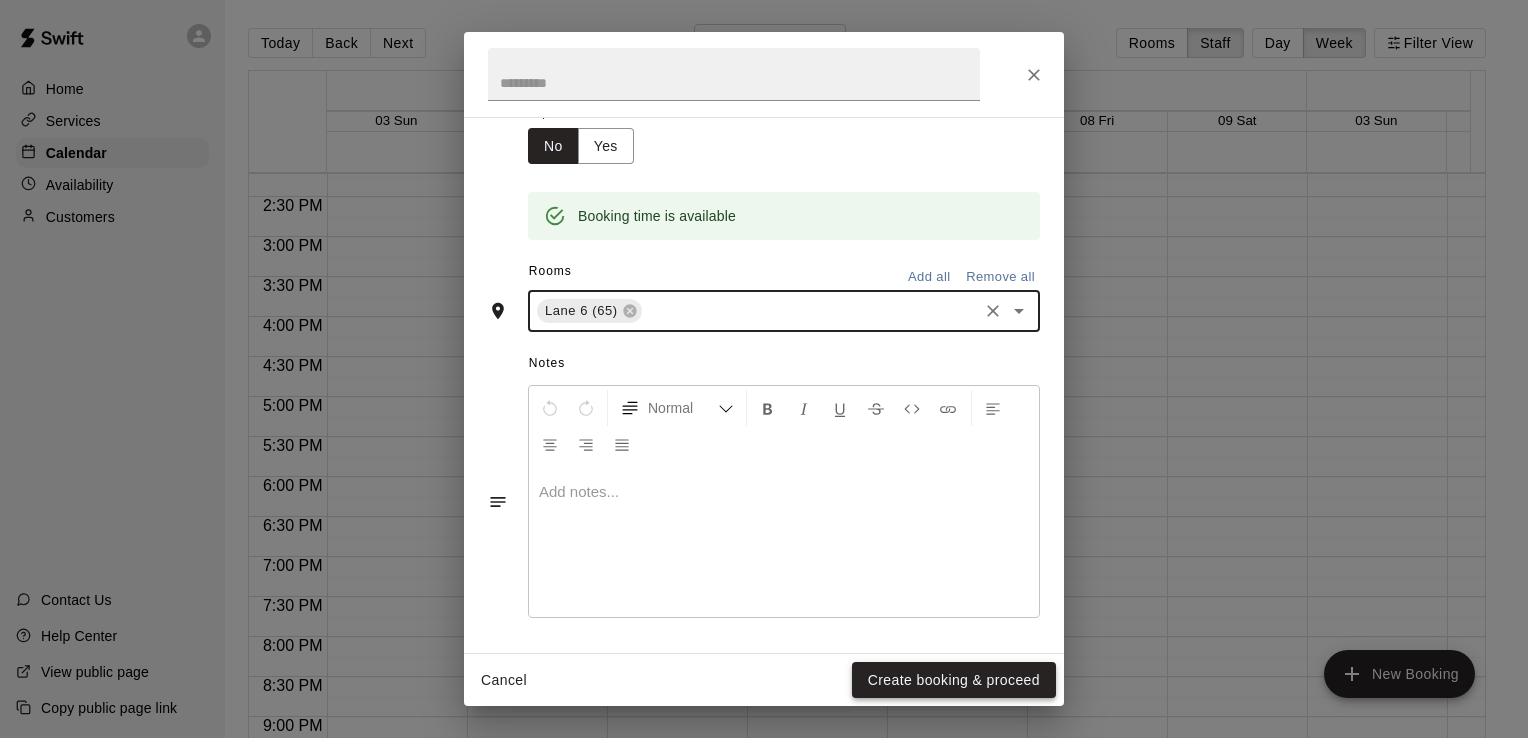 click on "Create booking & proceed" at bounding box center (954, 680) 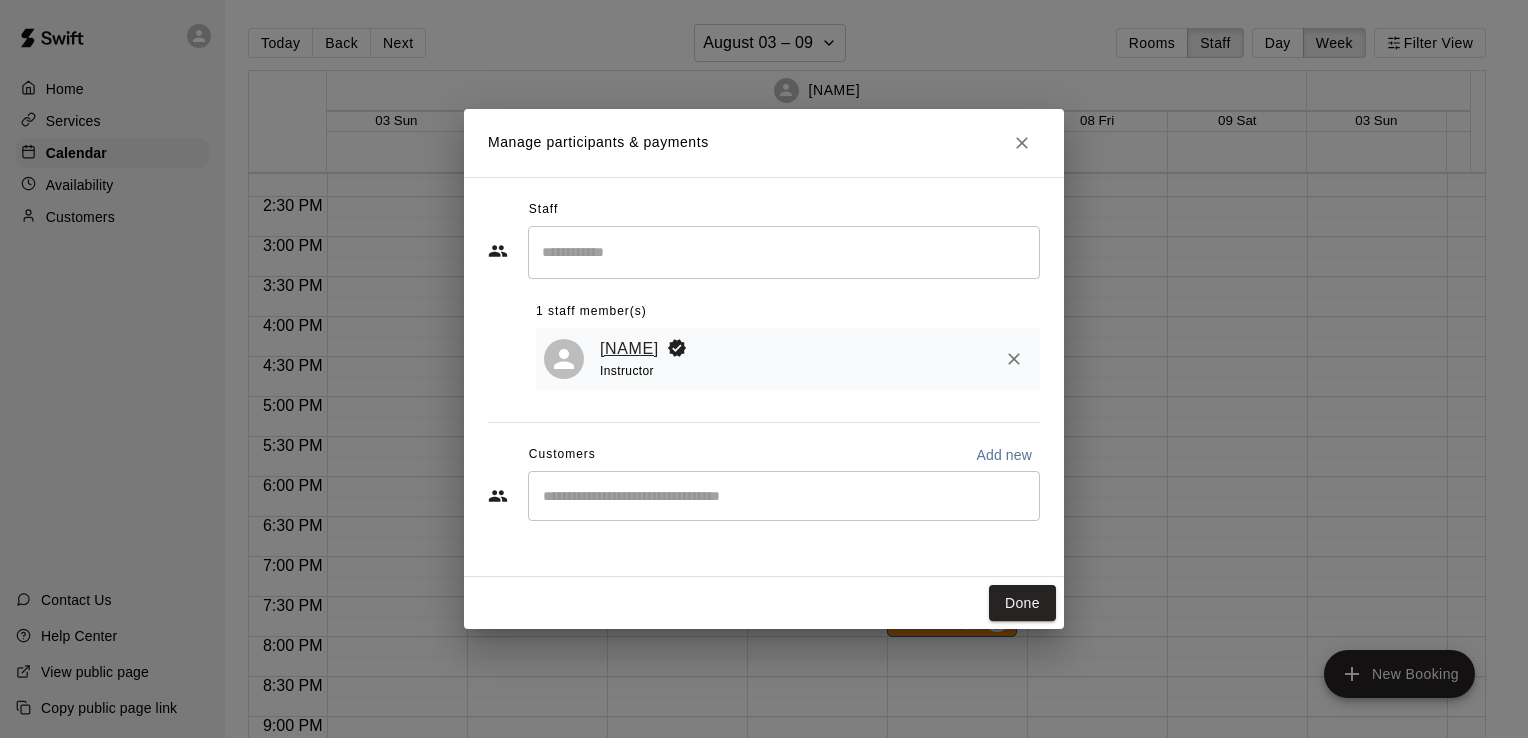 click on "[NAME]" at bounding box center (629, 349) 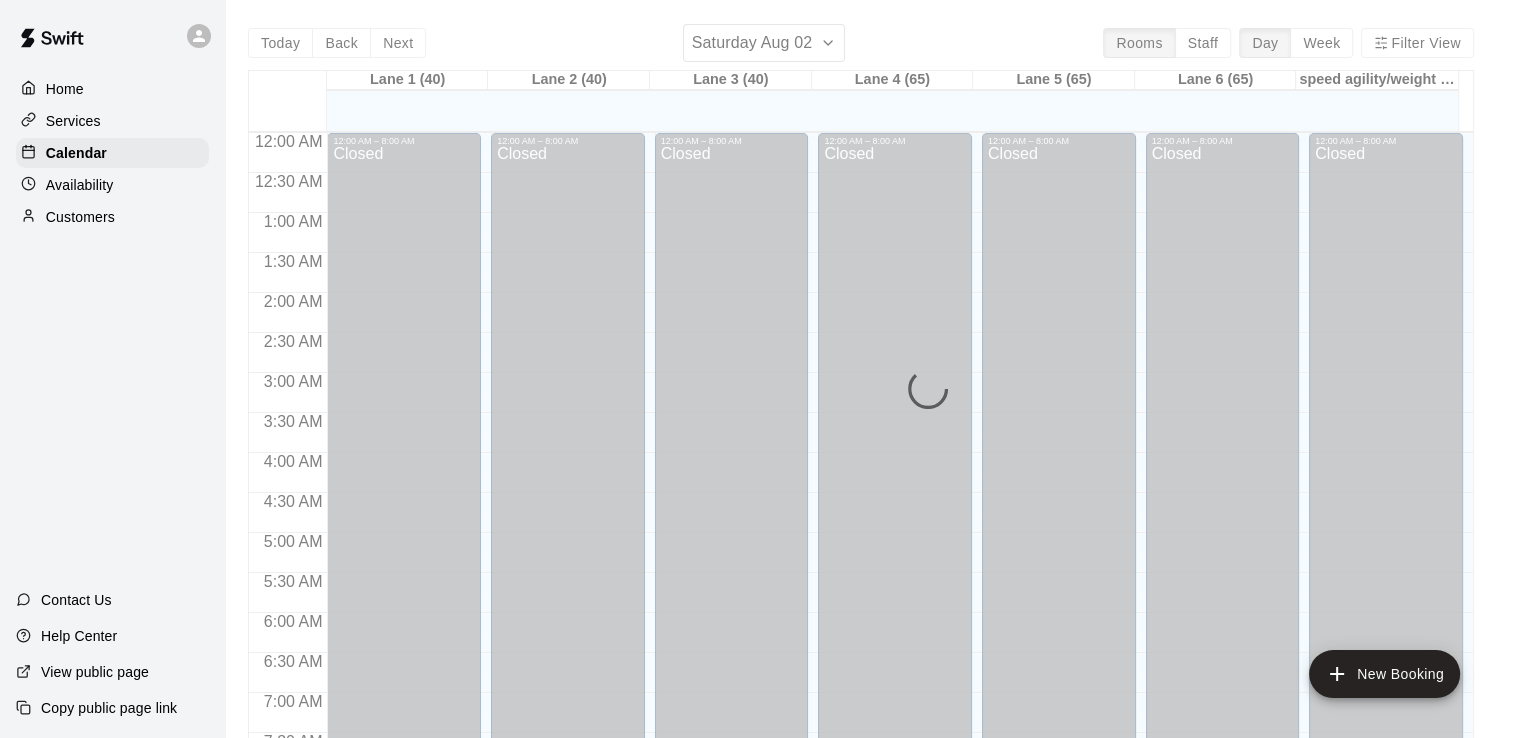 scroll, scrollTop: 903, scrollLeft: 0, axis: vertical 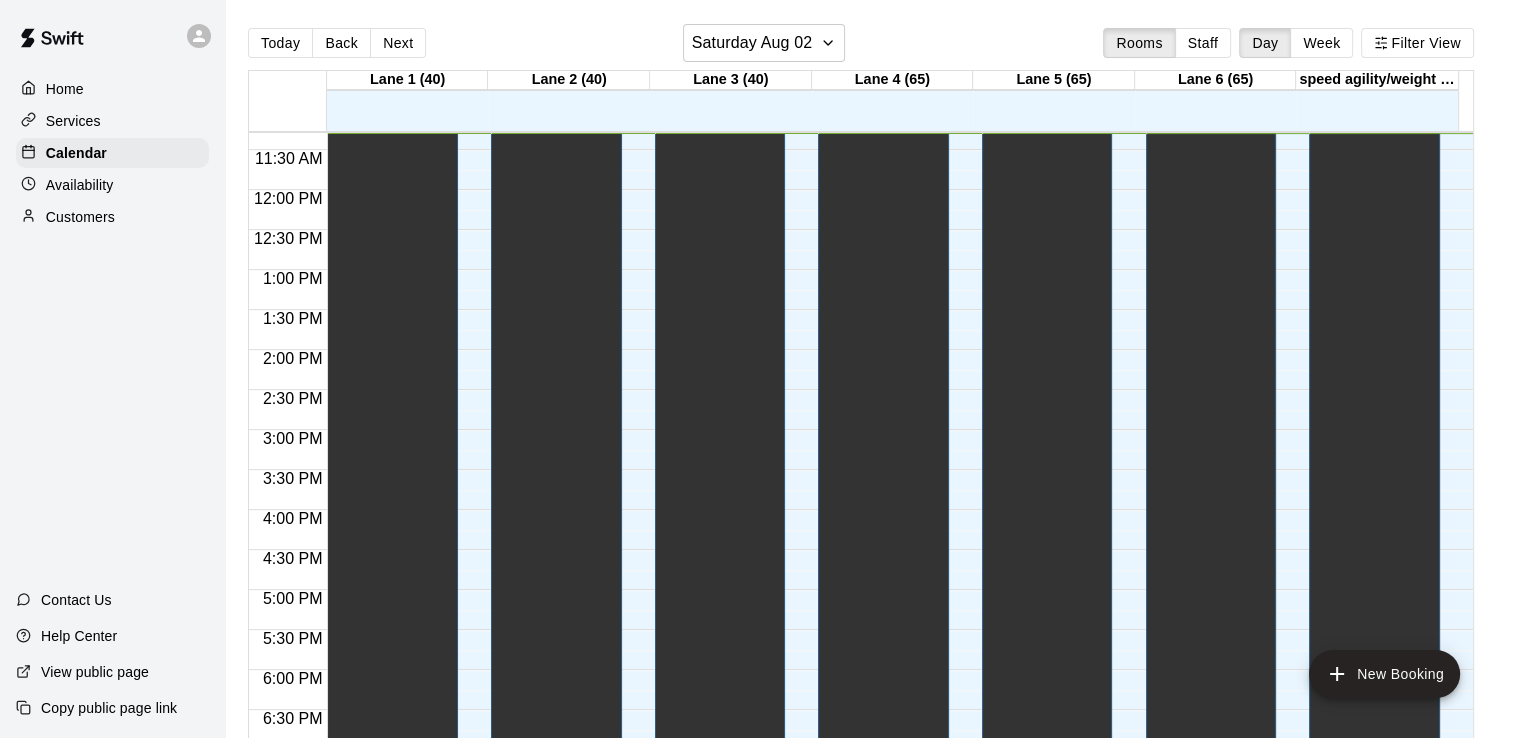 click on "Today Back Next Saturday Aug 02 Rooms Staff Day Week Filter View" at bounding box center [861, 47] 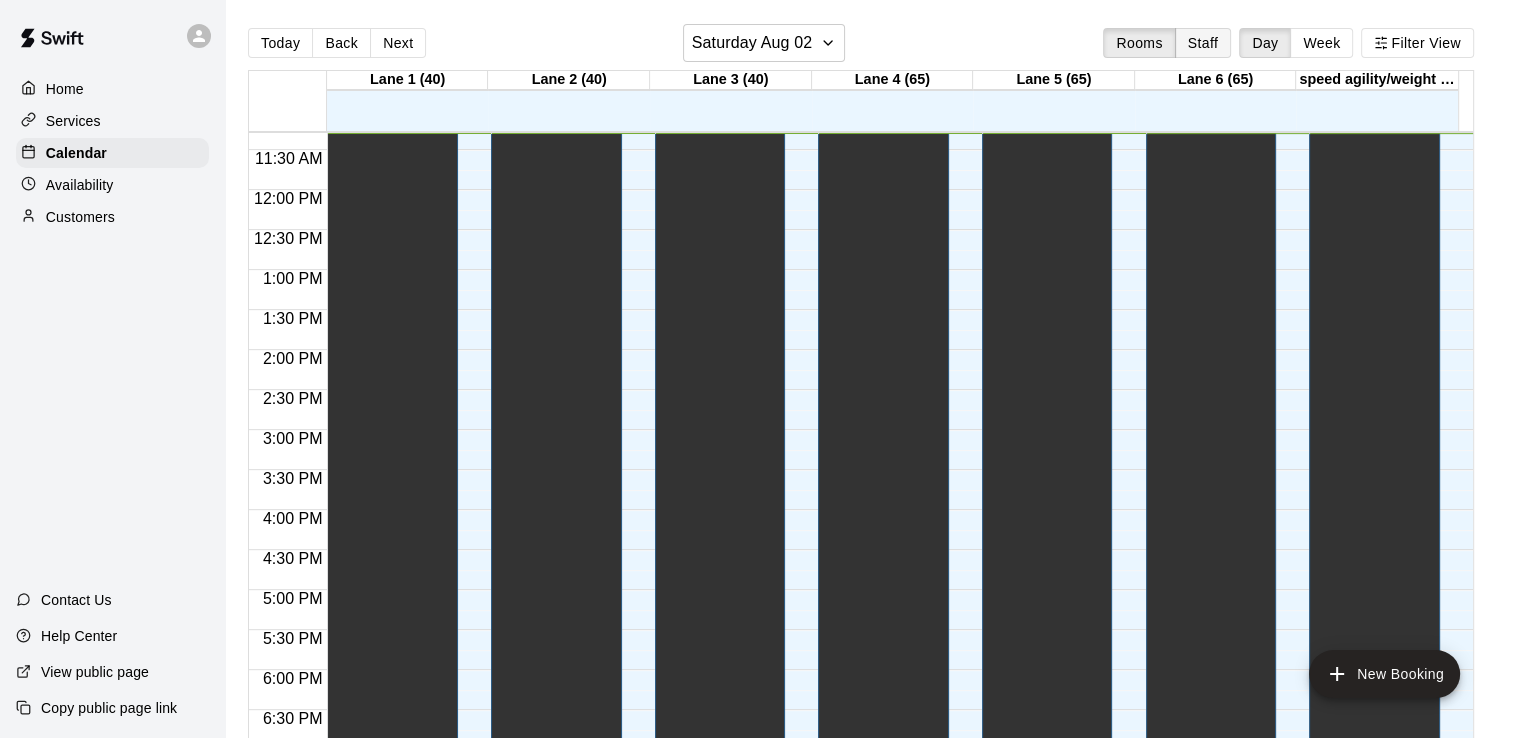 click on "Staff" at bounding box center (1203, 43) 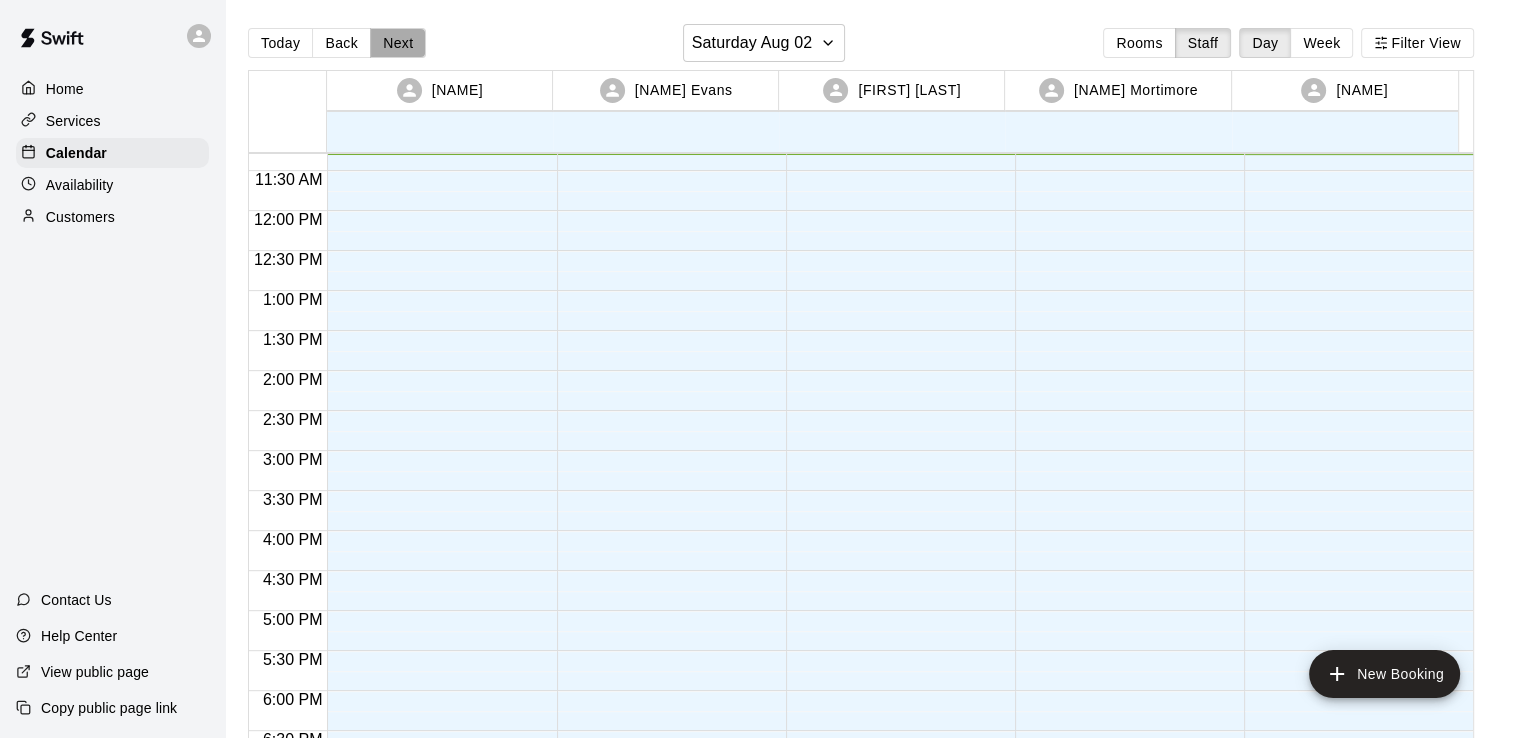 click on "Next" at bounding box center [398, 43] 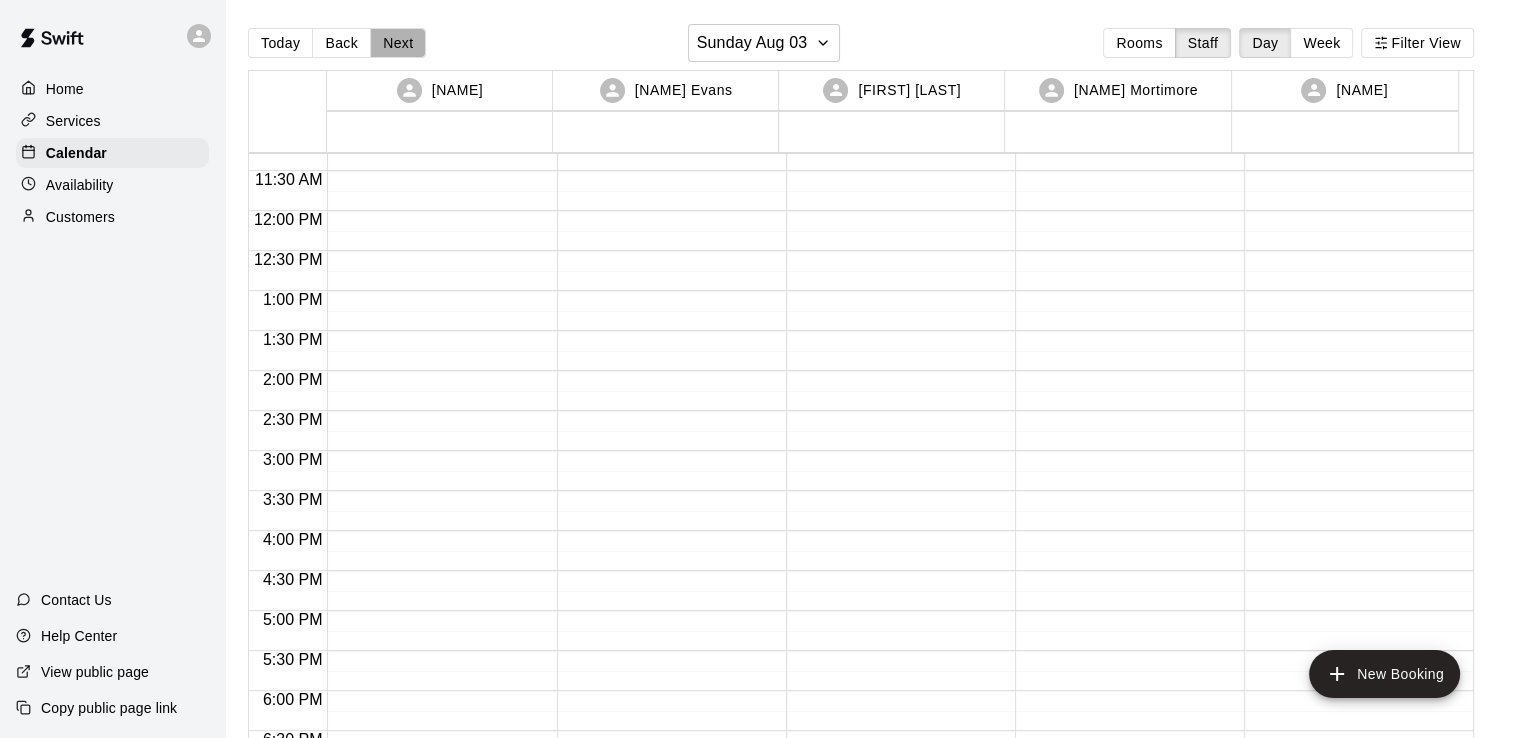 click on "Next" at bounding box center (398, 43) 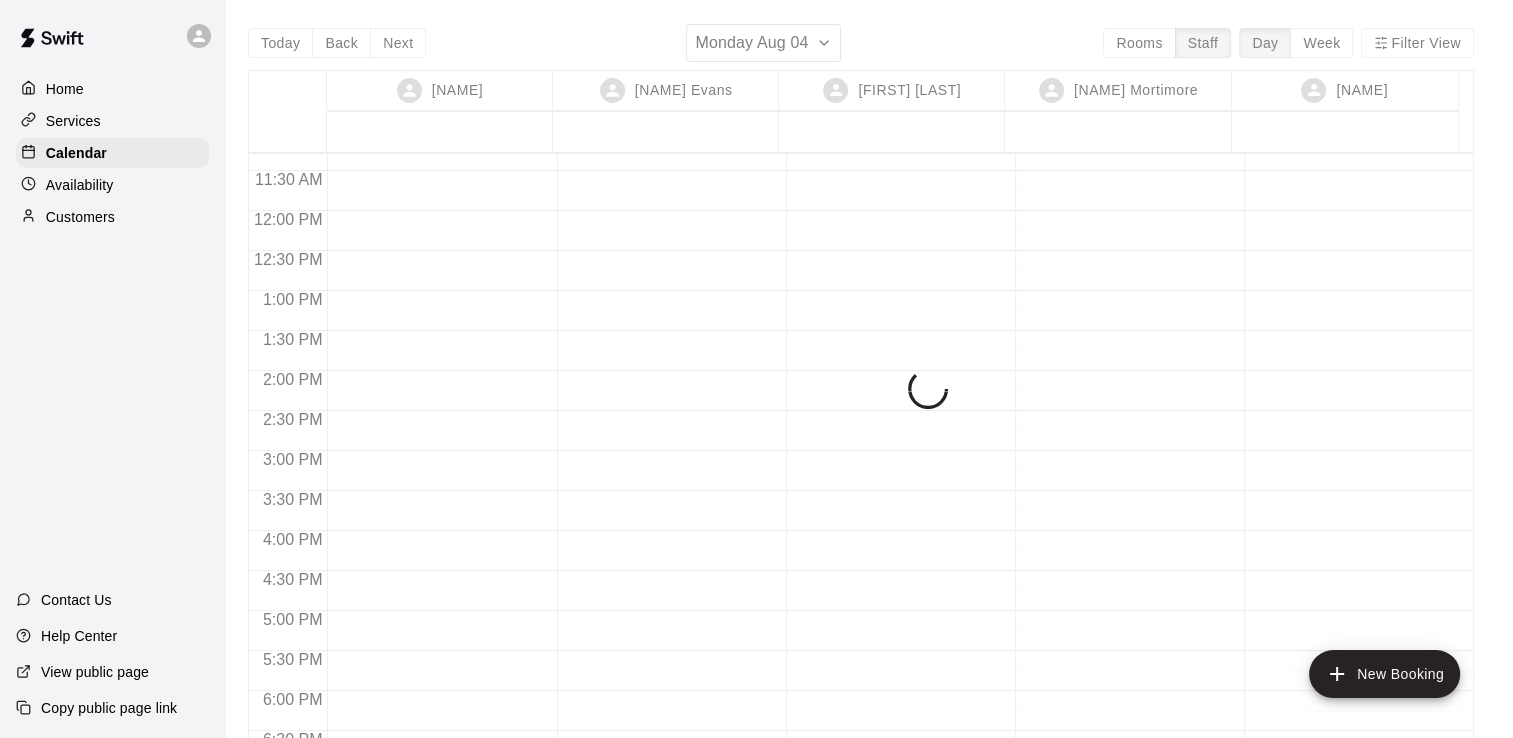 click on "Today Back Next Monday Aug 04 Rooms Staff Day Week Filter View [NAME] 04 Mon [NAME] 04 Mon [NAME] 04 Mon [NAME]  04 Mon [NAME] 04 Mon 12:00 AM 12:30 AM 1:00 AM 1:30 AM 2:00 AM 2:30 AM 3:00 AM 3:30 AM 4:00 AM 4:30 AM 5:00 AM 5:30 AM 6:00 AM 6:30 AM 7:00 AM 7:30 AM 8:00 AM 8:30 AM 9:00 AM 9:30 AM 10:00 AM 10:30 AM 11:00 AM 11:30 AM 12:00 PM 12:30 PM 1:00 PM 1:30 PM 2:00 PM 2:30 PM 3:00 PM 3:30 PM 4:00 PM 4:30 PM 5:00 PM 5:30 PM 6:00 PM 6:30 PM 7:00 PM 7:30 PM 8:00 PM 8:30 PM 9:00 PM 9:30 PM 10:00 PM 10:30 PM 11:00 PM 11:30 PM" at bounding box center [861, 393] 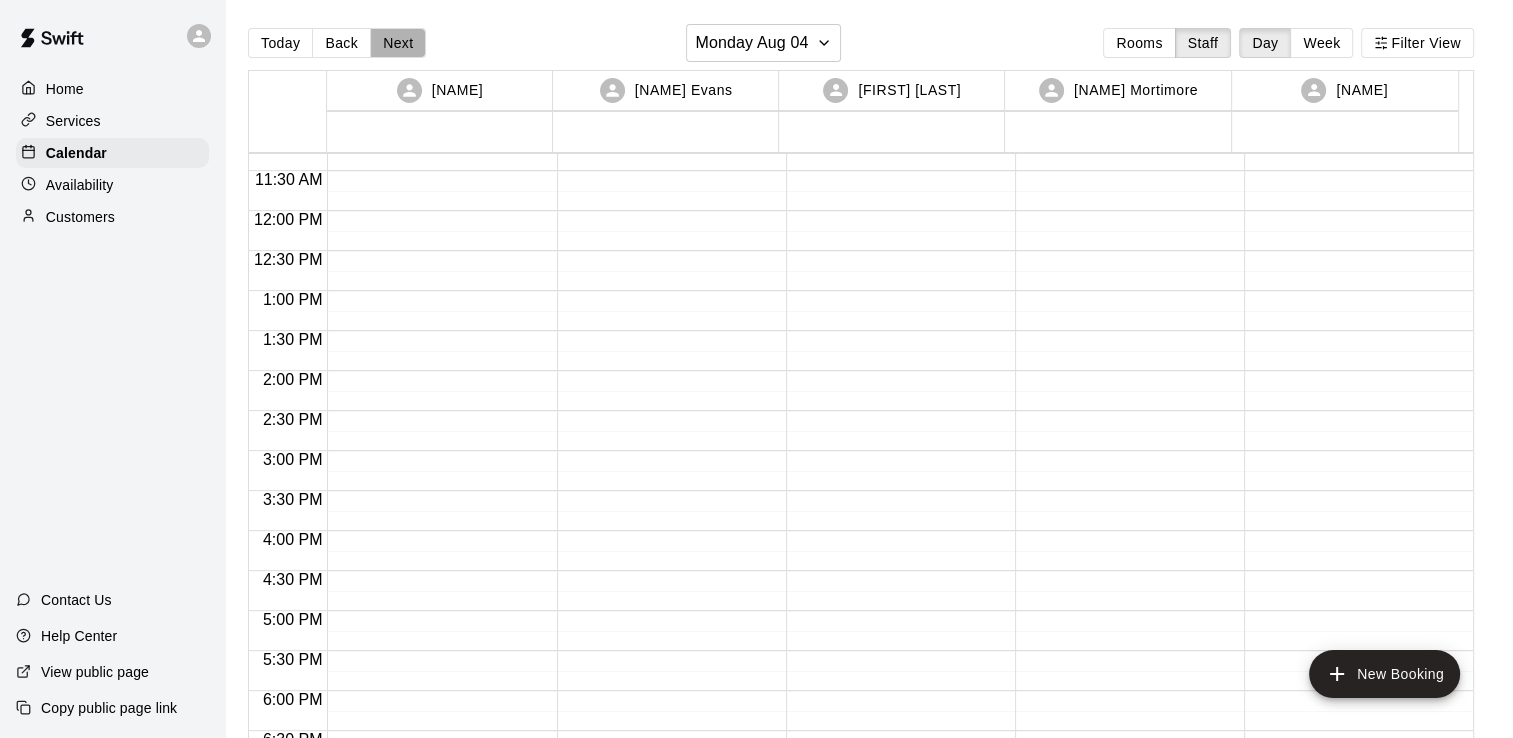 click on "Next" at bounding box center (398, 43) 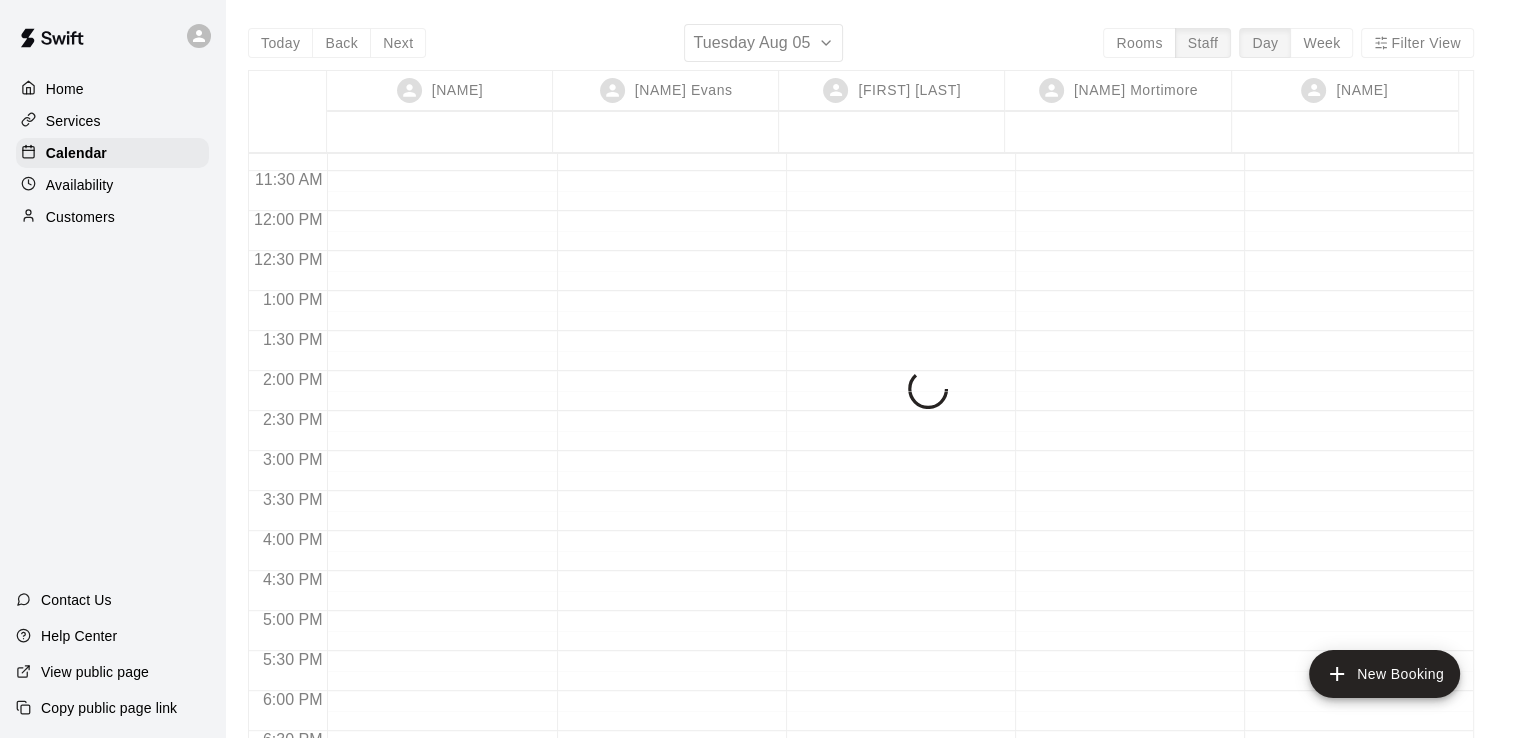 click on "Today Back Next Tuesday Aug 05 Rooms Staff Day Week Filter View [NAME] 05 Tue [NAME] 05 Tue [NAME] 05 Tue [NAME]  05 Tue [NAME] 05 Tue 12:00 AM 12:30 AM 1:00 AM 1:30 AM 2:00 AM 2:30 AM 3:00 AM 3:30 AM 4:00 AM 4:30 AM 5:00 AM 5:30 AM 6:00 AM 6:30 AM 7:00 AM 7:30 AM 8:00 AM 8:30 AM 9:00 AM 9:30 AM 10:00 AM 10:30 AM 11:00 AM 11:30 AM 12:00 PM 12:30 PM 1:00 PM 1:30 PM 2:00 PM 2:30 PM 3:00 PM 3:30 PM 4:00 PM 4:30 PM 5:00 PM 5:30 PM 6:00 PM 6:30 PM 7:00 PM 7:30 PM 8:00 PM 8:30 PM 9:00 PM 9:30 PM 10:00 PM 10:30 PM 11:00 PM 11:30 PM" at bounding box center (861, 393) 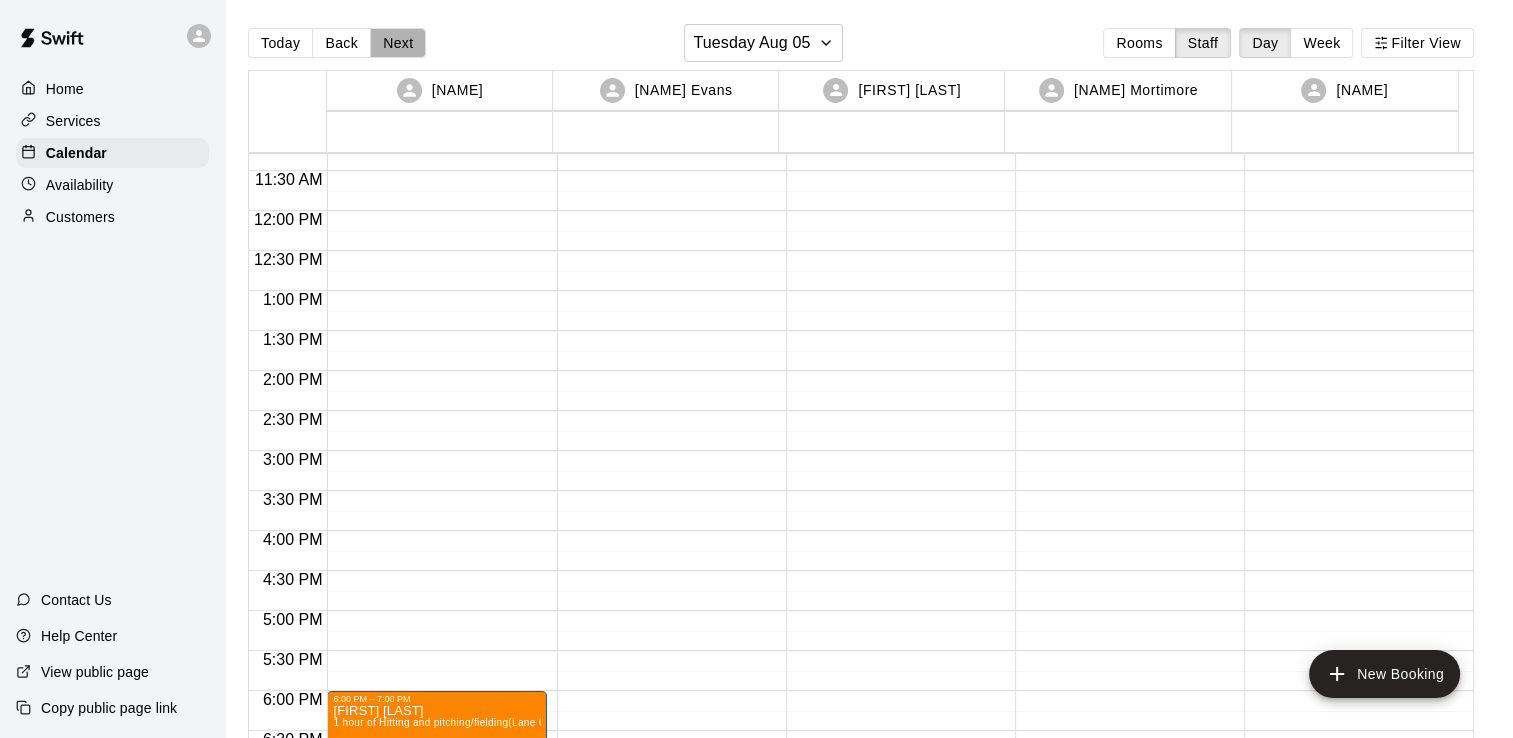click on "Next" at bounding box center [398, 43] 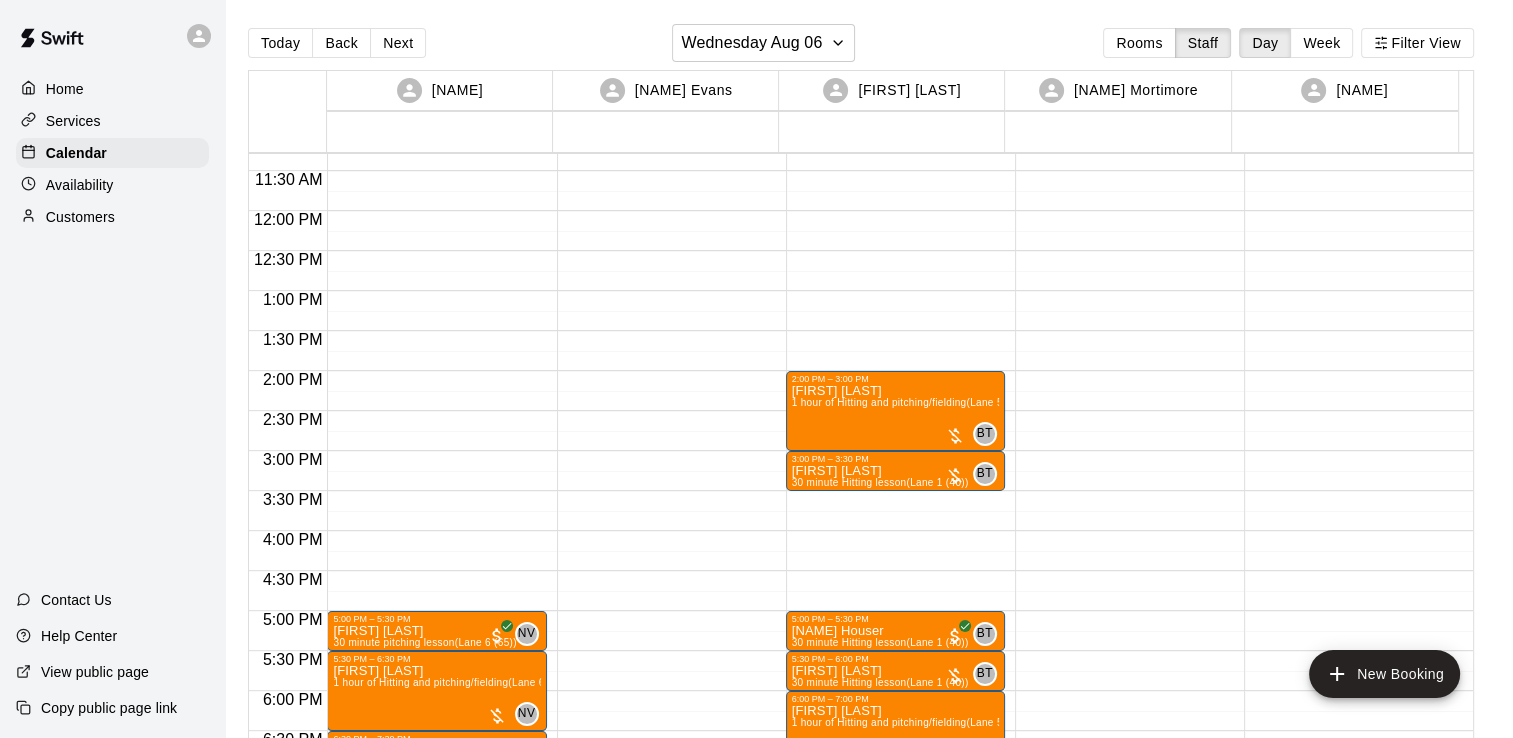 click on "Next" at bounding box center (398, 43) 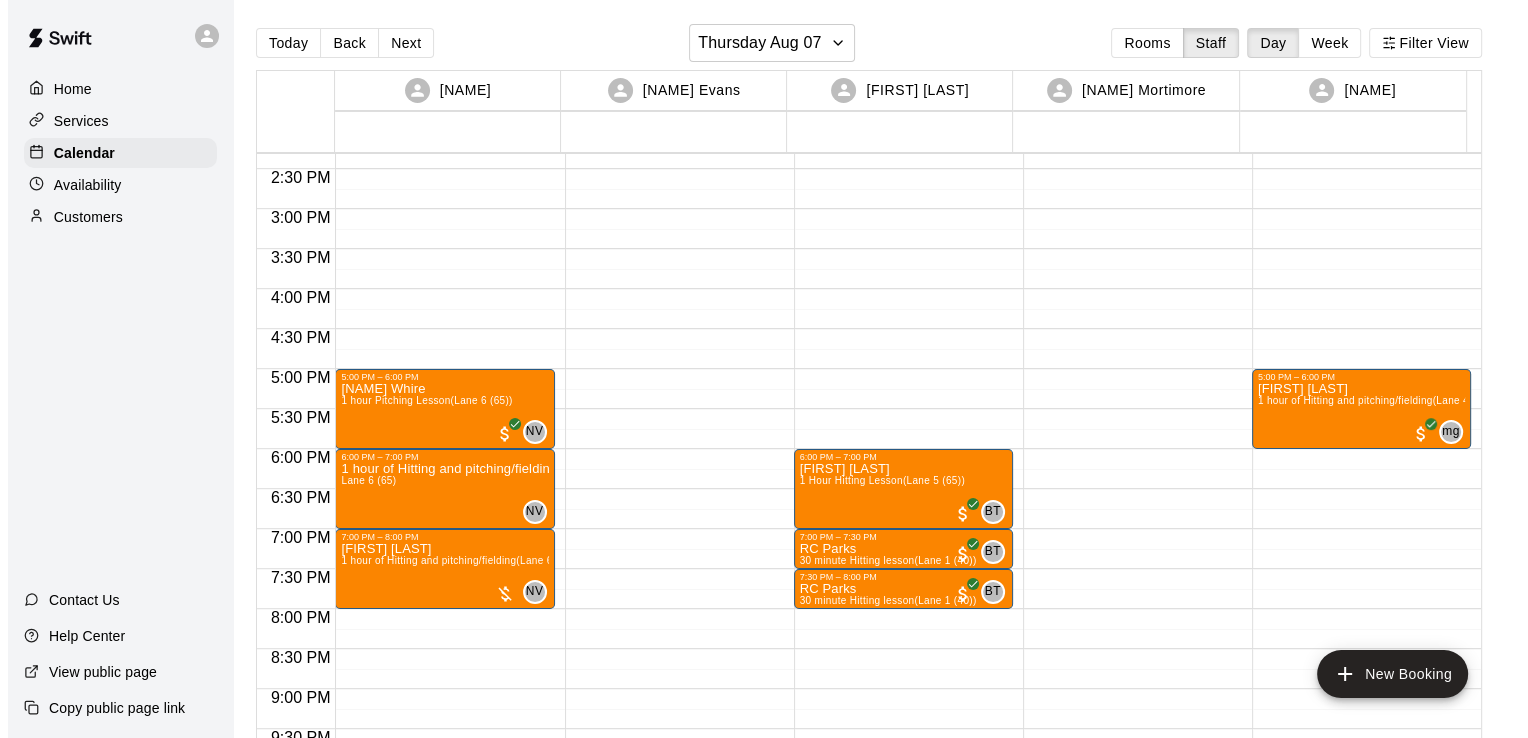 scroll, scrollTop: 1146, scrollLeft: 0, axis: vertical 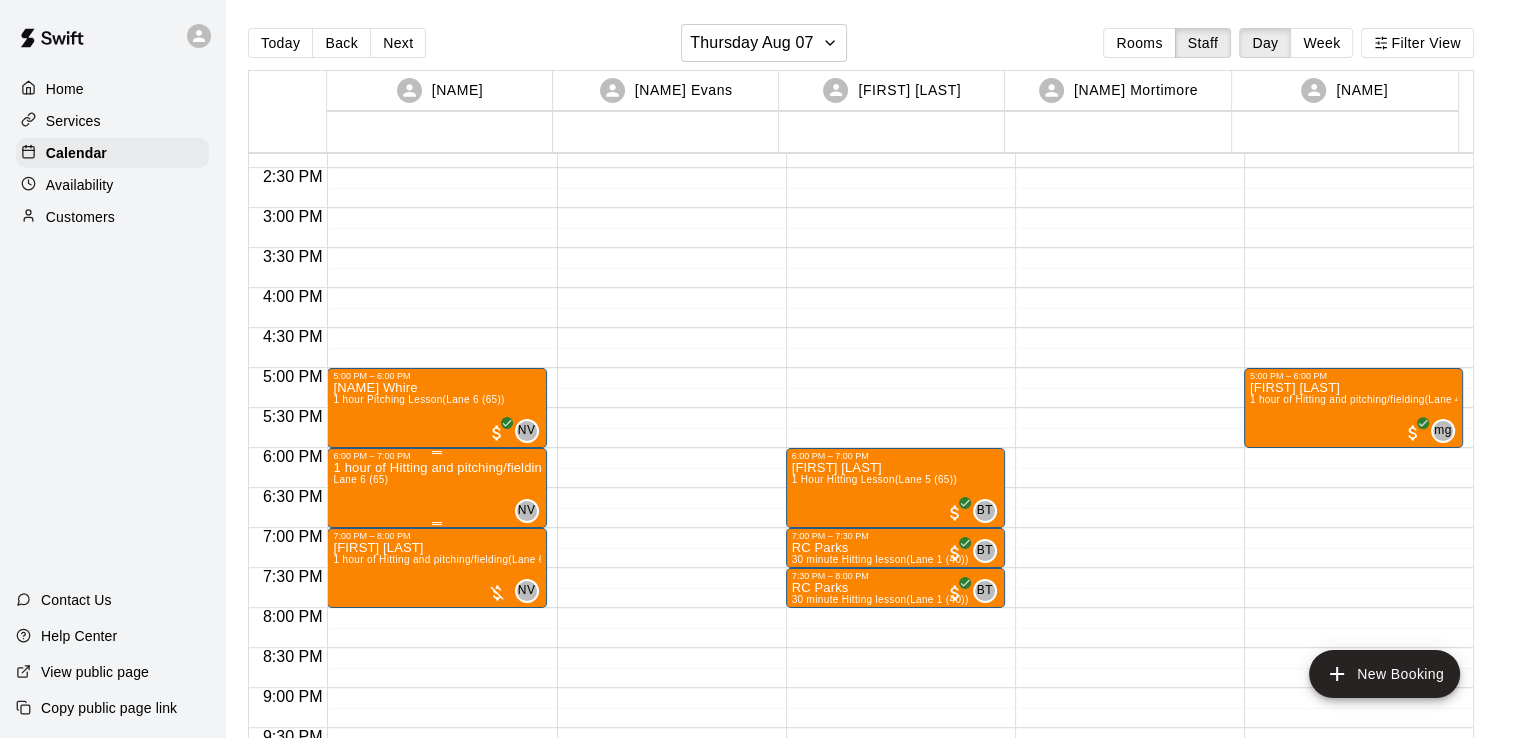 click on "1 hour of Hitting and pitching/fielding Lane 6 (65)" at bounding box center [436, 830] 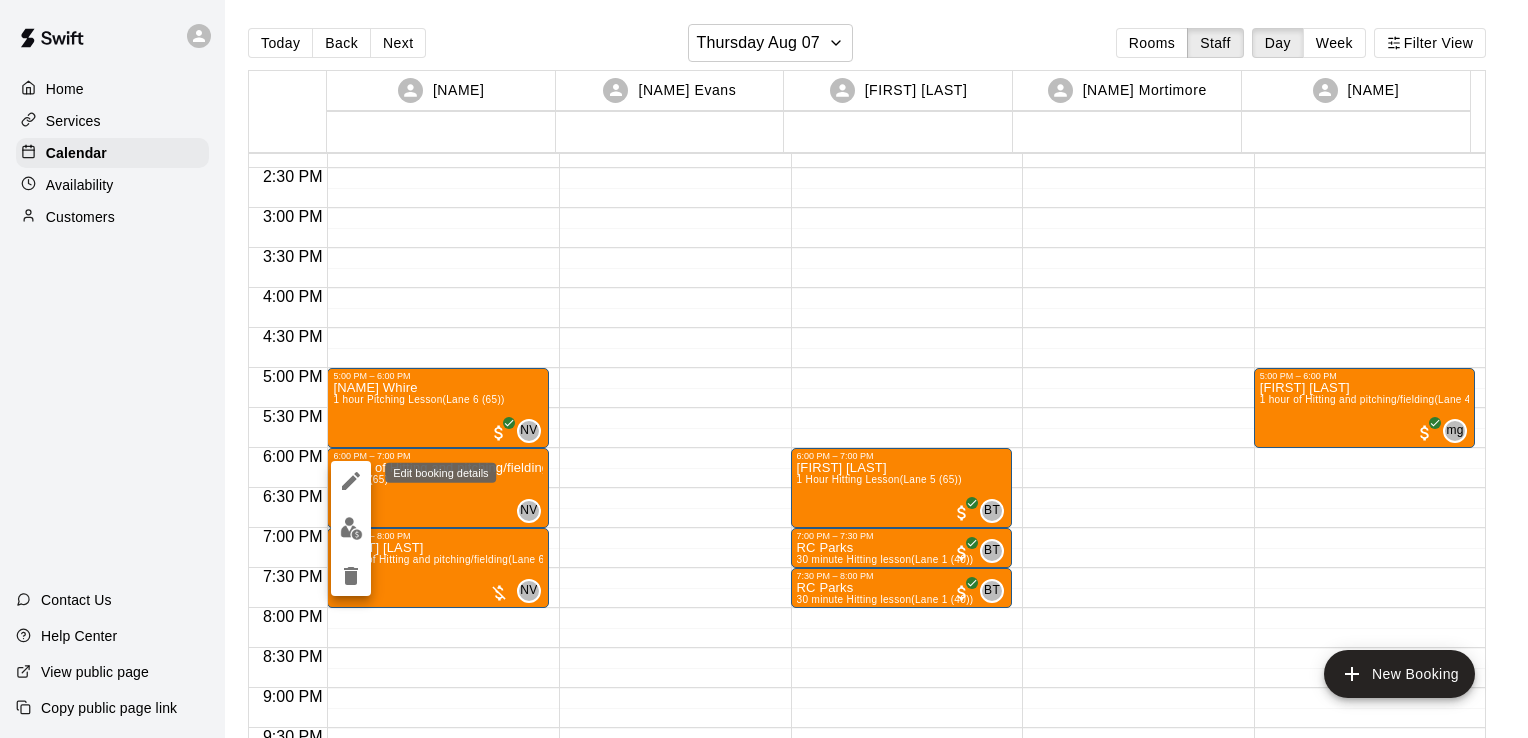 click 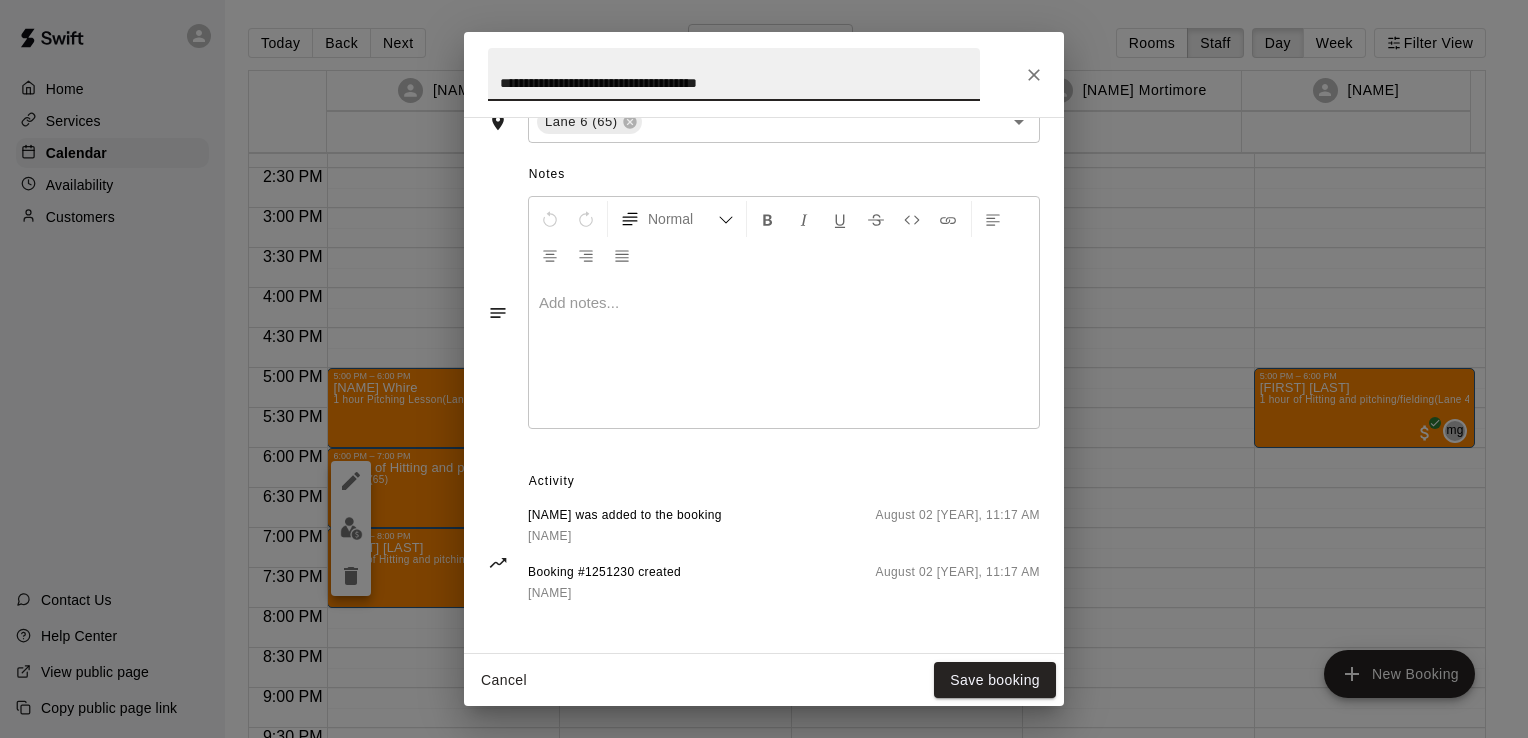 scroll, scrollTop: 532, scrollLeft: 0, axis: vertical 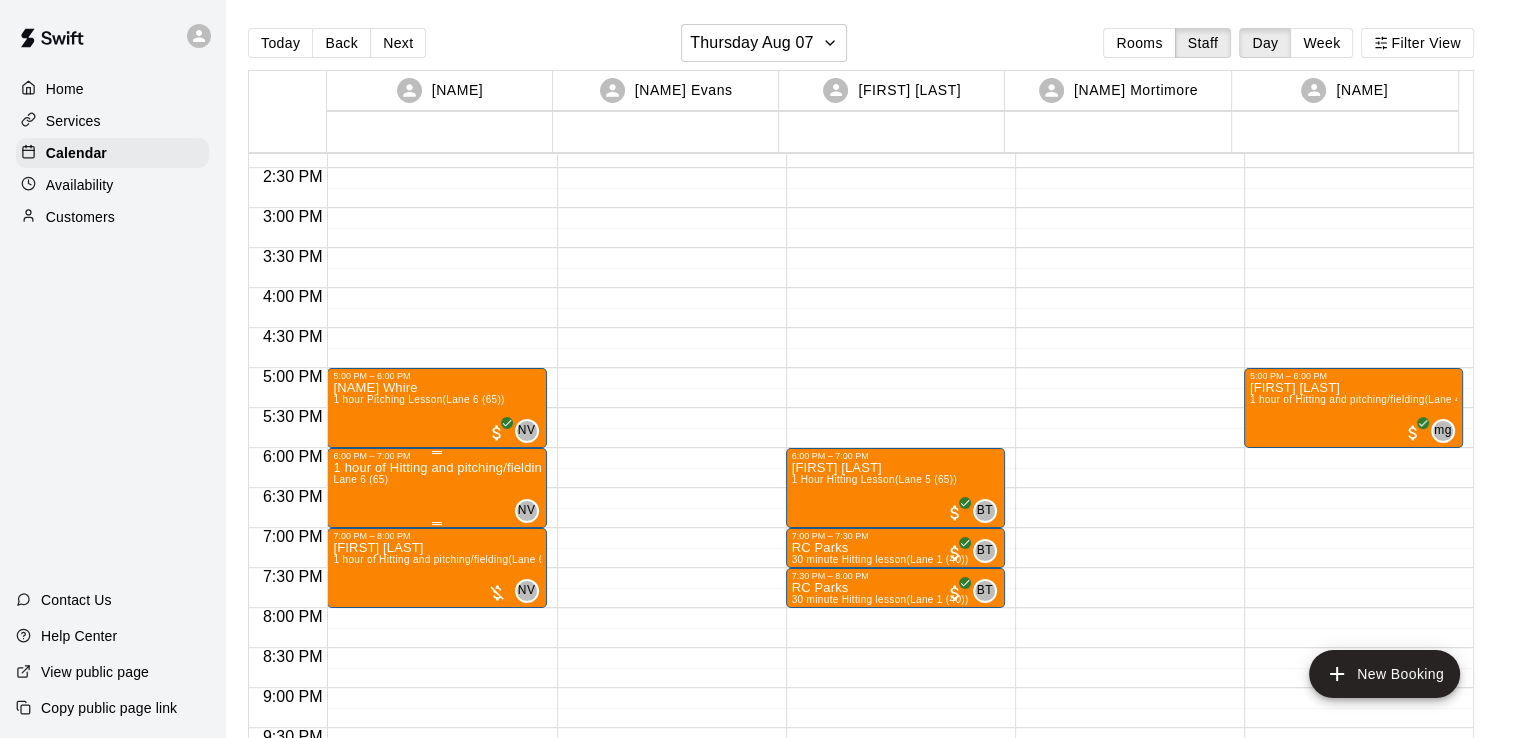 click on "1 hour of Hitting and pitching/fielding Lane 6 (65)" at bounding box center [436, 830] 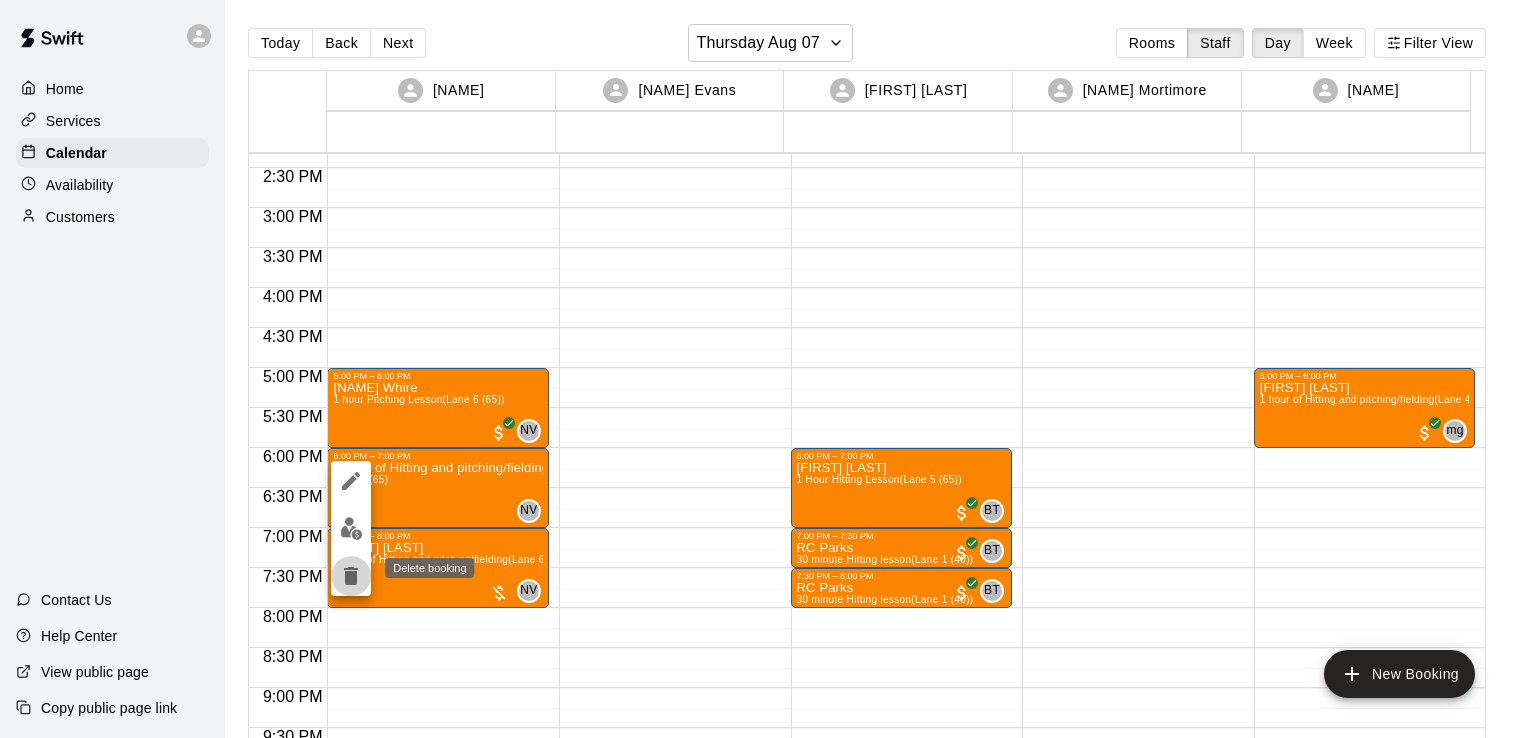 click 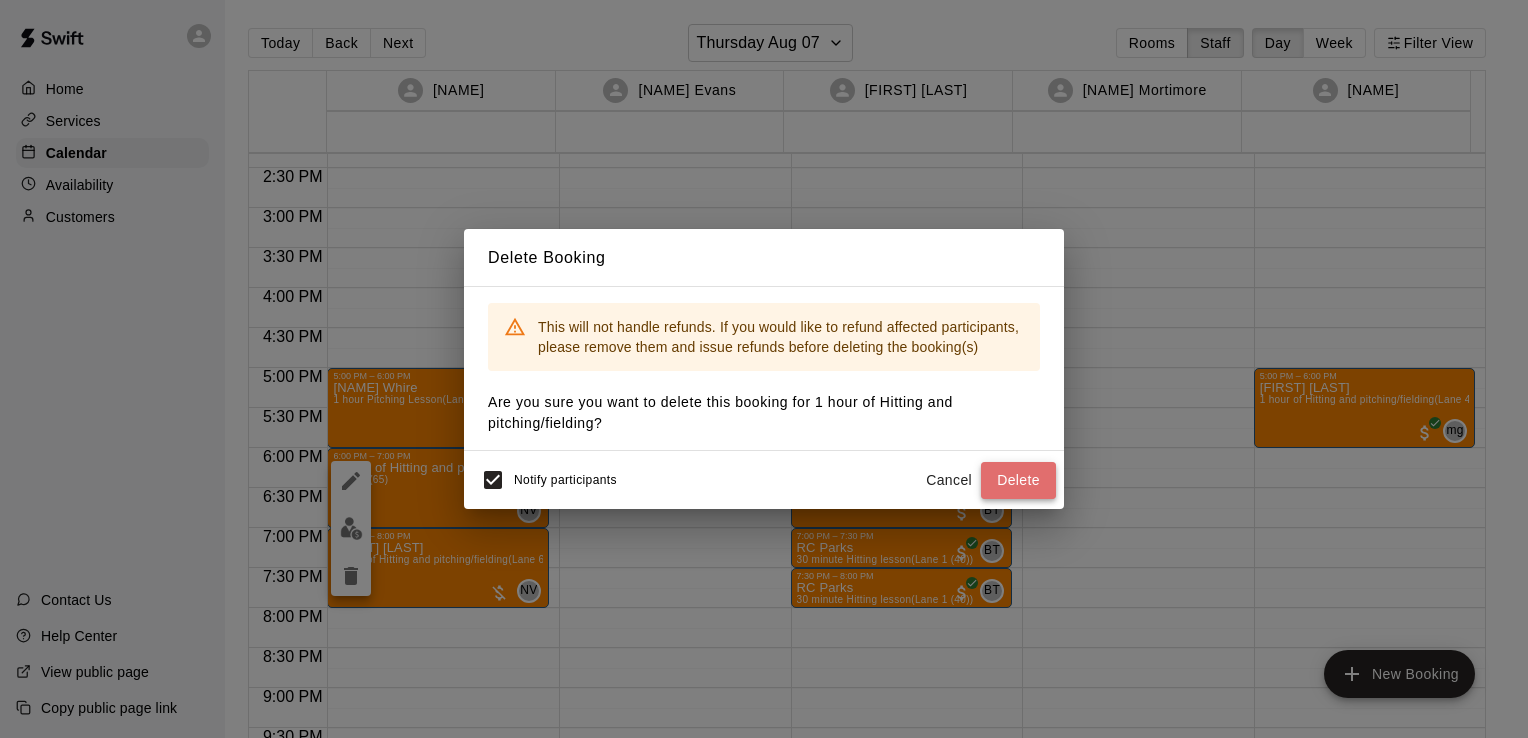 click on "Delete" at bounding box center [1018, 480] 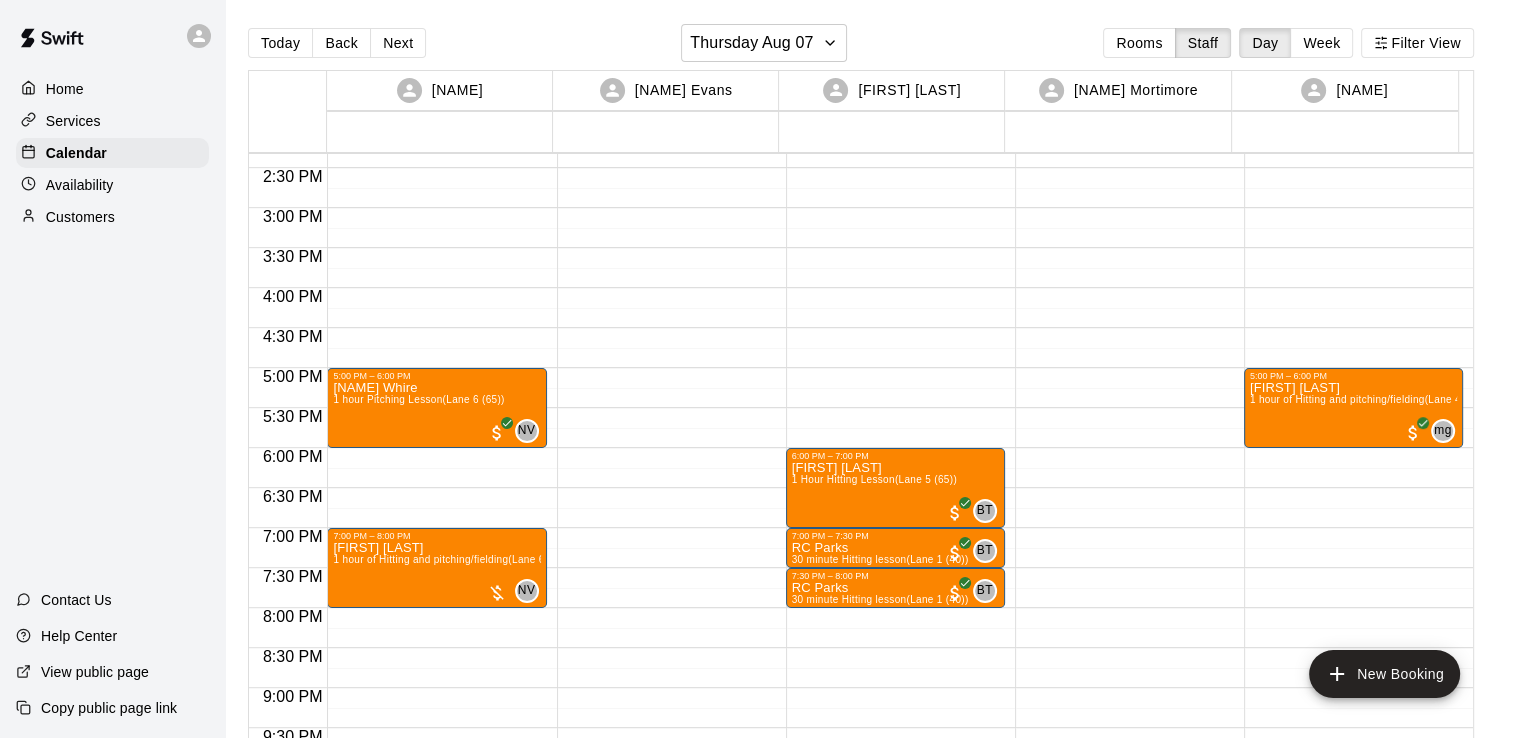 click on "5:00 PM – 6:00 PM [NAME] 1 hour Pitching Lesson  (Lane 6 (65)) NV 0 7:00 PM – 8:00 PM [NAME] 1 hour of Hitting and pitching/fielding  (Lane 6 (65)) NV 0" at bounding box center [436, -32] 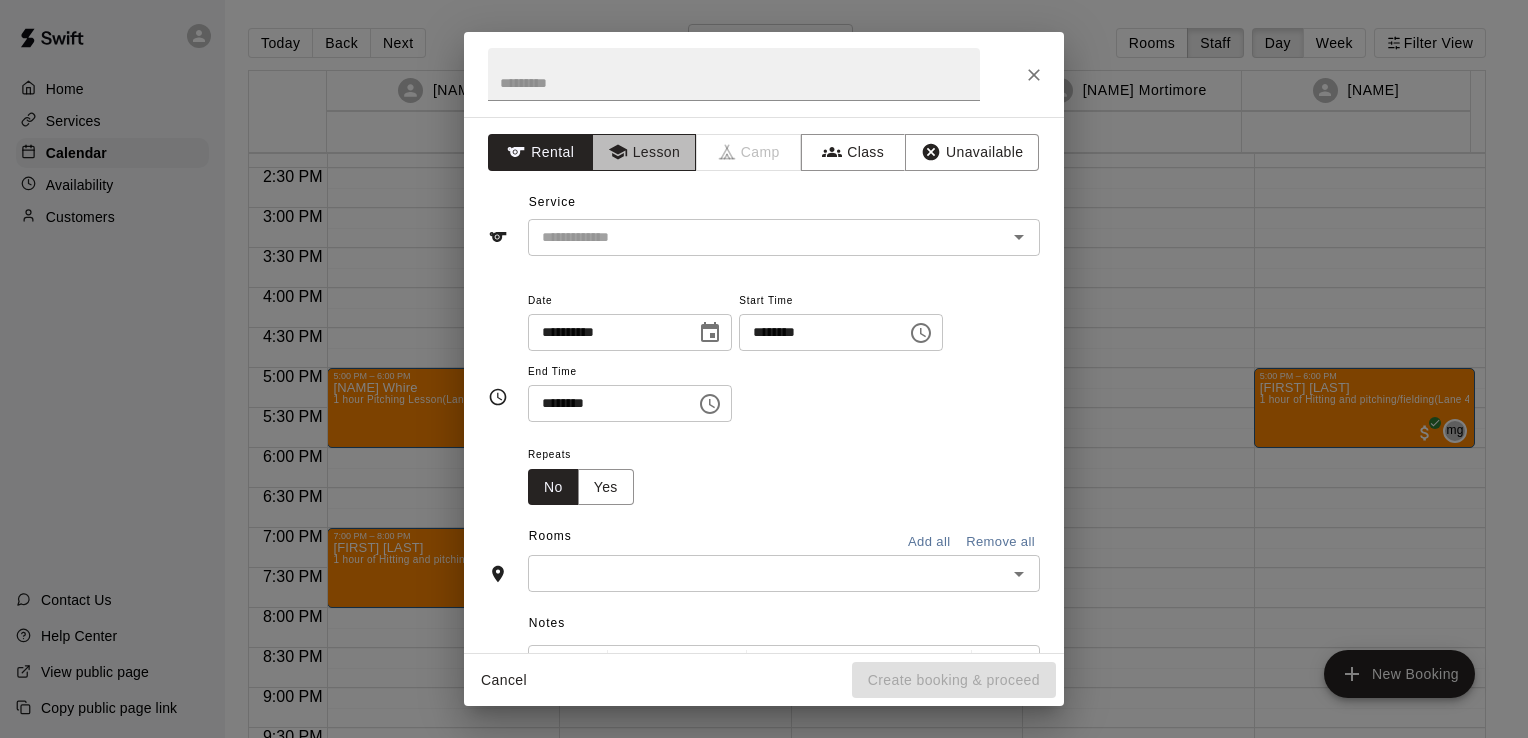 click on "Lesson" at bounding box center [644, 152] 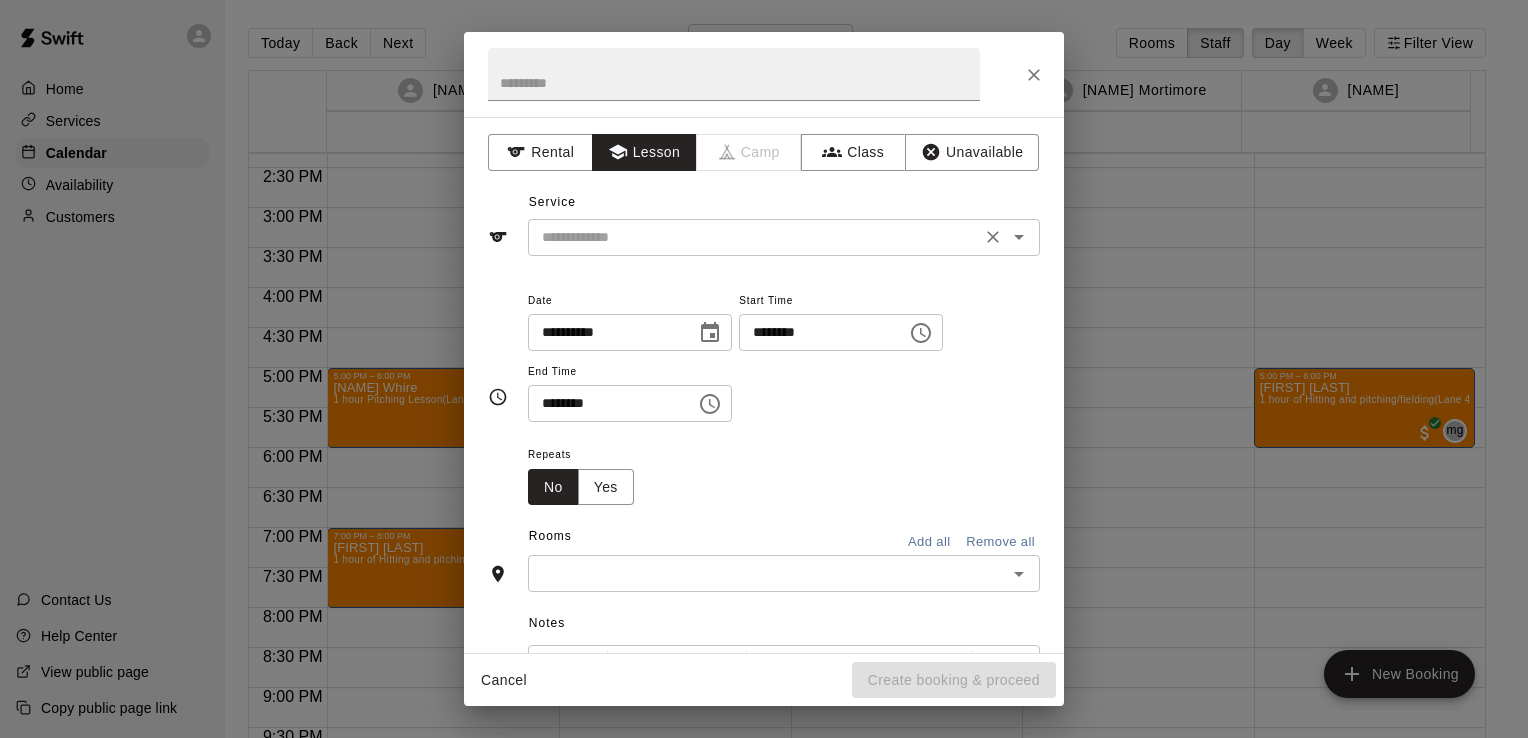 click at bounding box center (754, 237) 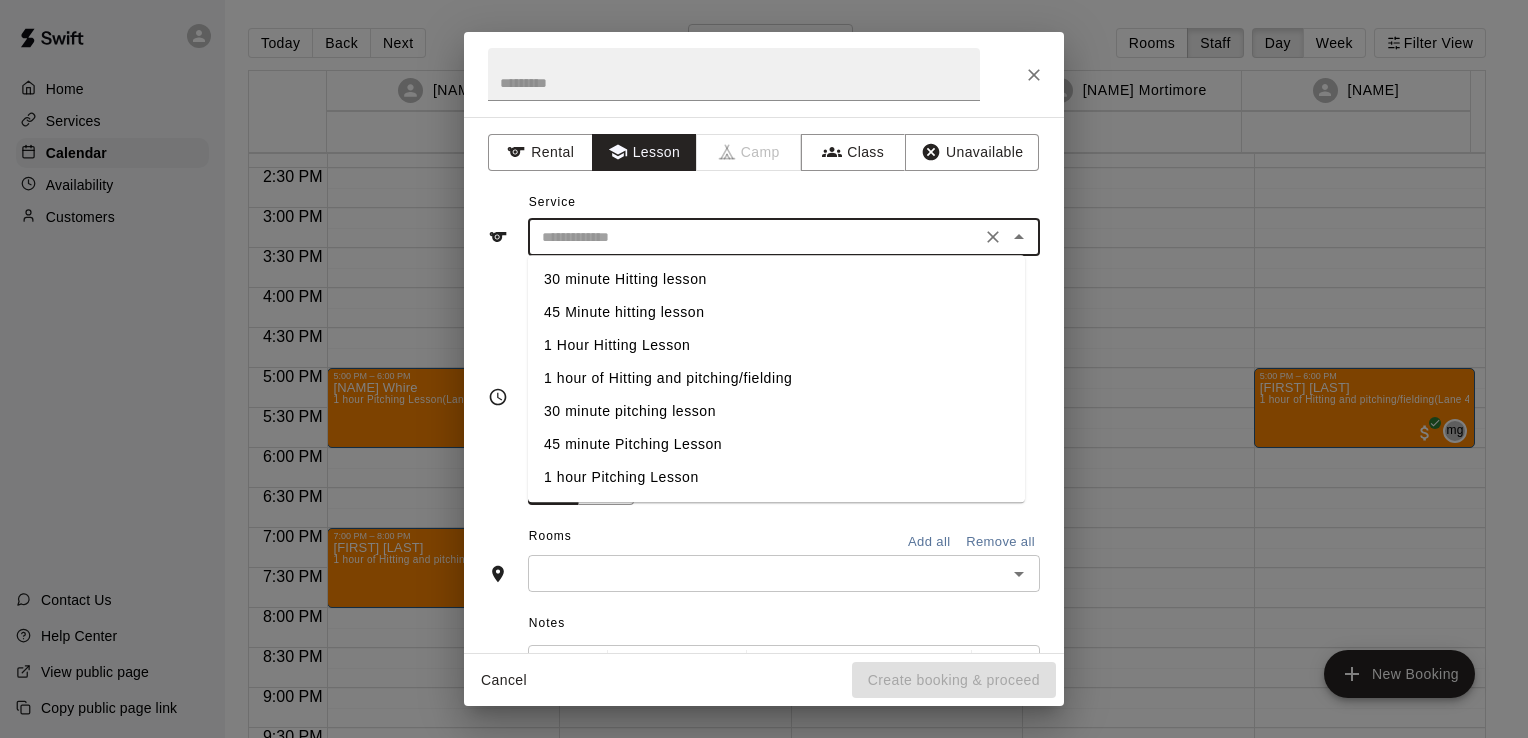 click on "1 hour of Hitting and pitching/fielding" at bounding box center [776, 378] 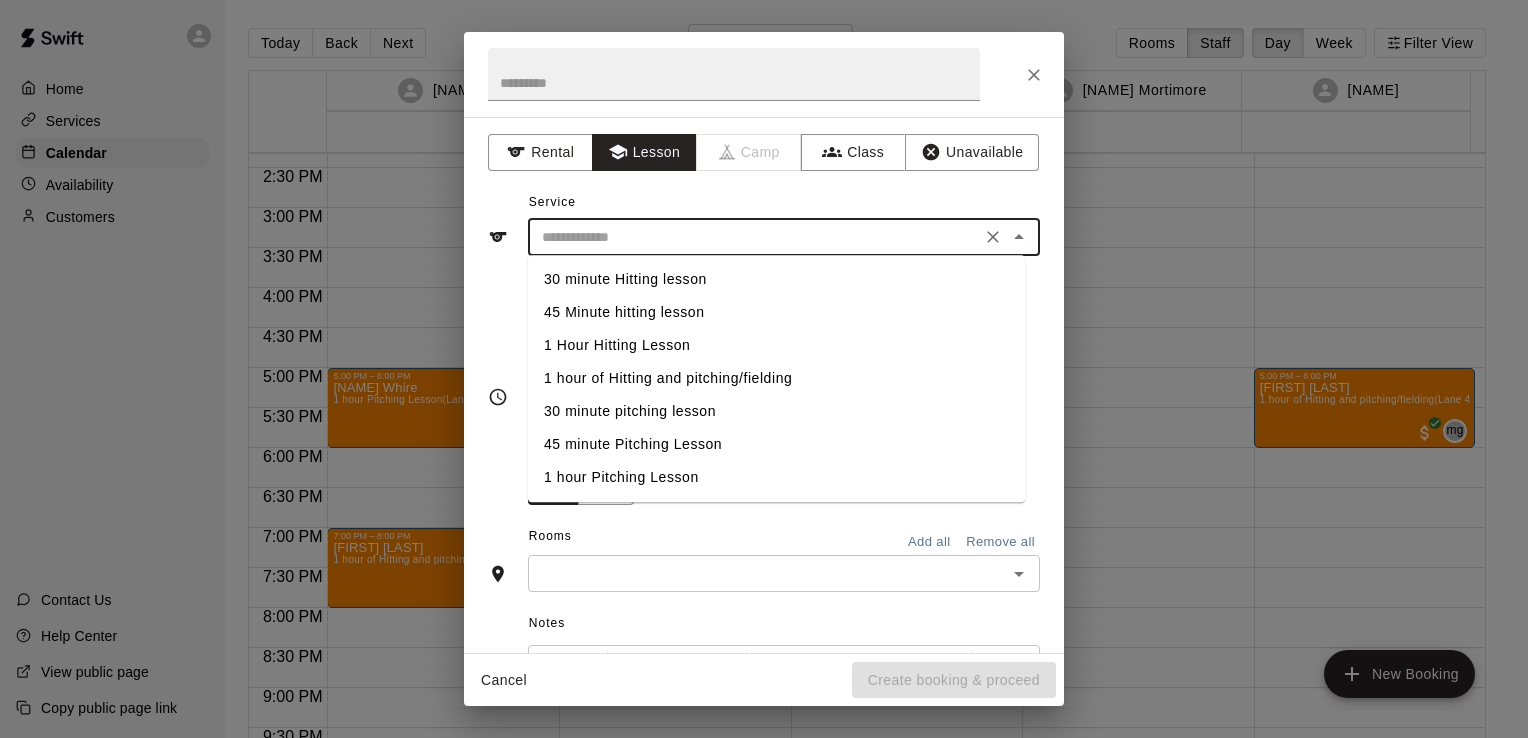 type on "**********" 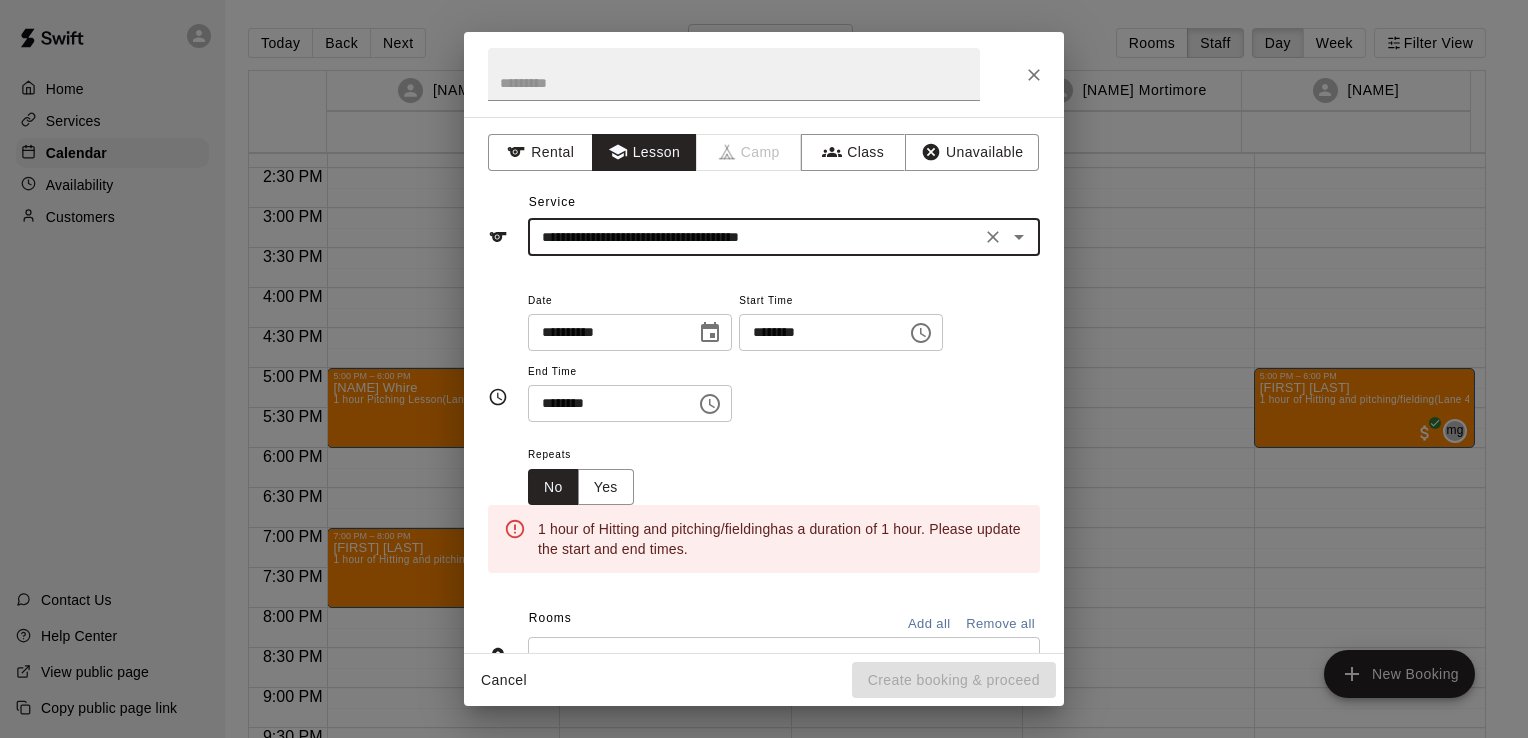 click 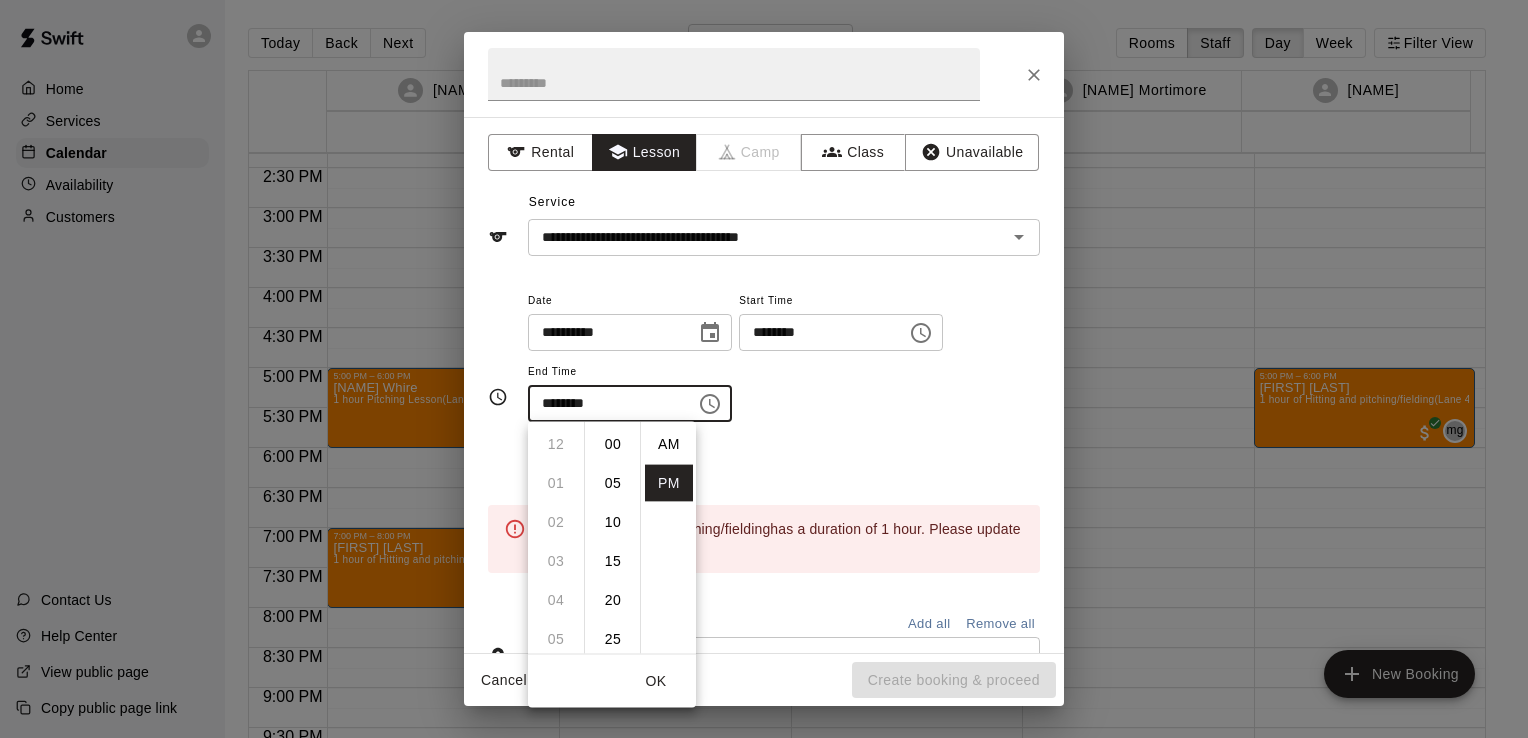 scroll, scrollTop: 234, scrollLeft: 0, axis: vertical 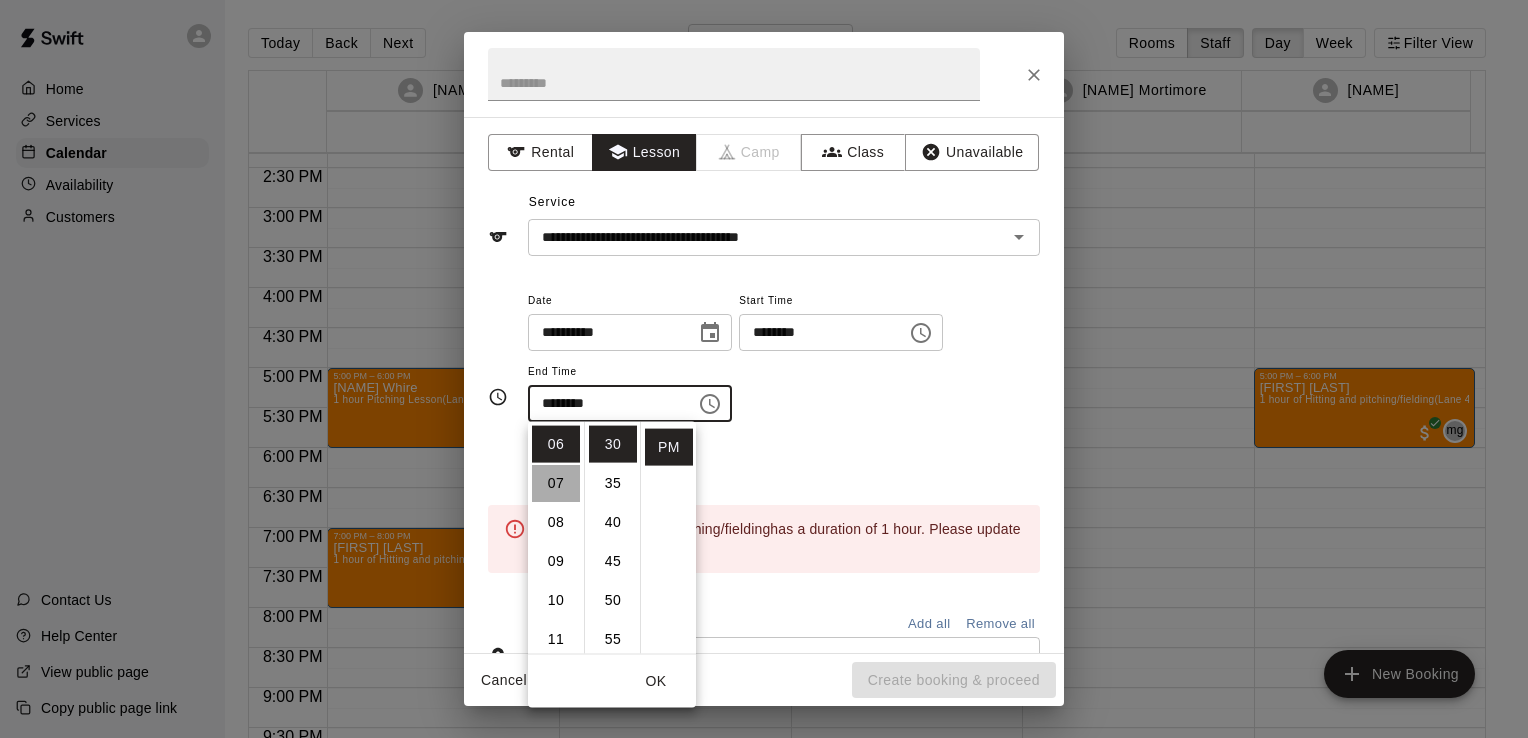 click on "07" at bounding box center (556, 483) 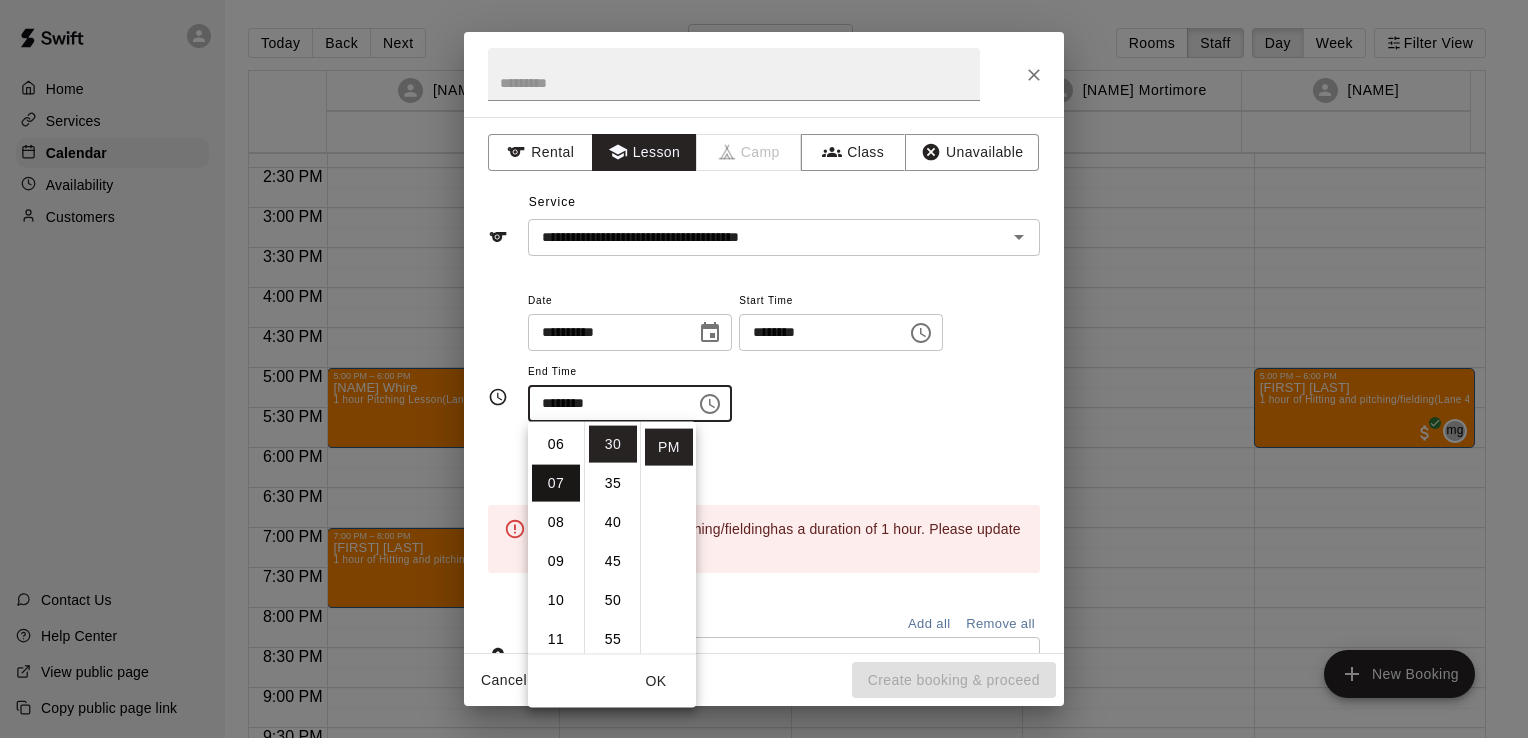 scroll, scrollTop: 272, scrollLeft: 0, axis: vertical 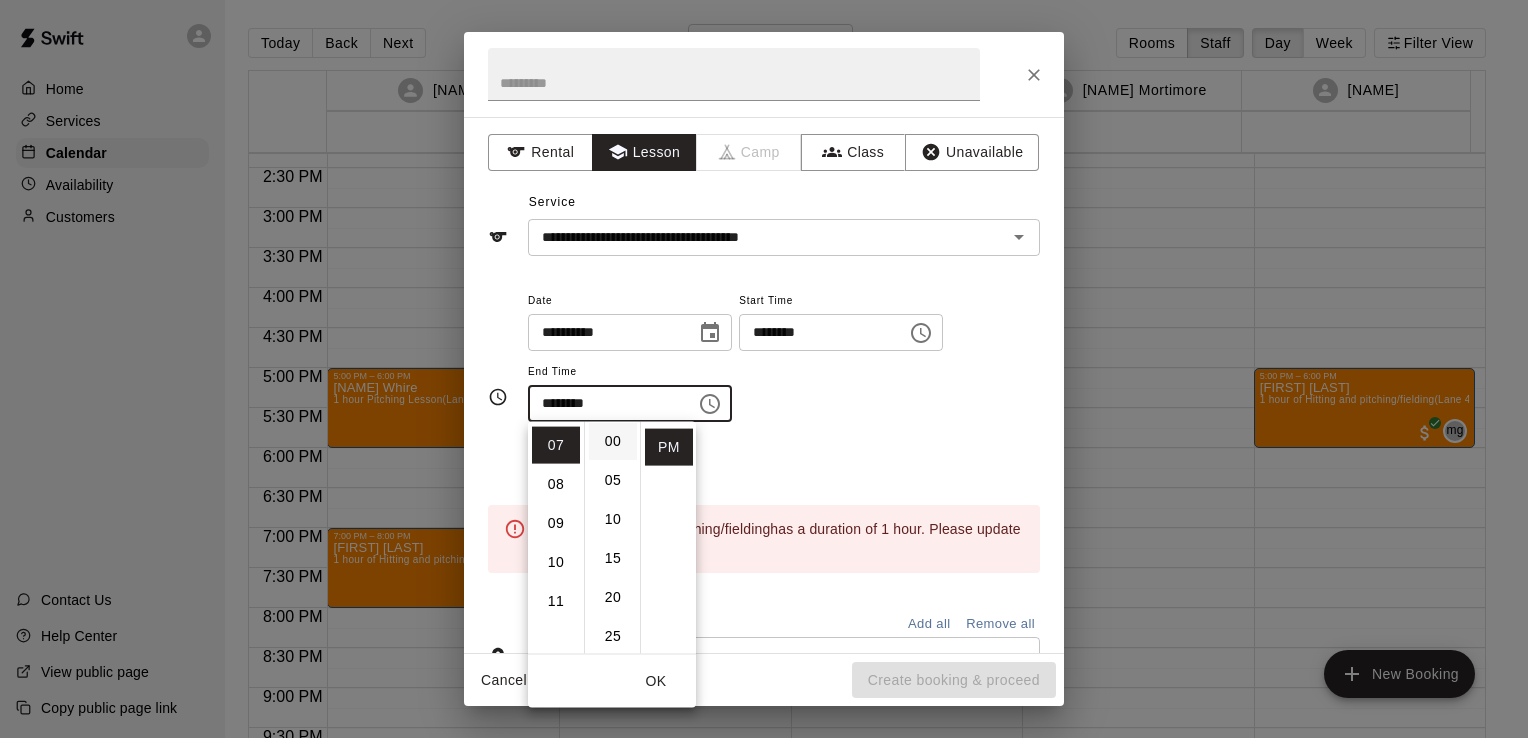 click on "00" at bounding box center (613, 441) 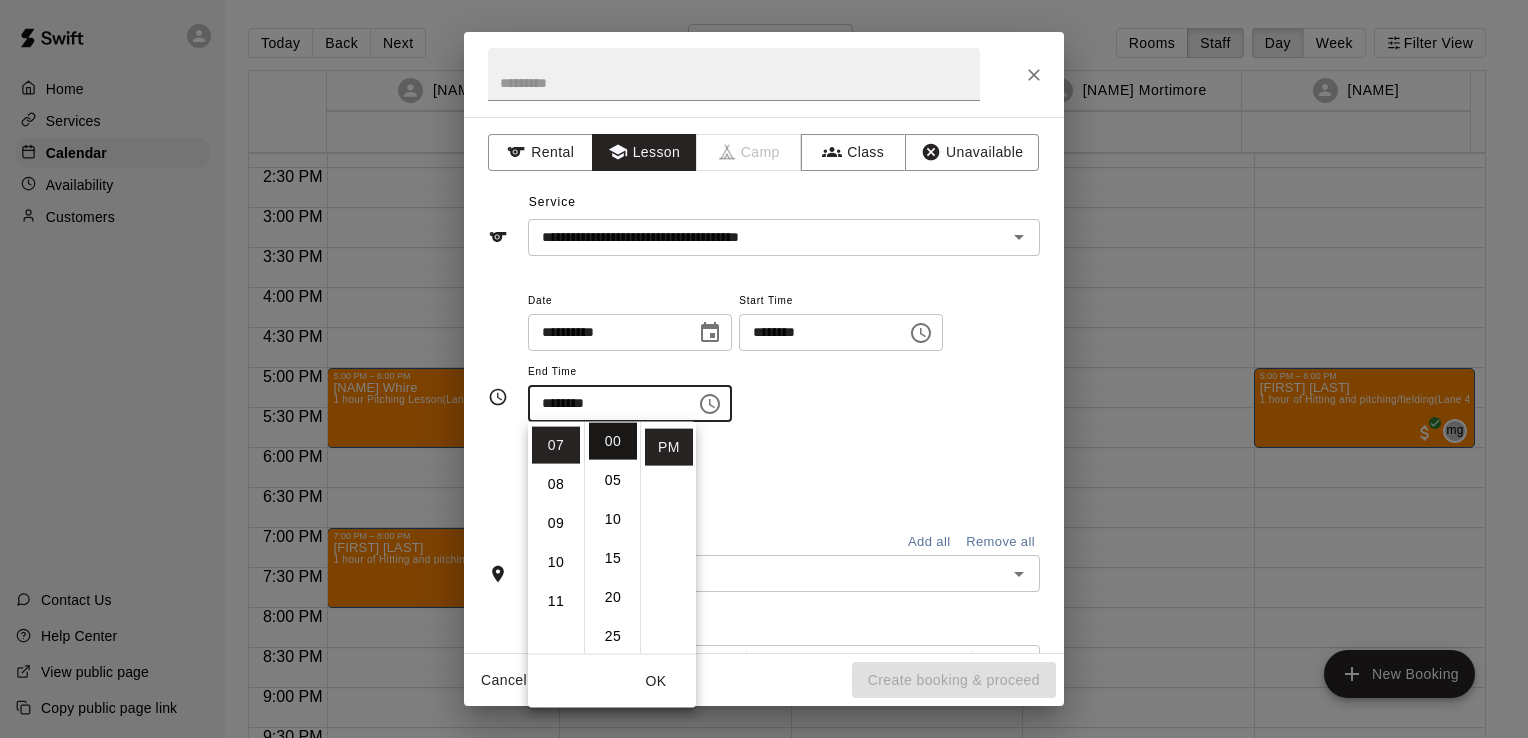 type on "********" 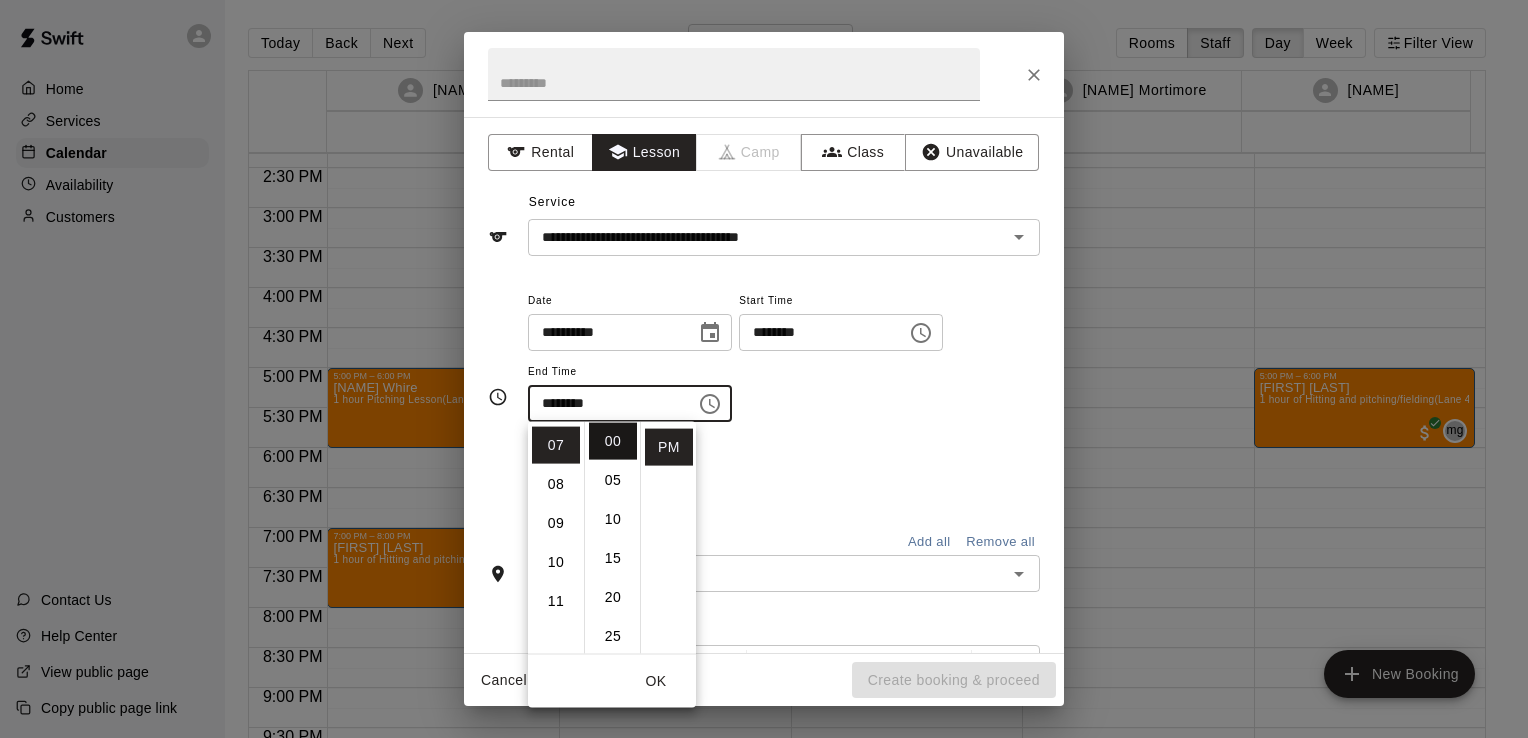 scroll, scrollTop: 0, scrollLeft: 0, axis: both 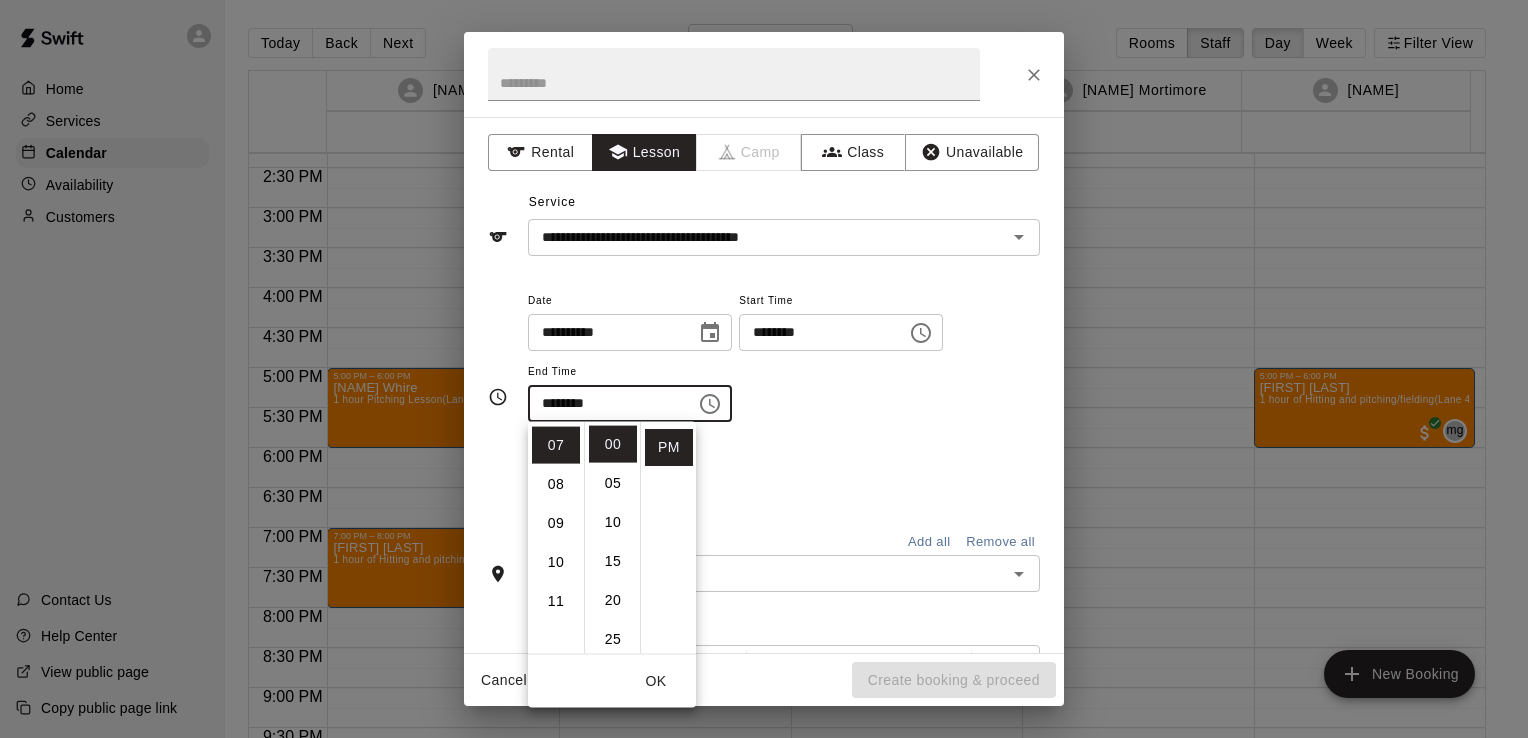click on "**********" at bounding box center [784, 365] 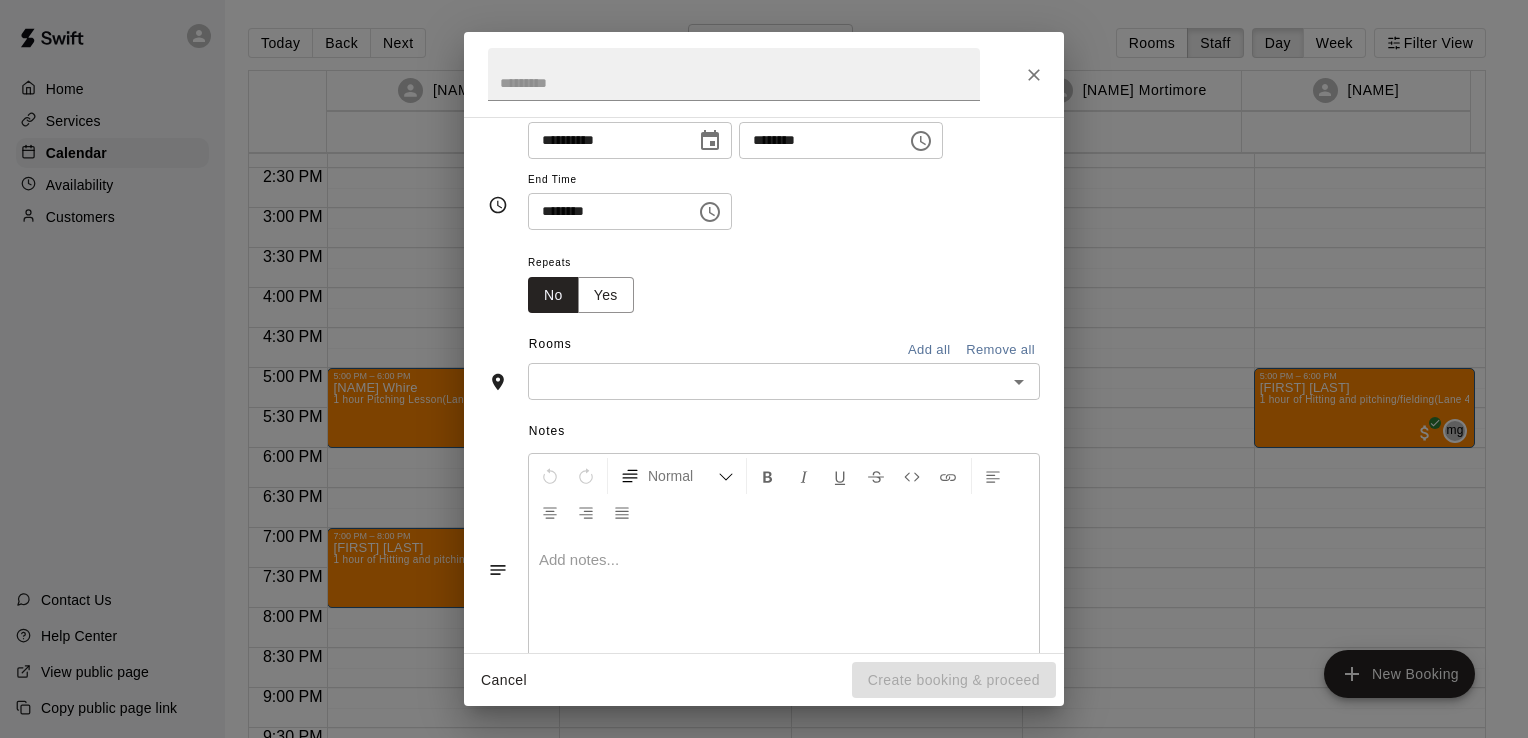 scroll, scrollTop: 192, scrollLeft: 0, axis: vertical 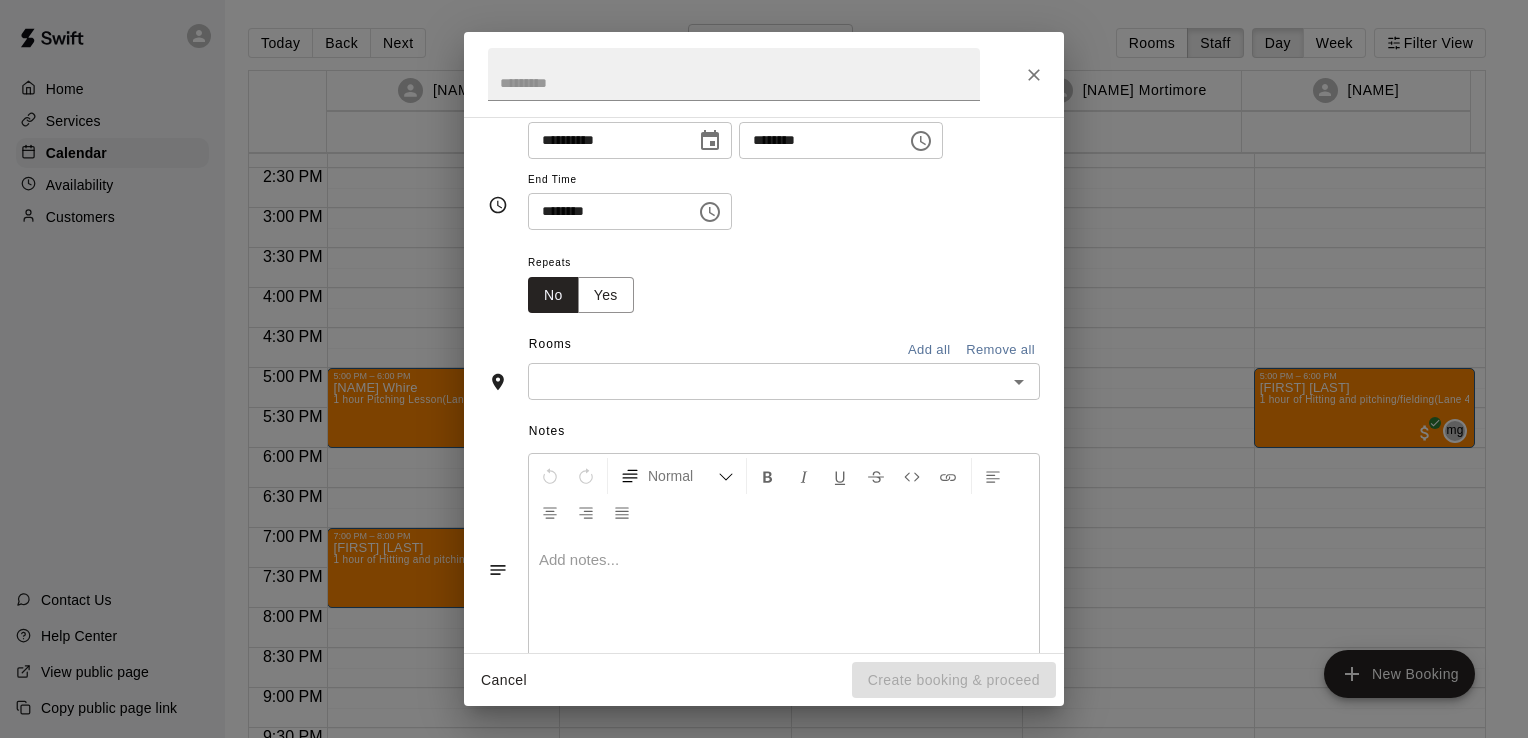 click on "​" at bounding box center [784, 381] 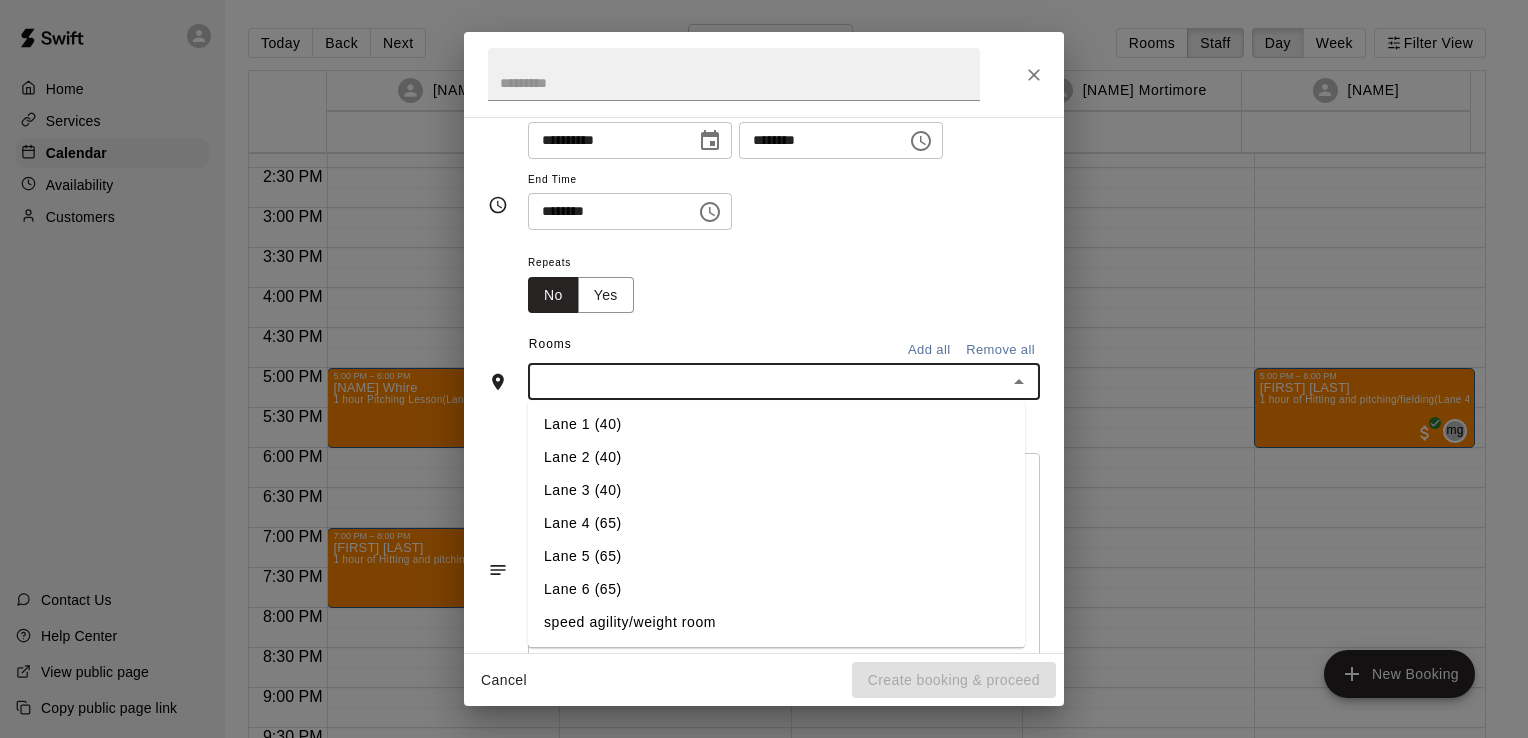 click on "Lane 6 (65)" at bounding box center [776, 590] 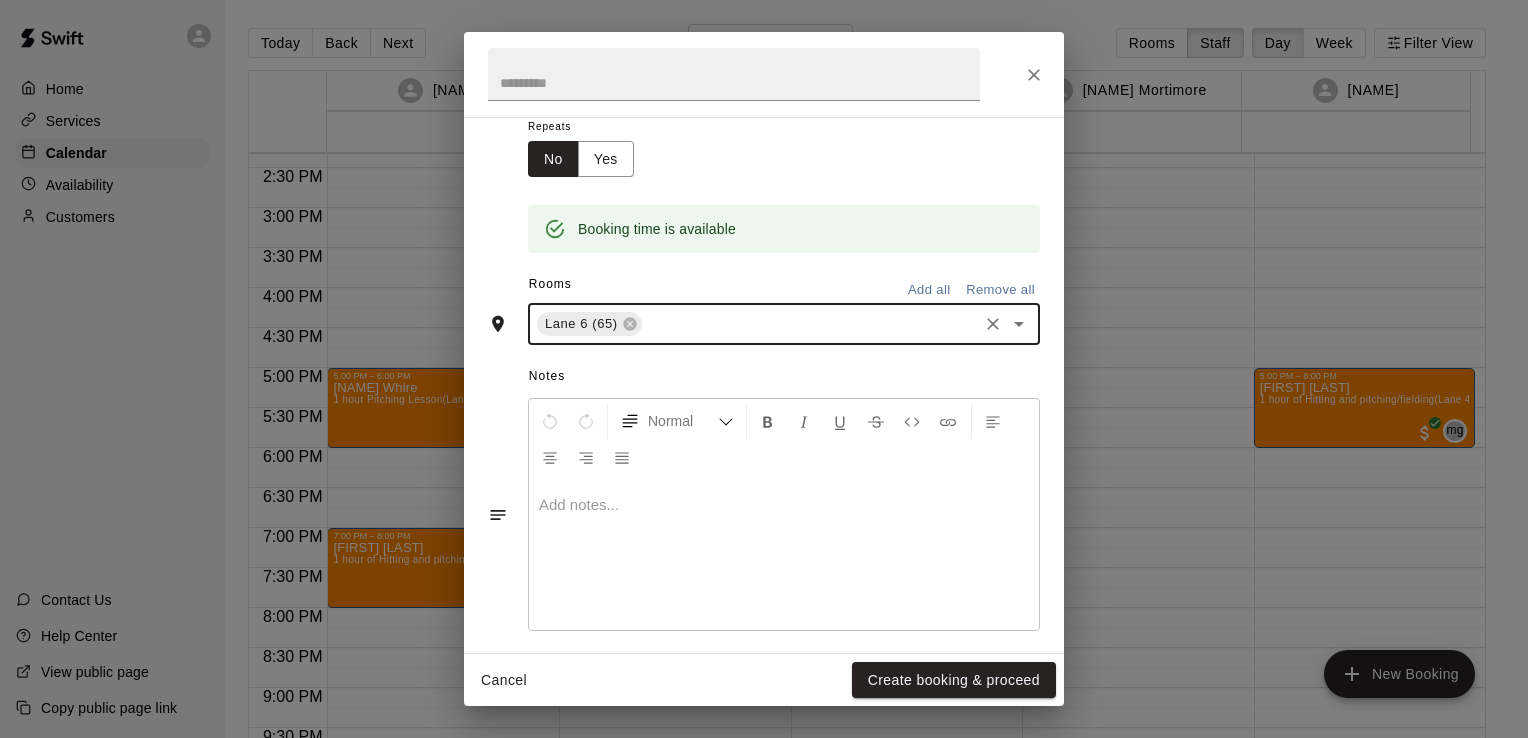 scroll, scrollTop: 341, scrollLeft: 0, axis: vertical 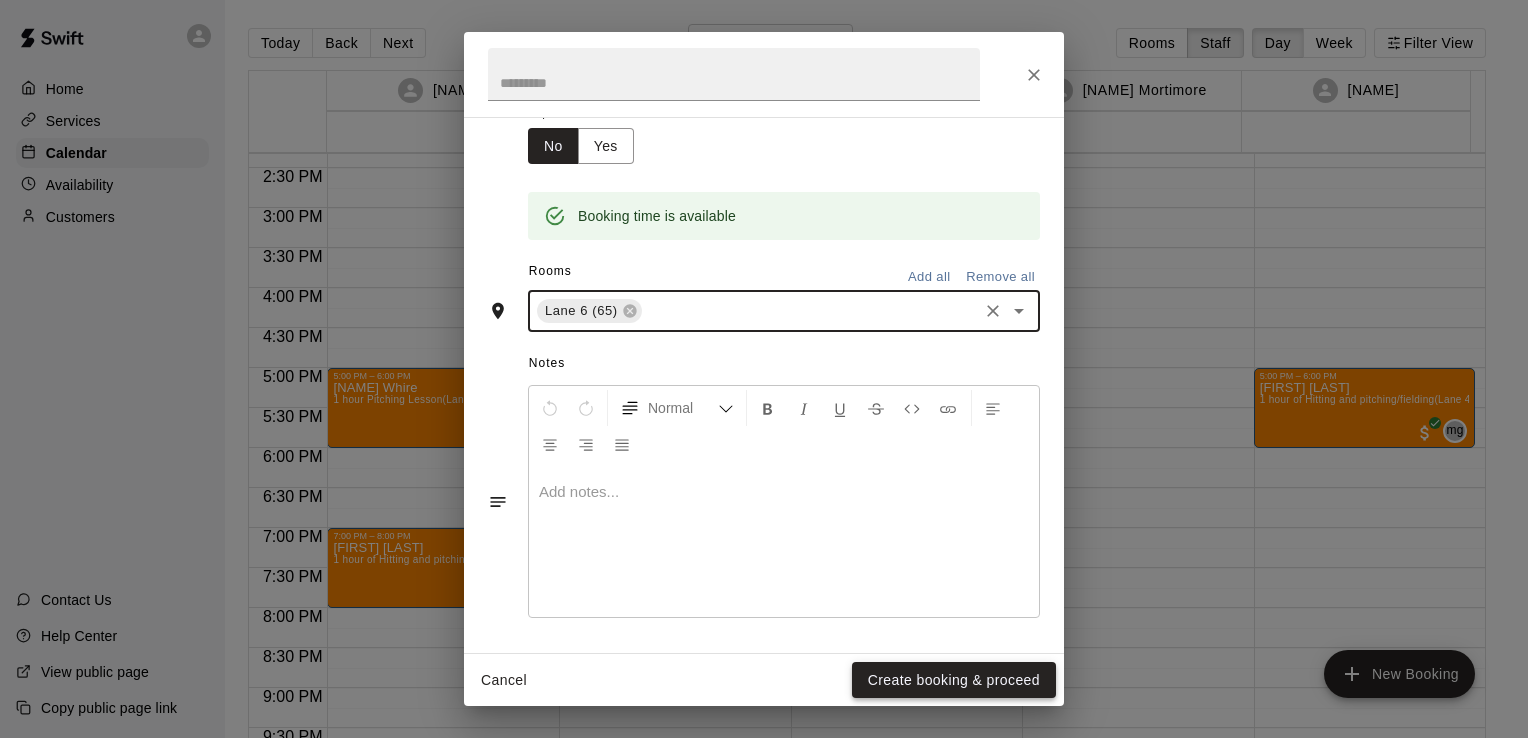 click on "Create booking & proceed" at bounding box center [954, 680] 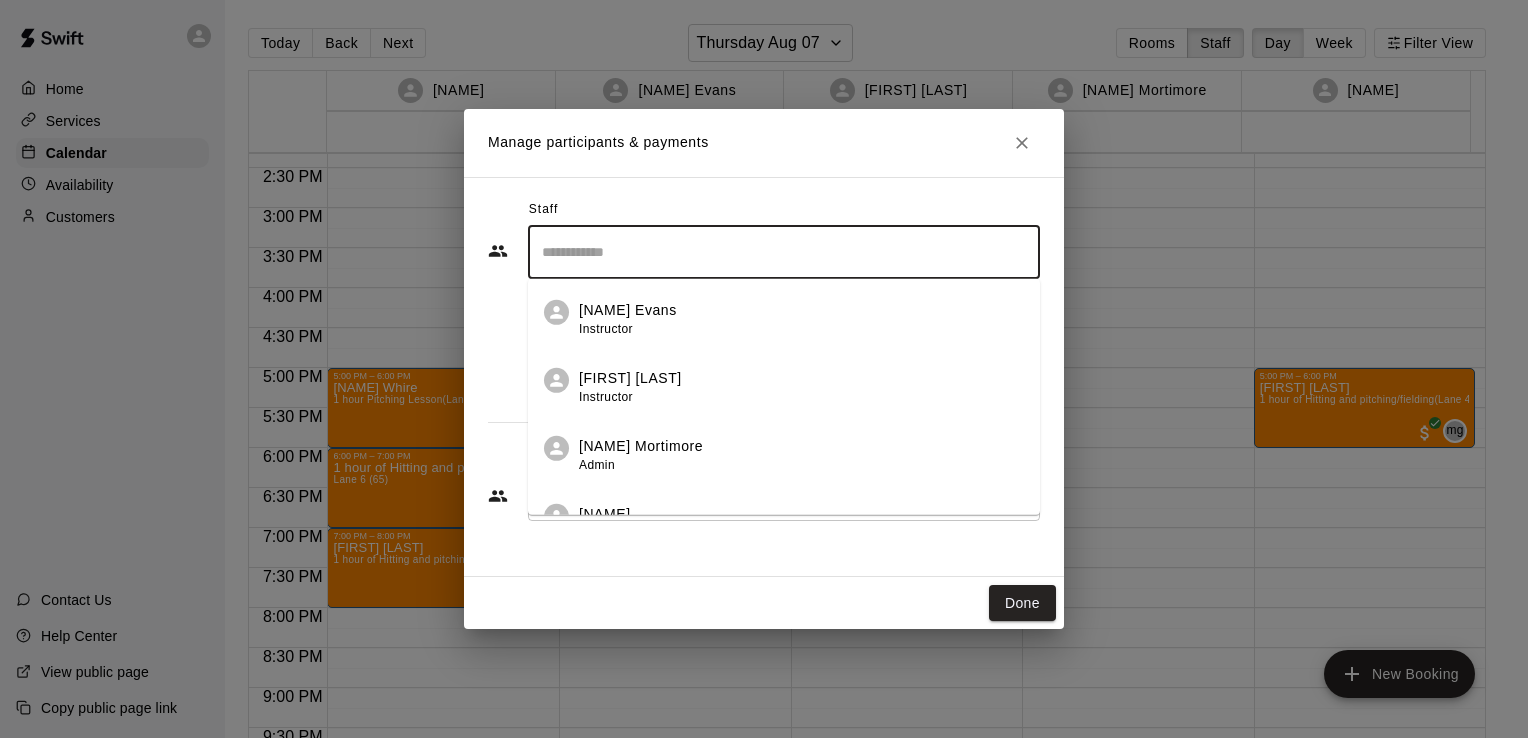 click at bounding box center (784, 252) 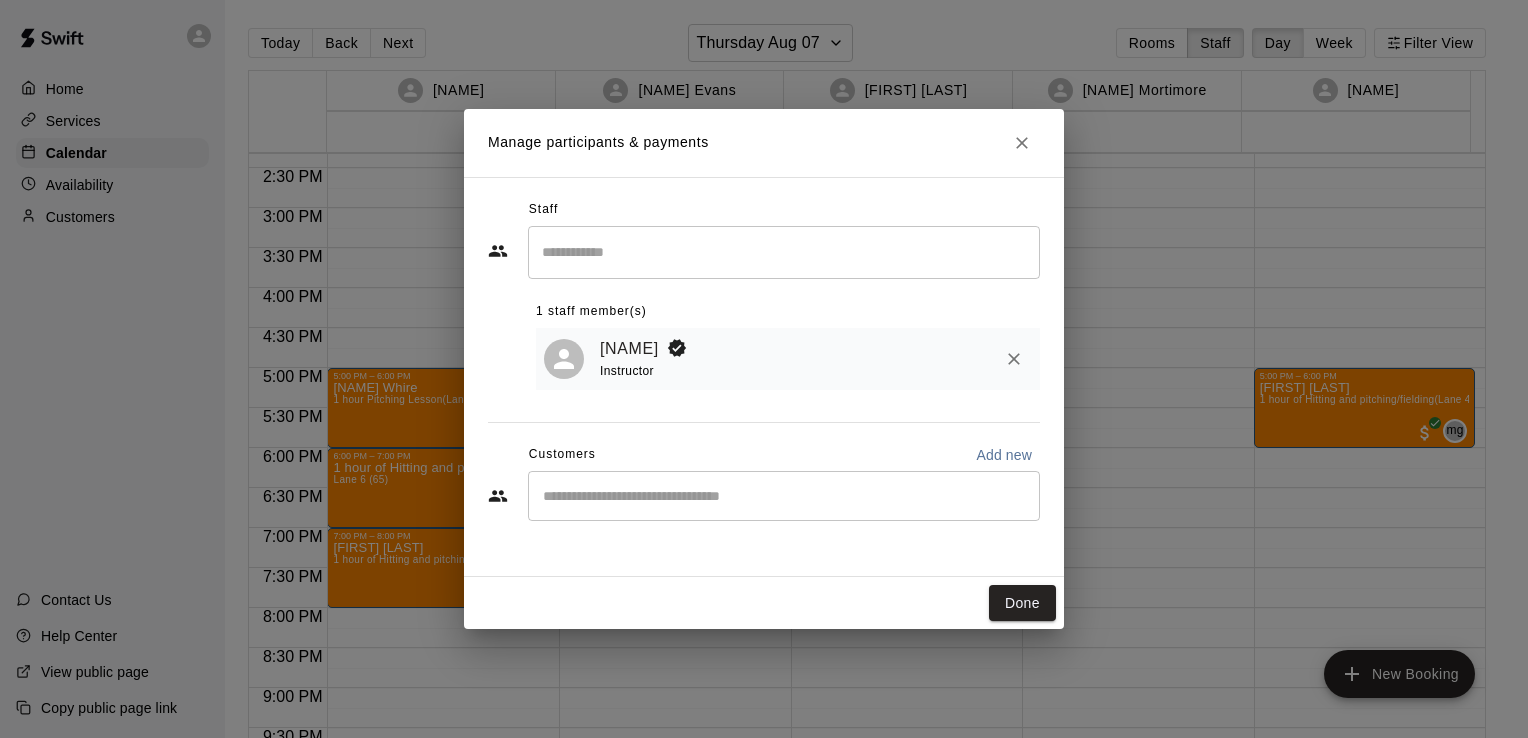 click on "Manage participants & payments" at bounding box center (764, 143) 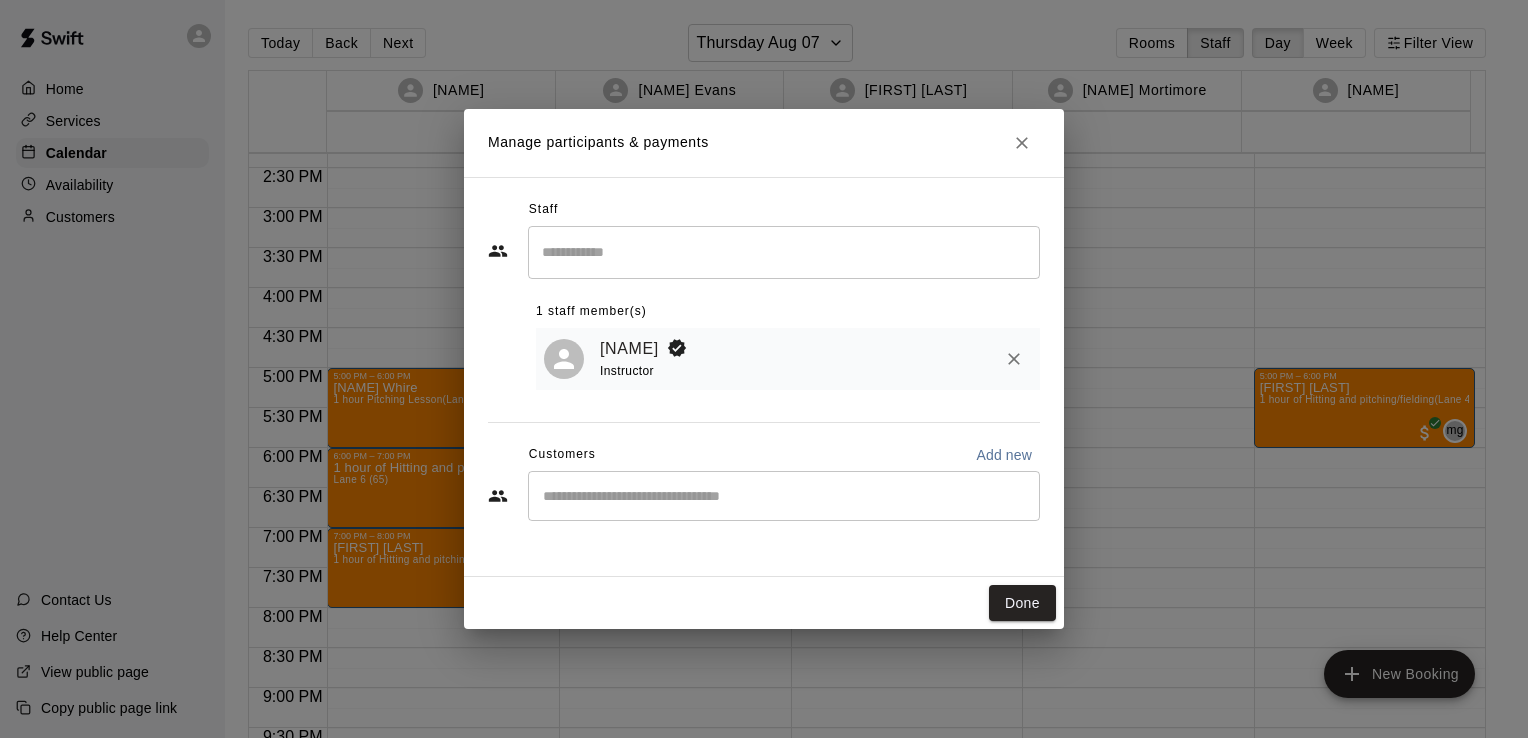 click at bounding box center (784, 496) 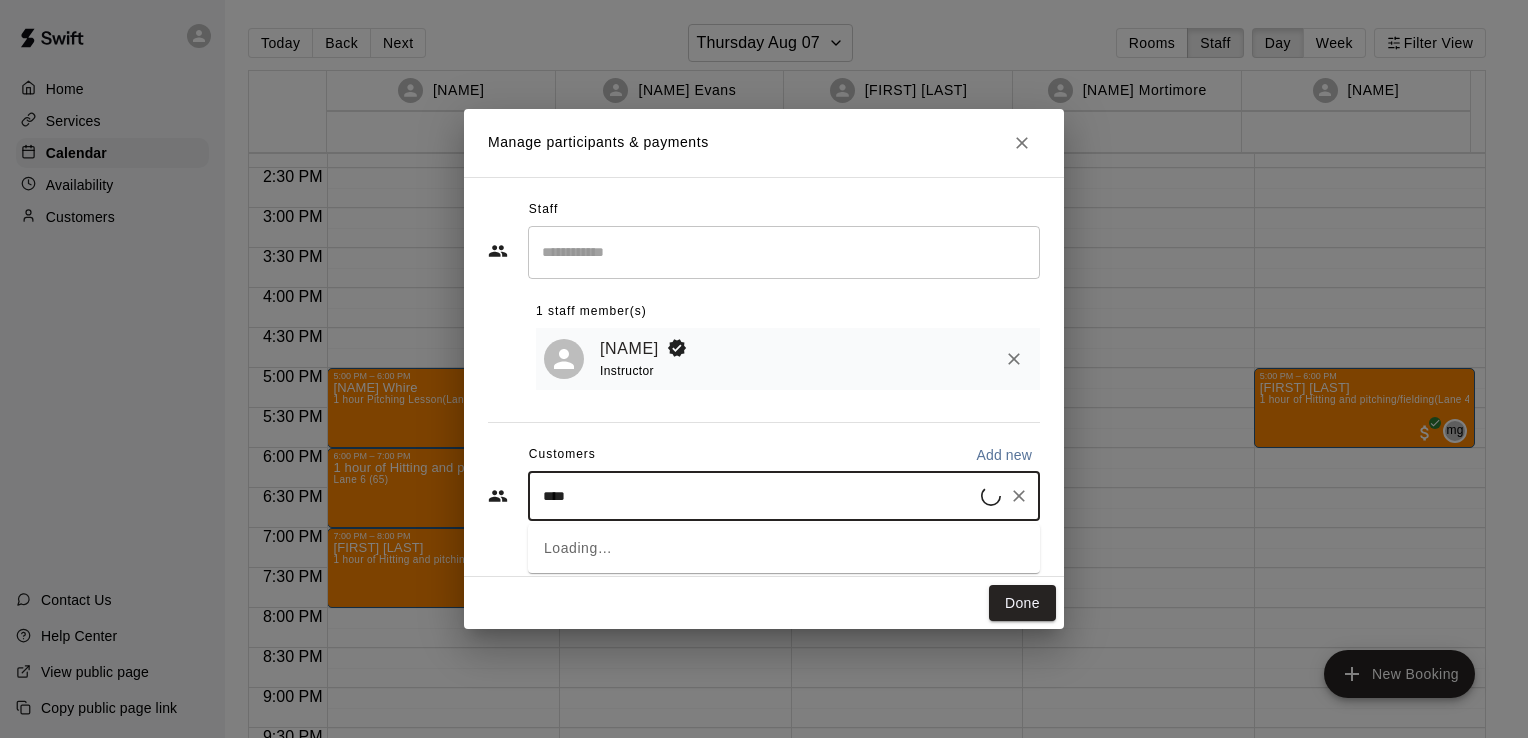 type on "*****" 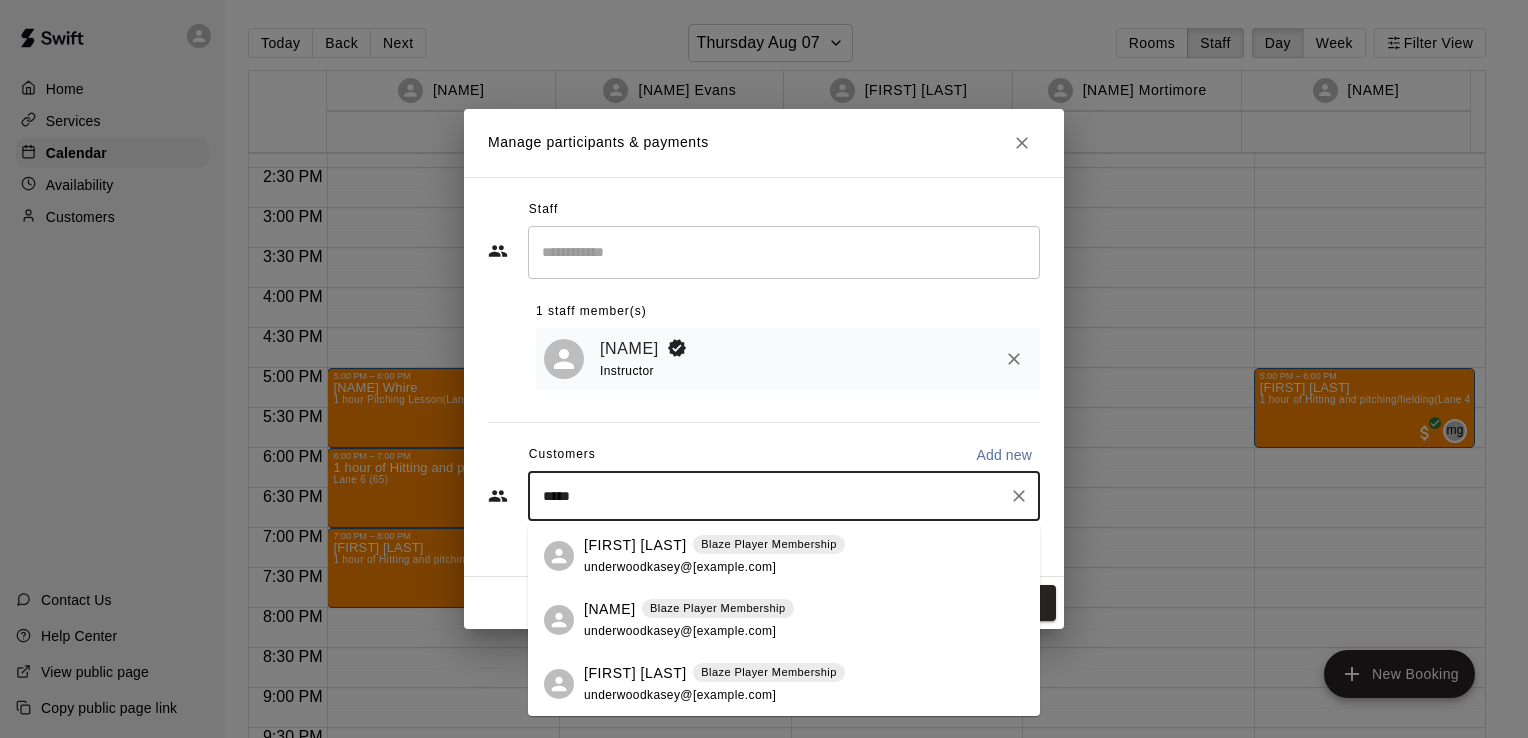 click on "[NAME]" at bounding box center [610, 609] 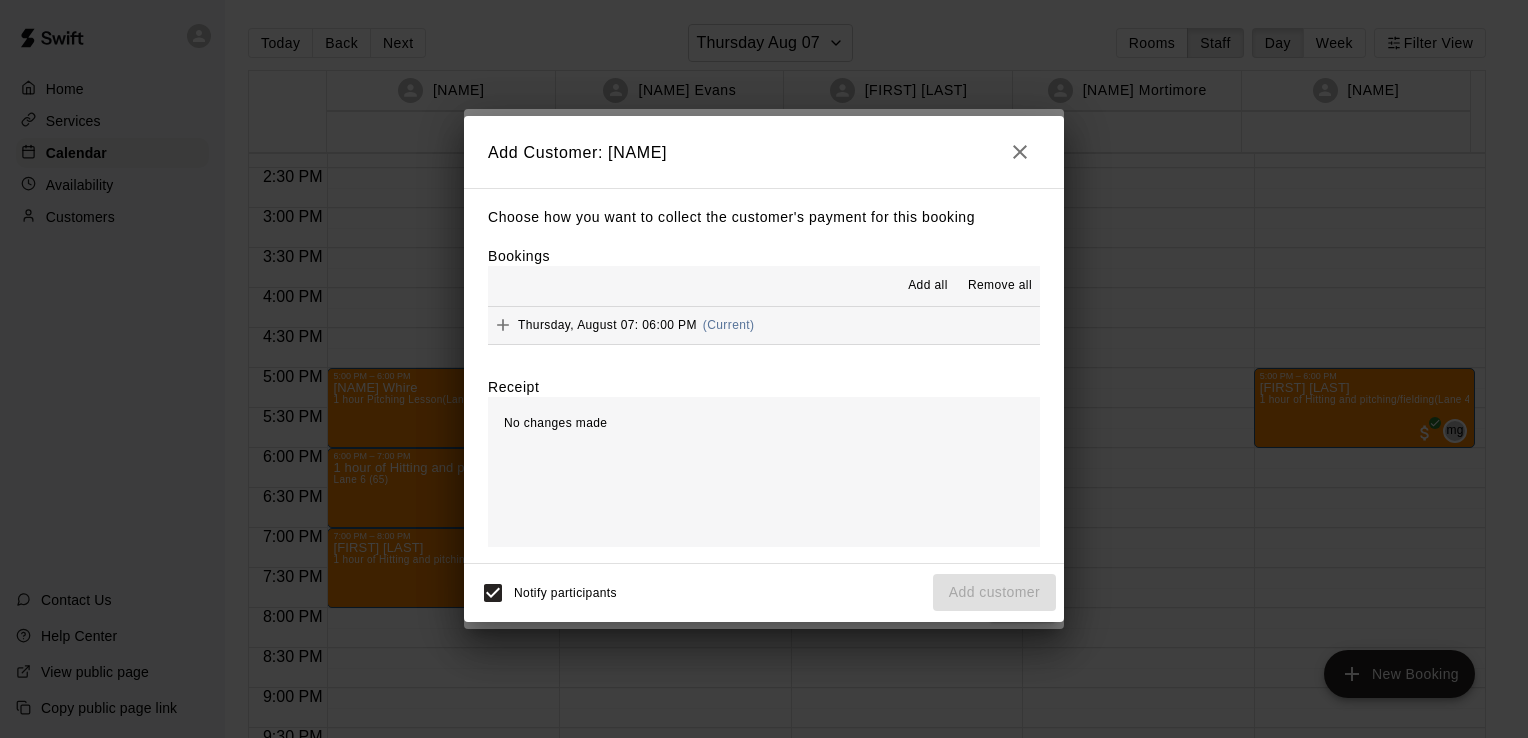 click on "Add all" at bounding box center (928, 286) 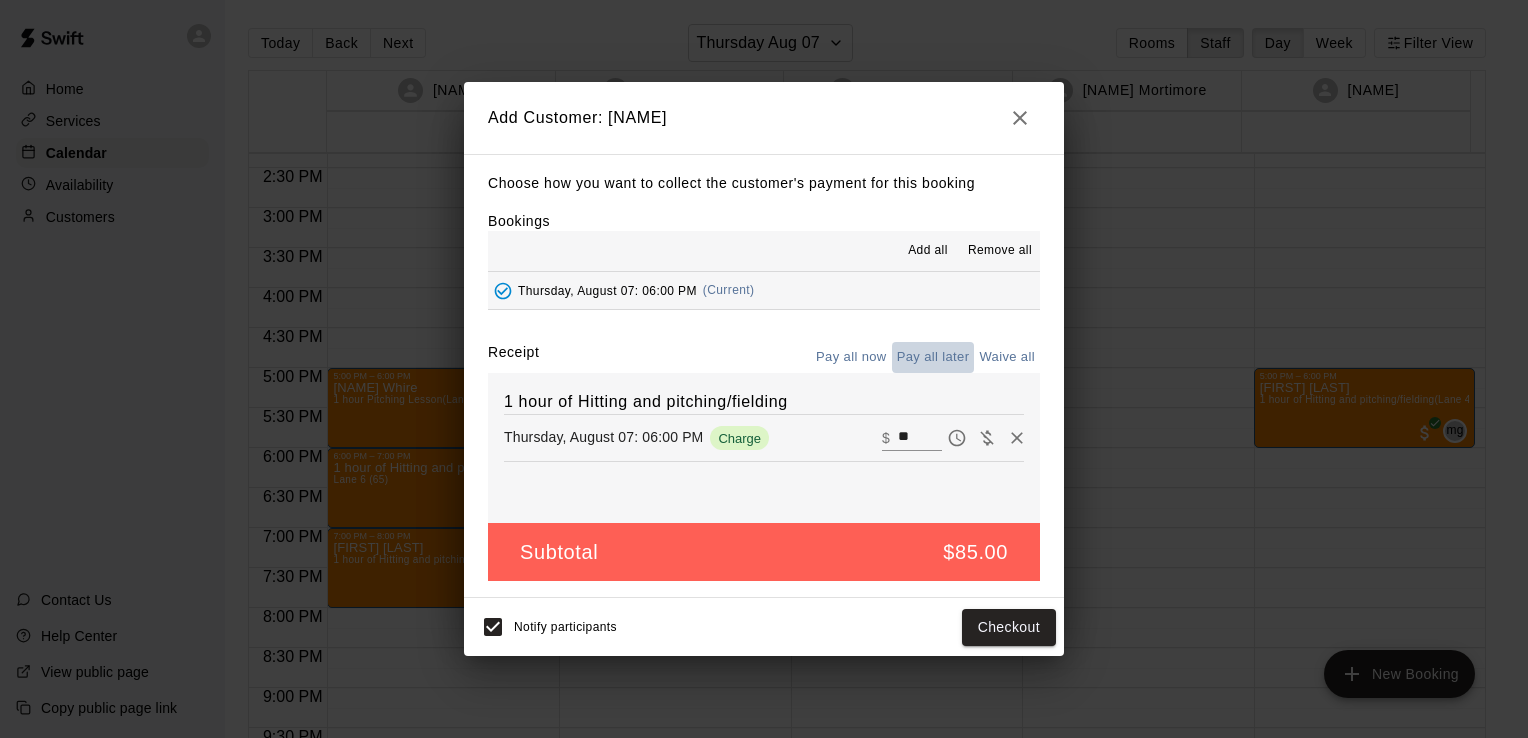 click on "Pay all later" at bounding box center [933, 357] 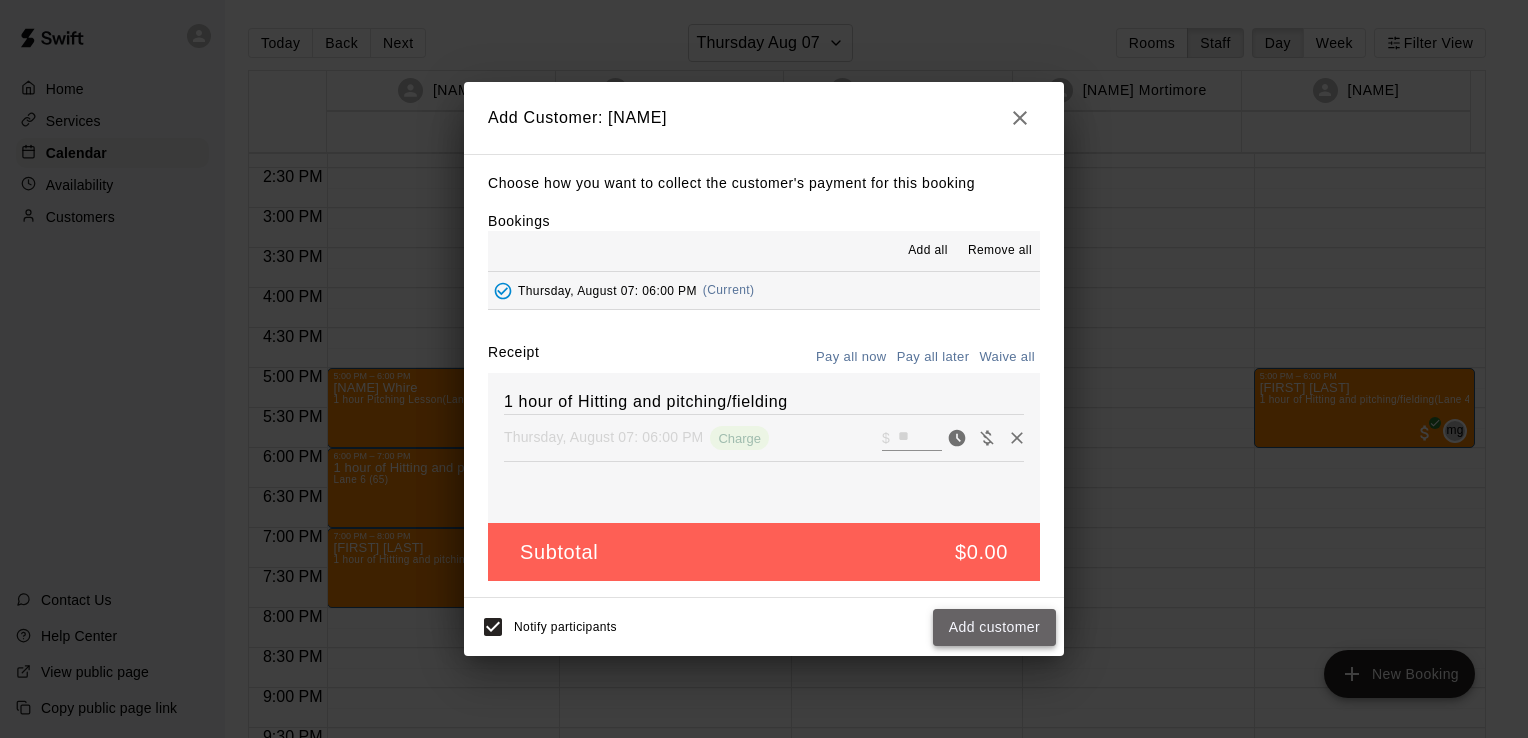 click on "Add customer" at bounding box center [994, 627] 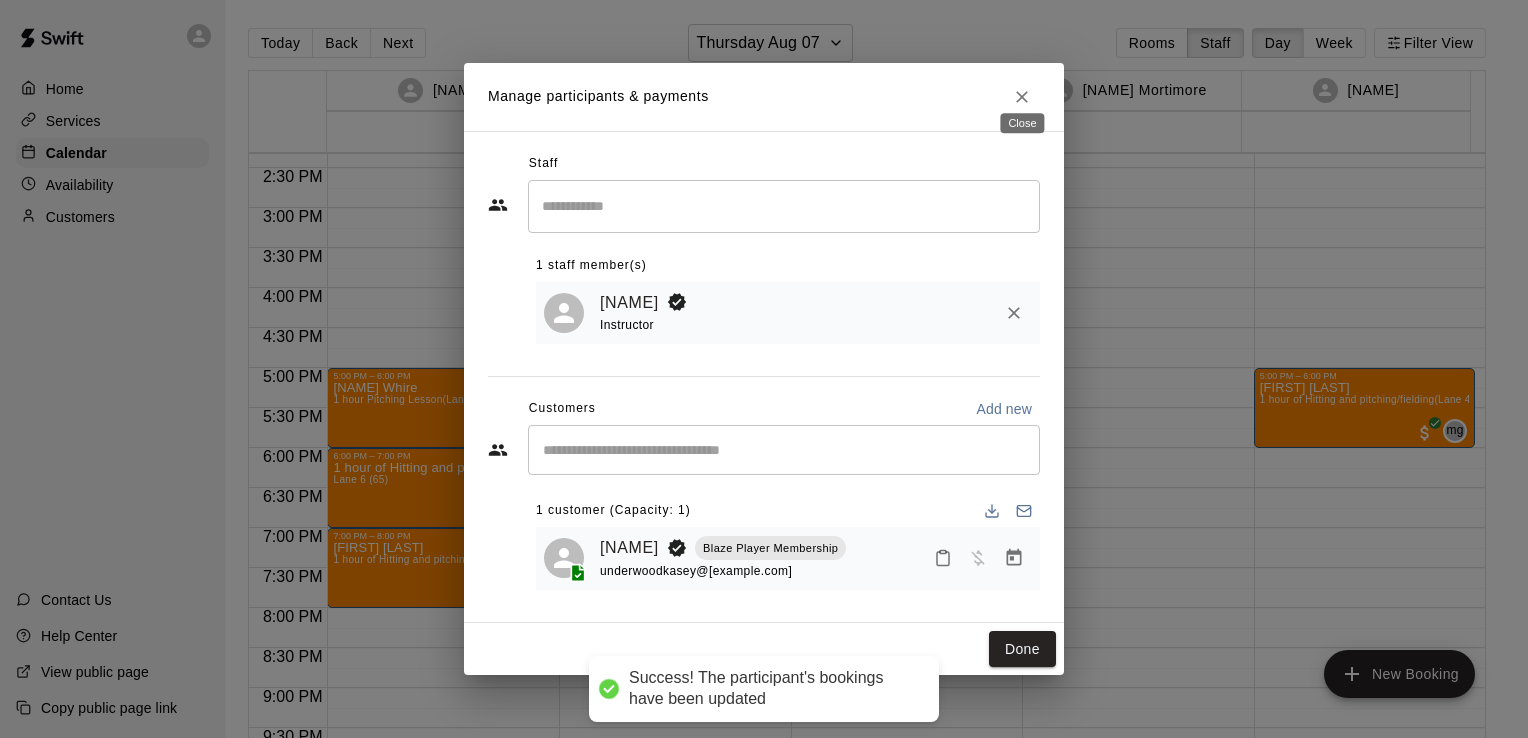 click 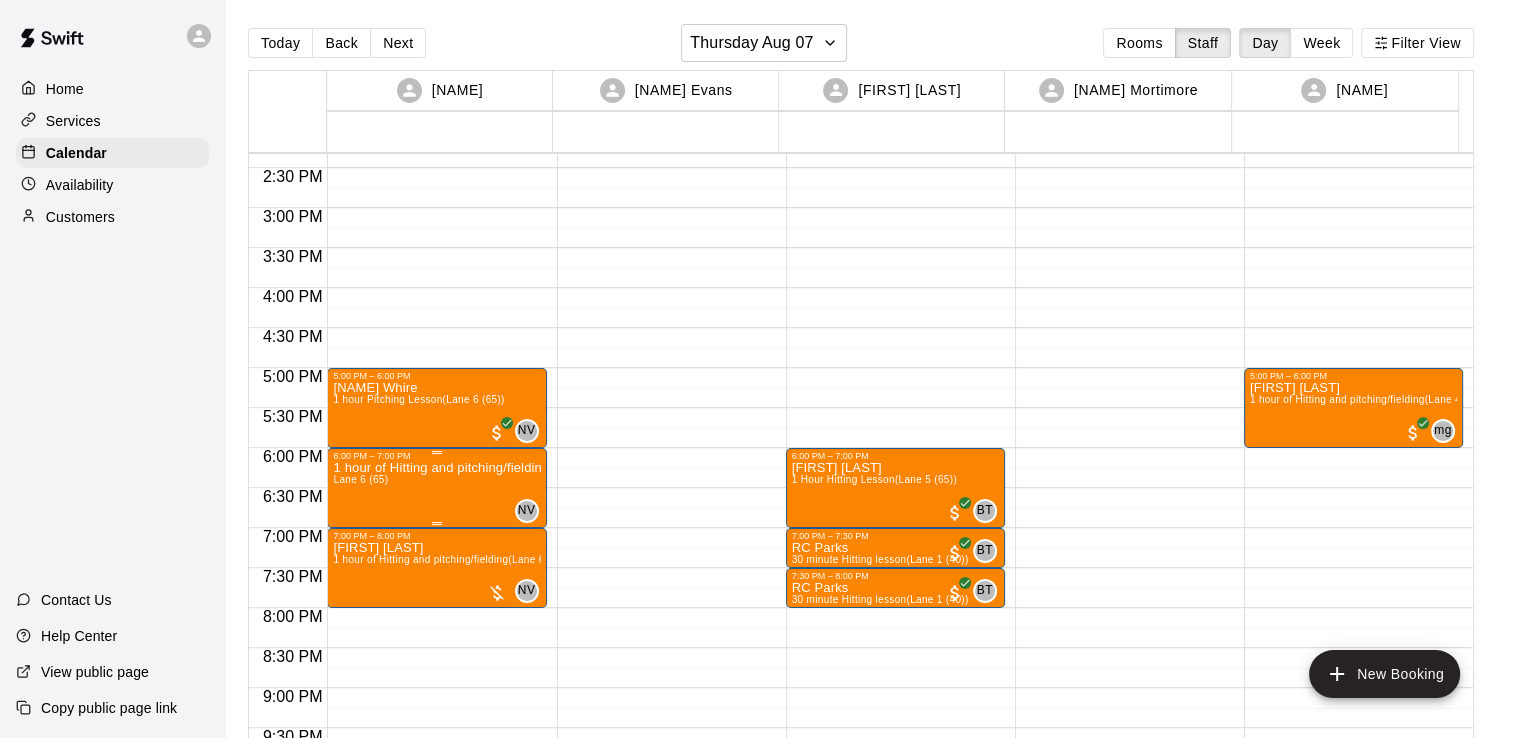 click on "1 hour of Hitting and pitching/fielding" at bounding box center (436, 468) 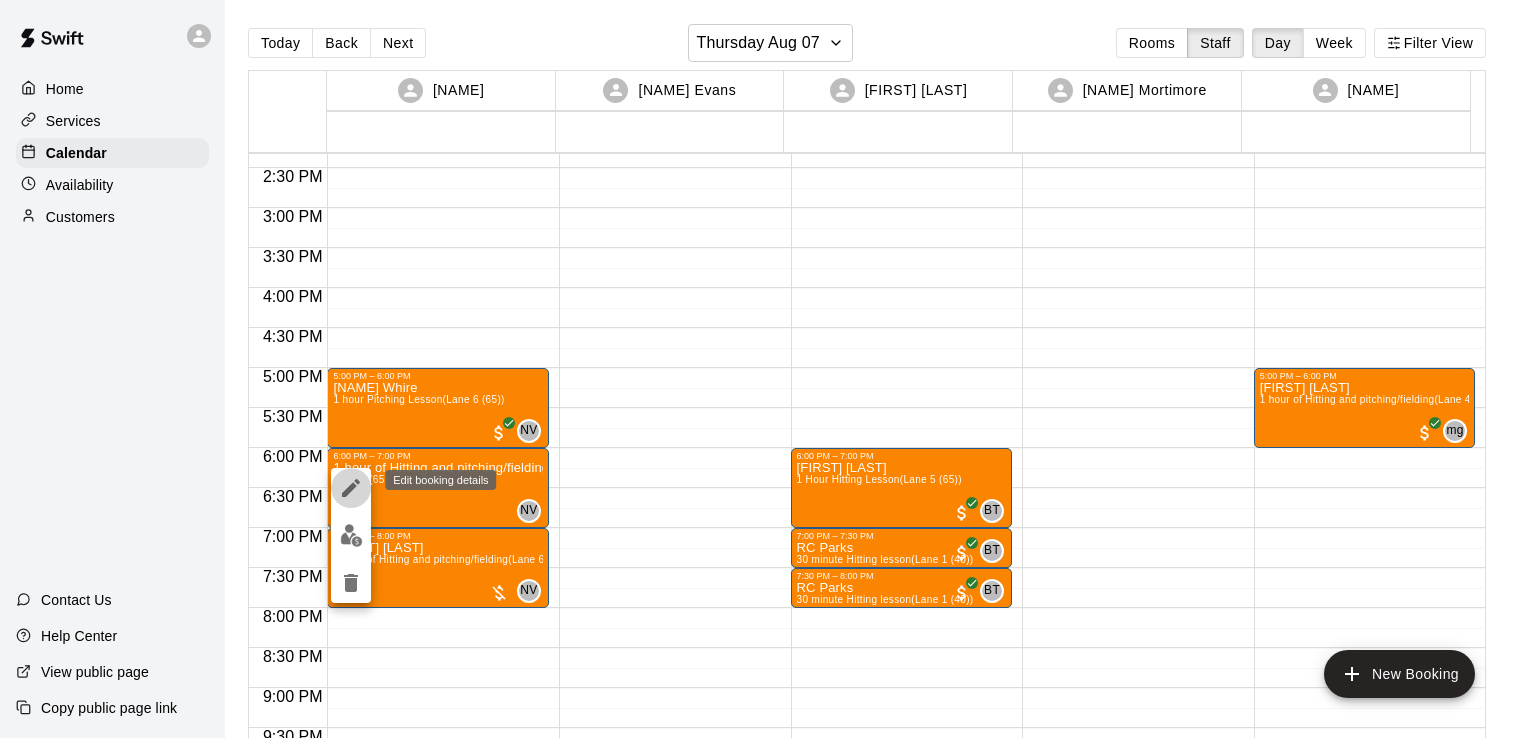 click 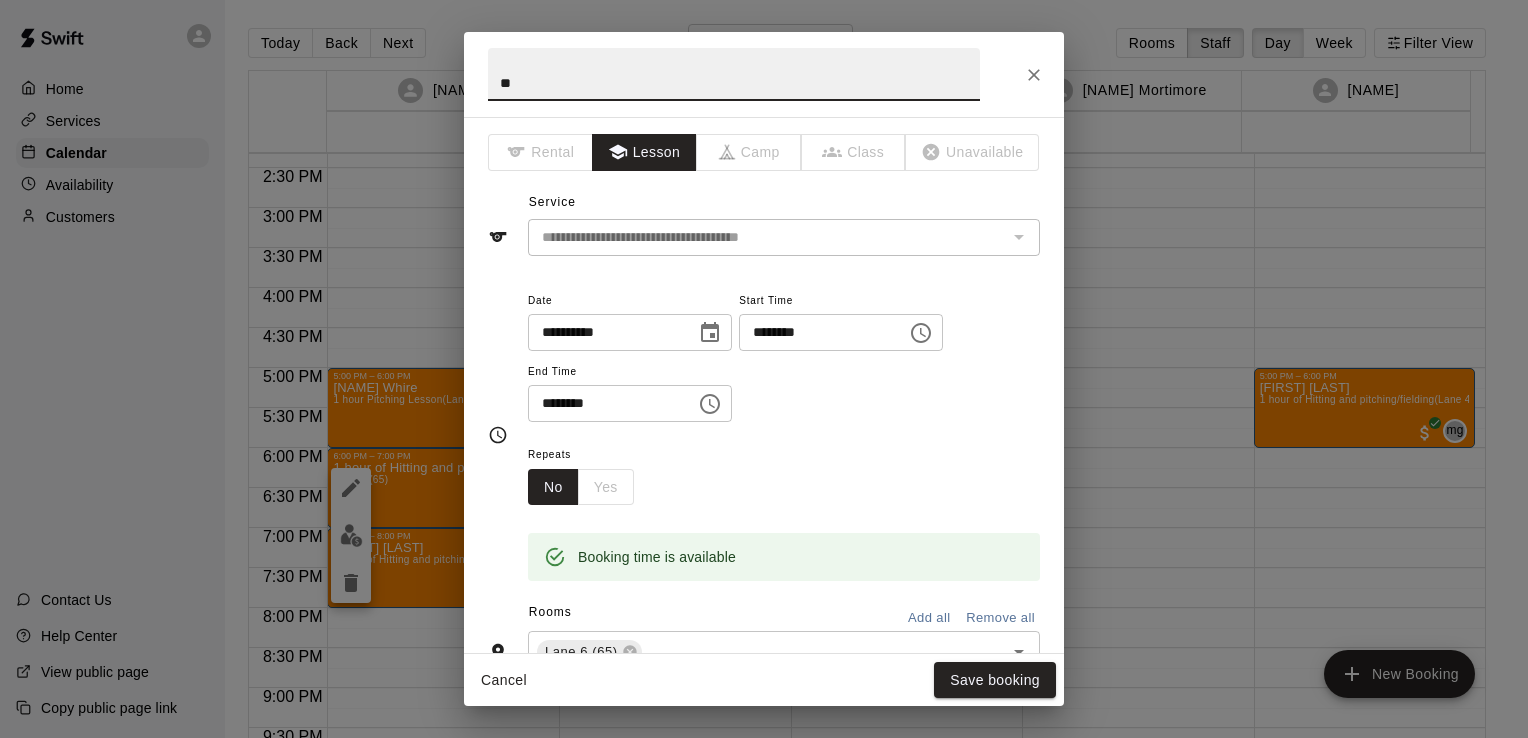 type on "*" 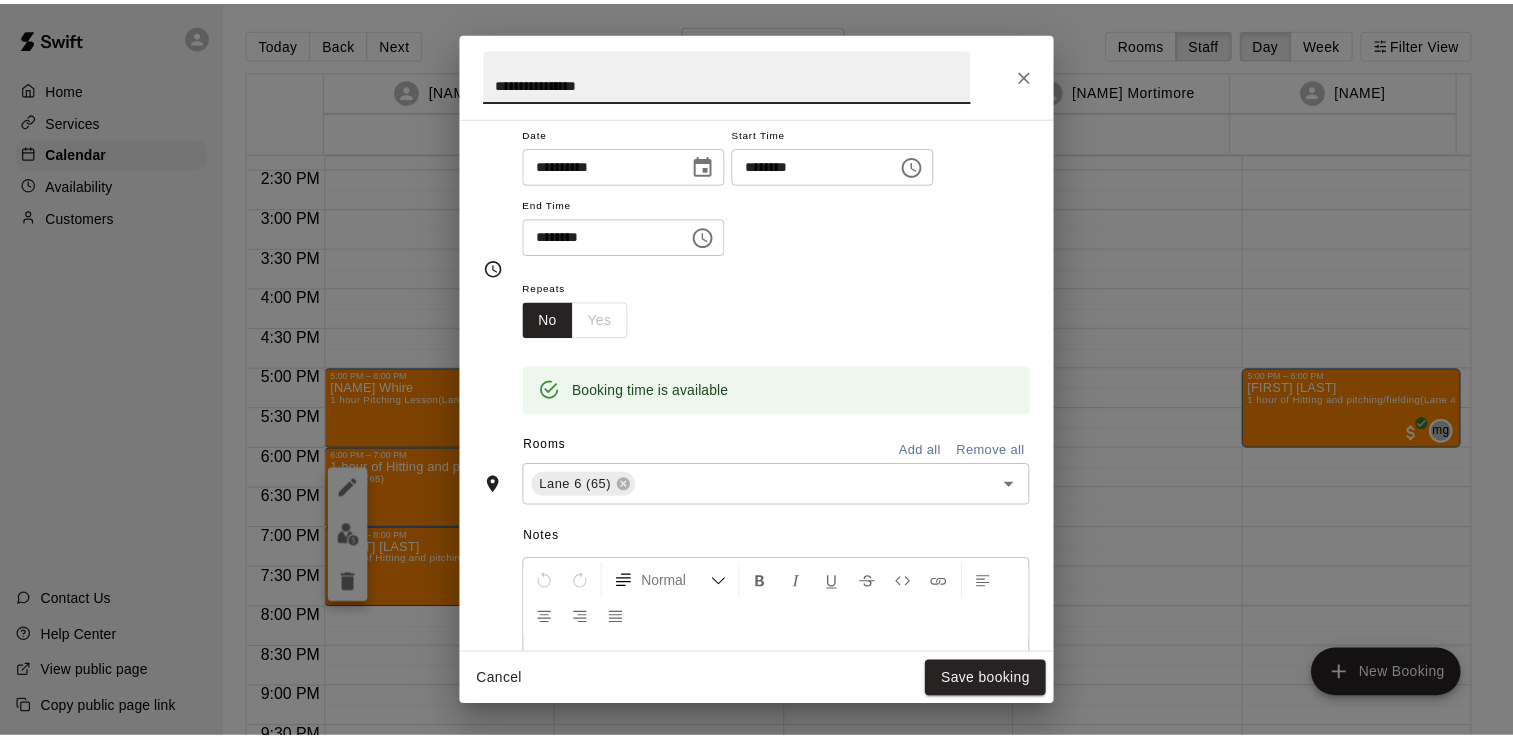 scroll, scrollTop: 168, scrollLeft: 0, axis: vertical 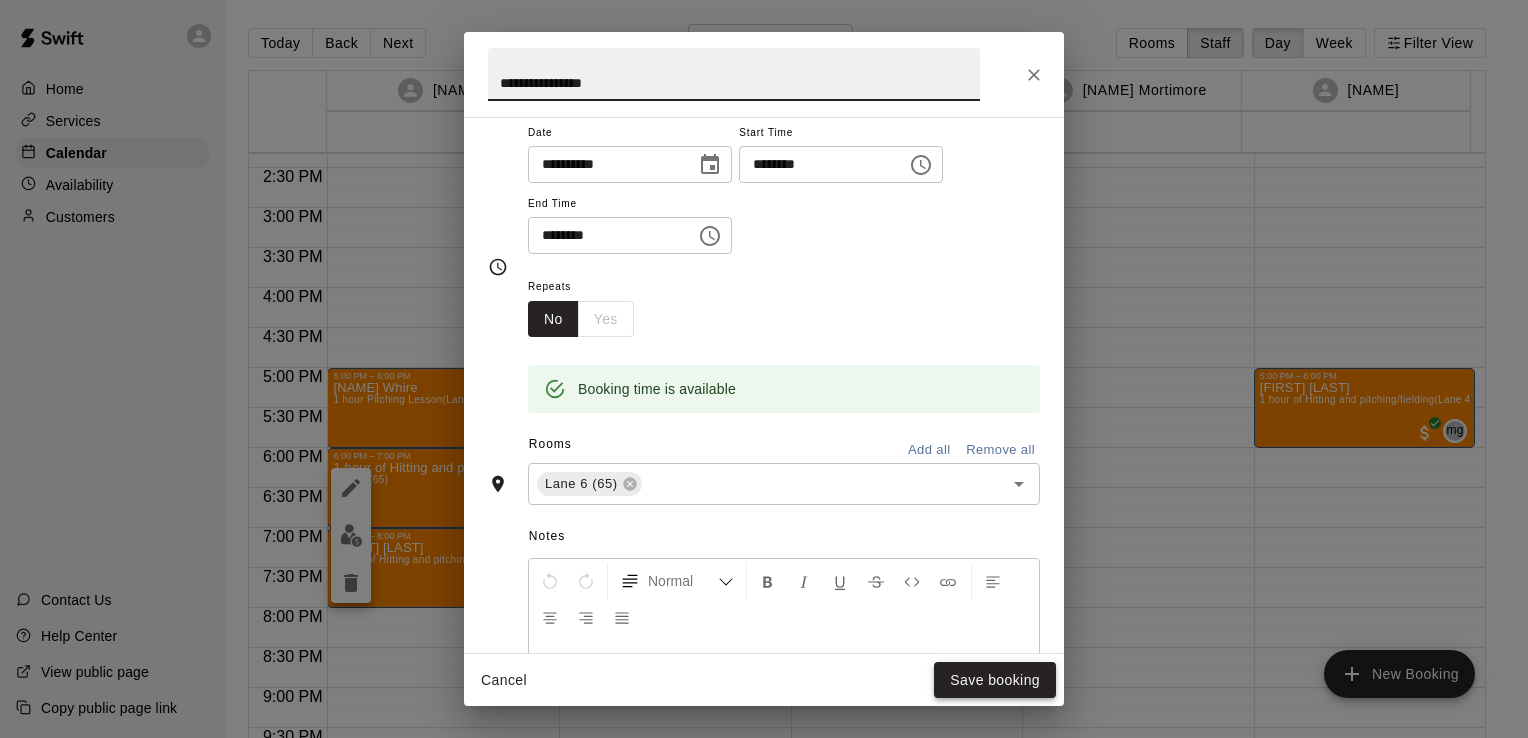 type on "**********" 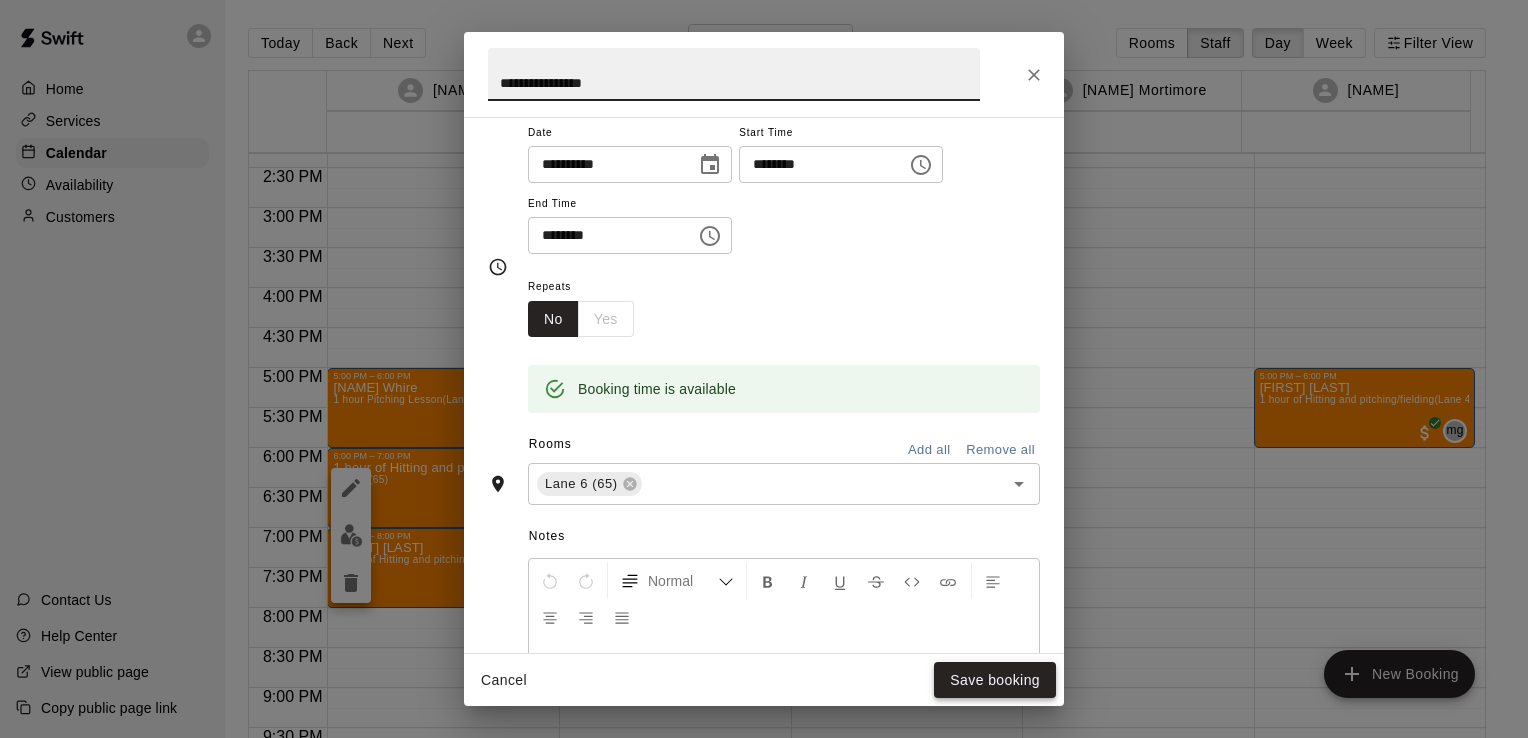 click on "Save booking" at bounding box center [995, 680] 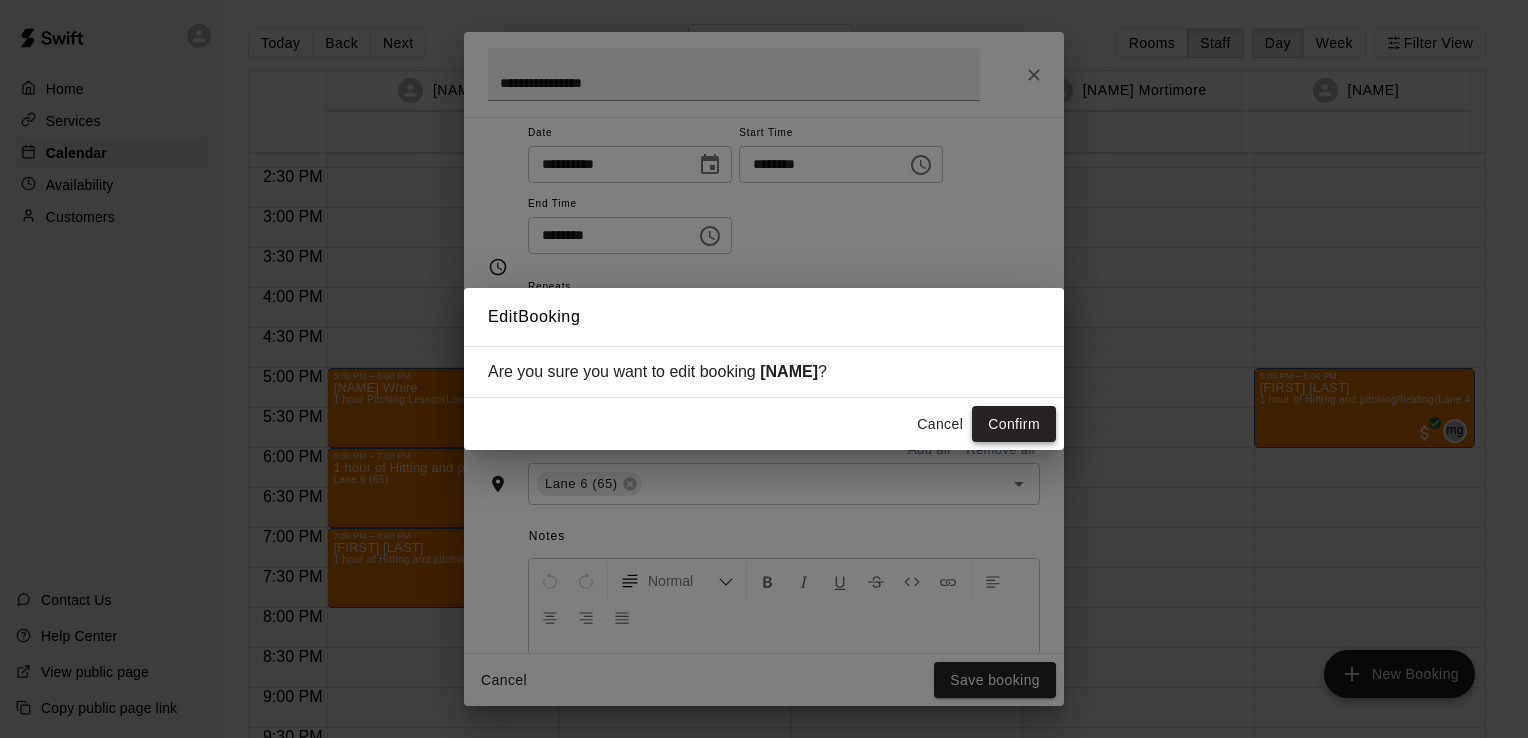 click on "Confirm" at bounding box center [1014, 424] 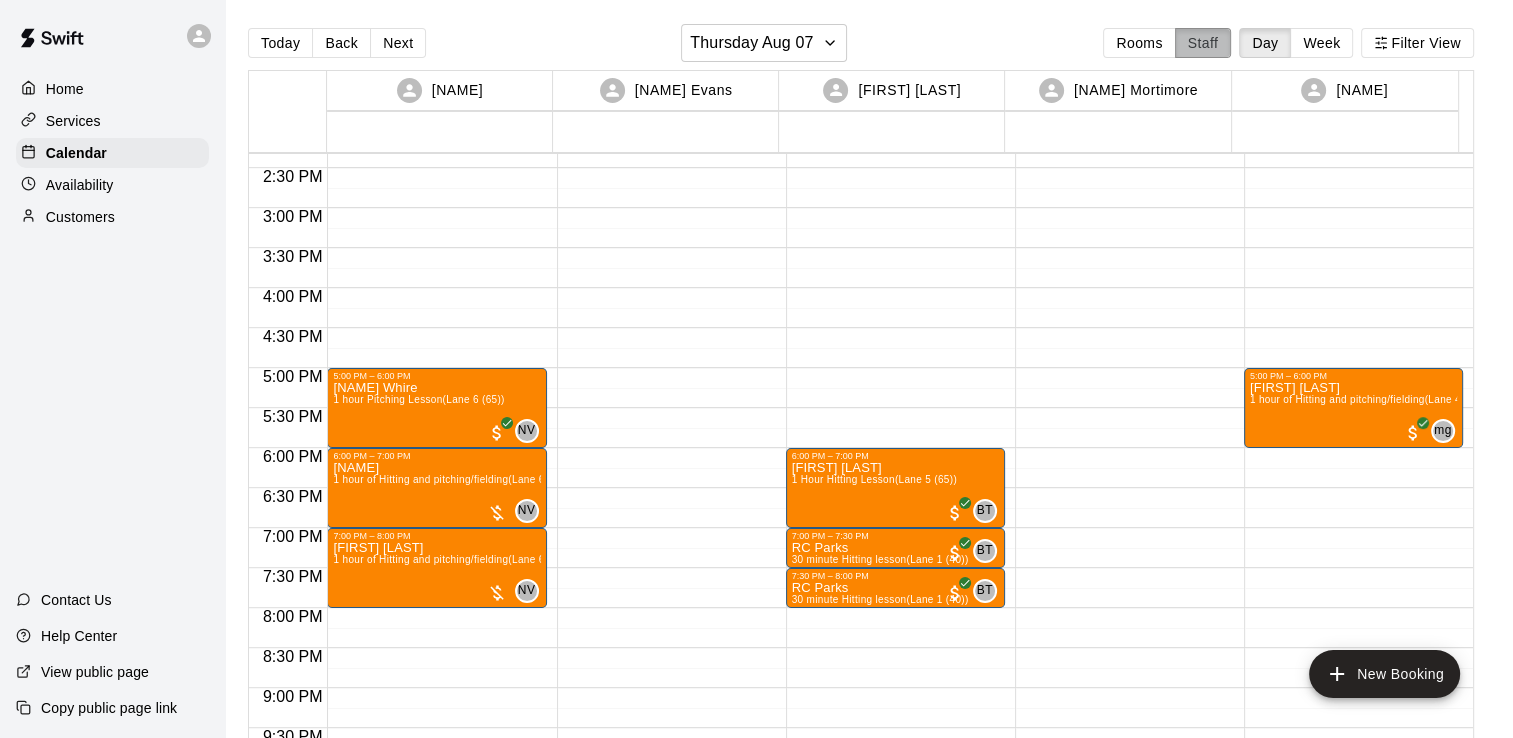 click on "Staff" at bounding box center (1203, 43) 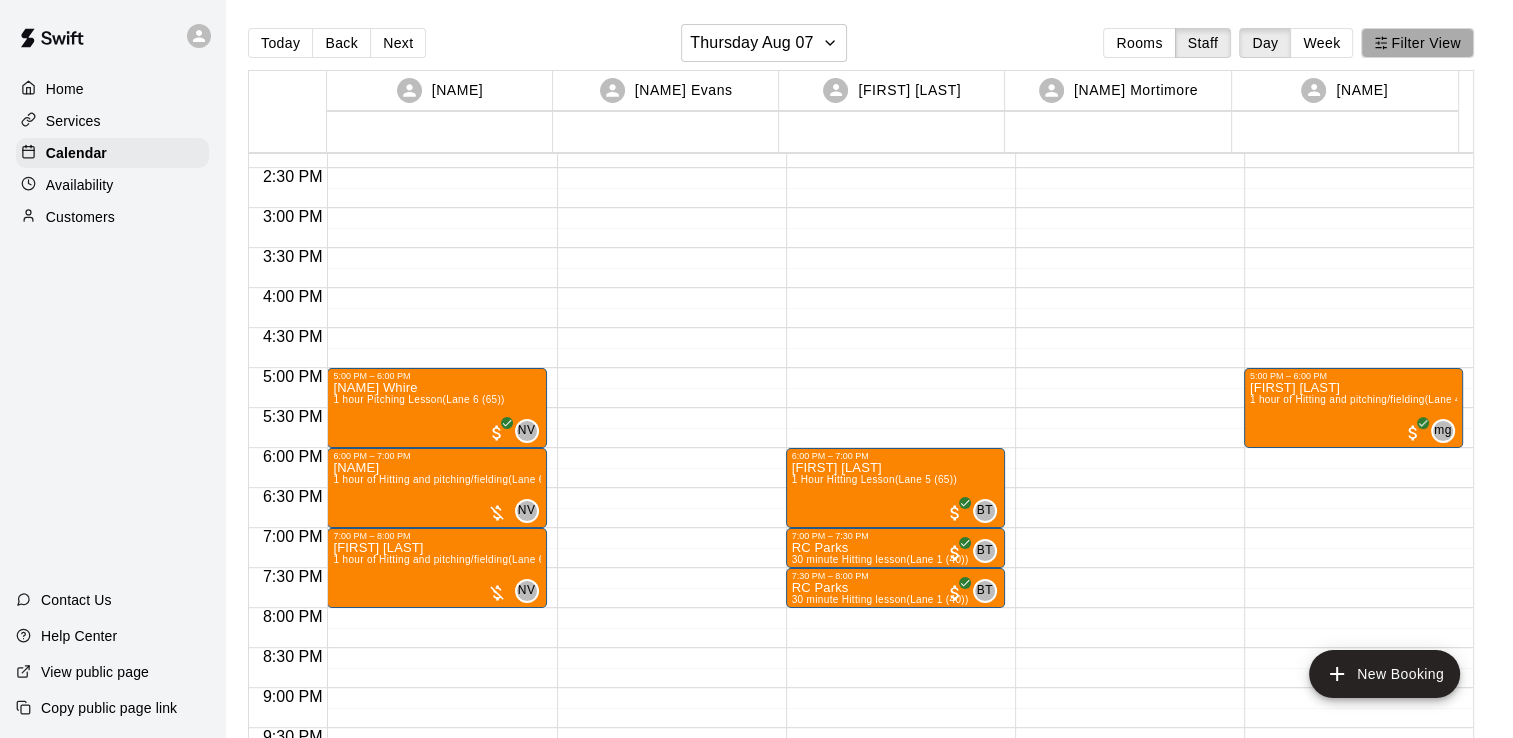 click on "Filter View" at bounding box center (1417, 43) 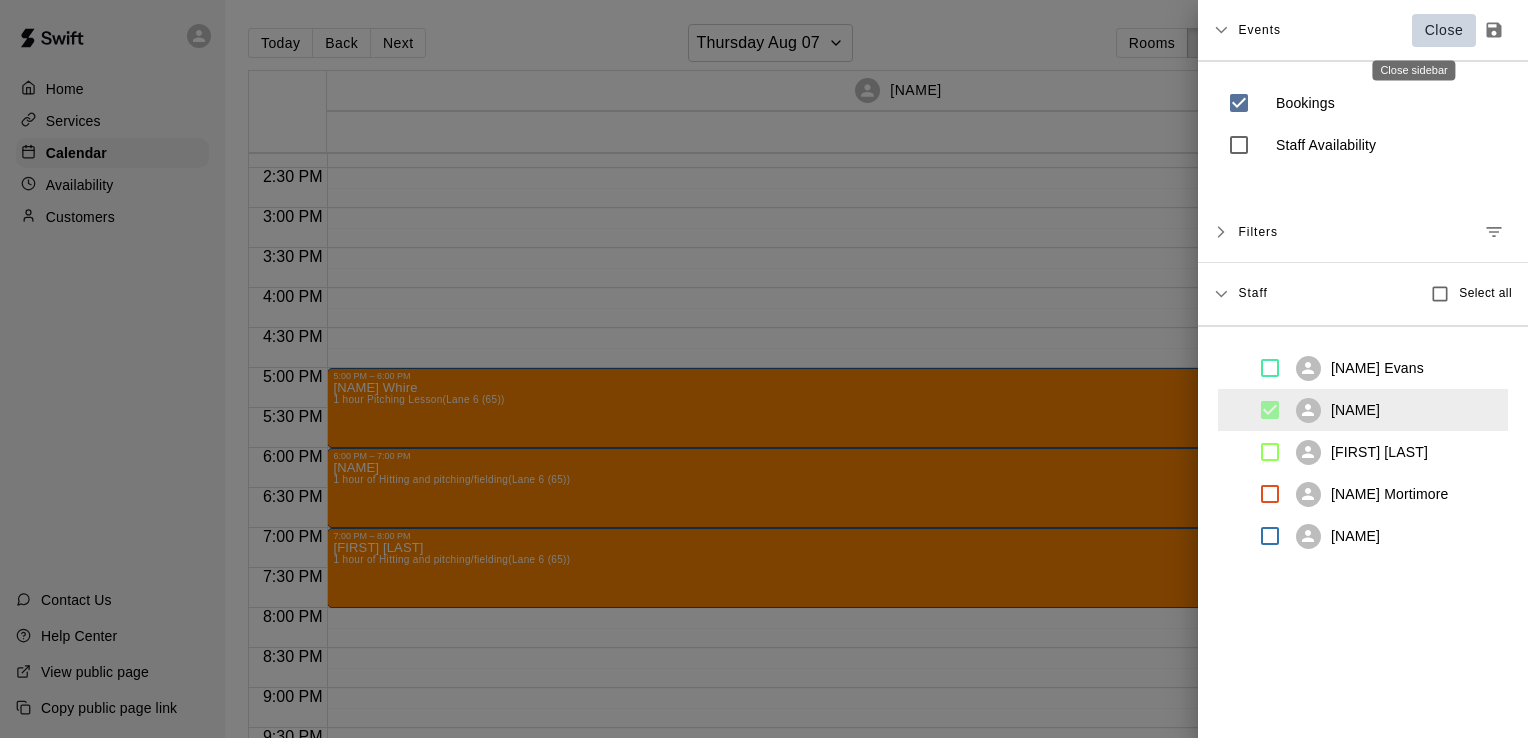 click on "Close" at bounding box center [1444, 30] 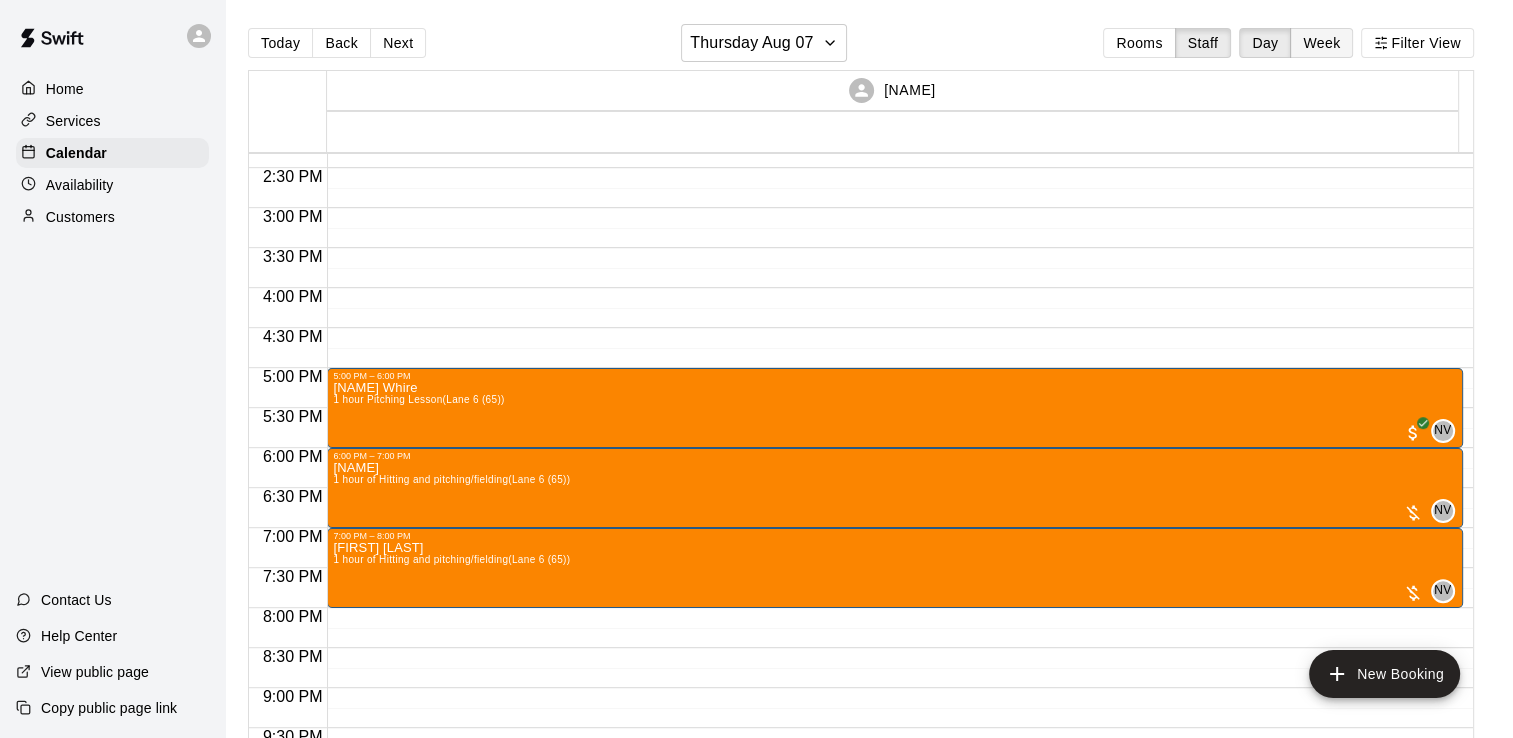click on "Week" at bounding box center [1321, 43] 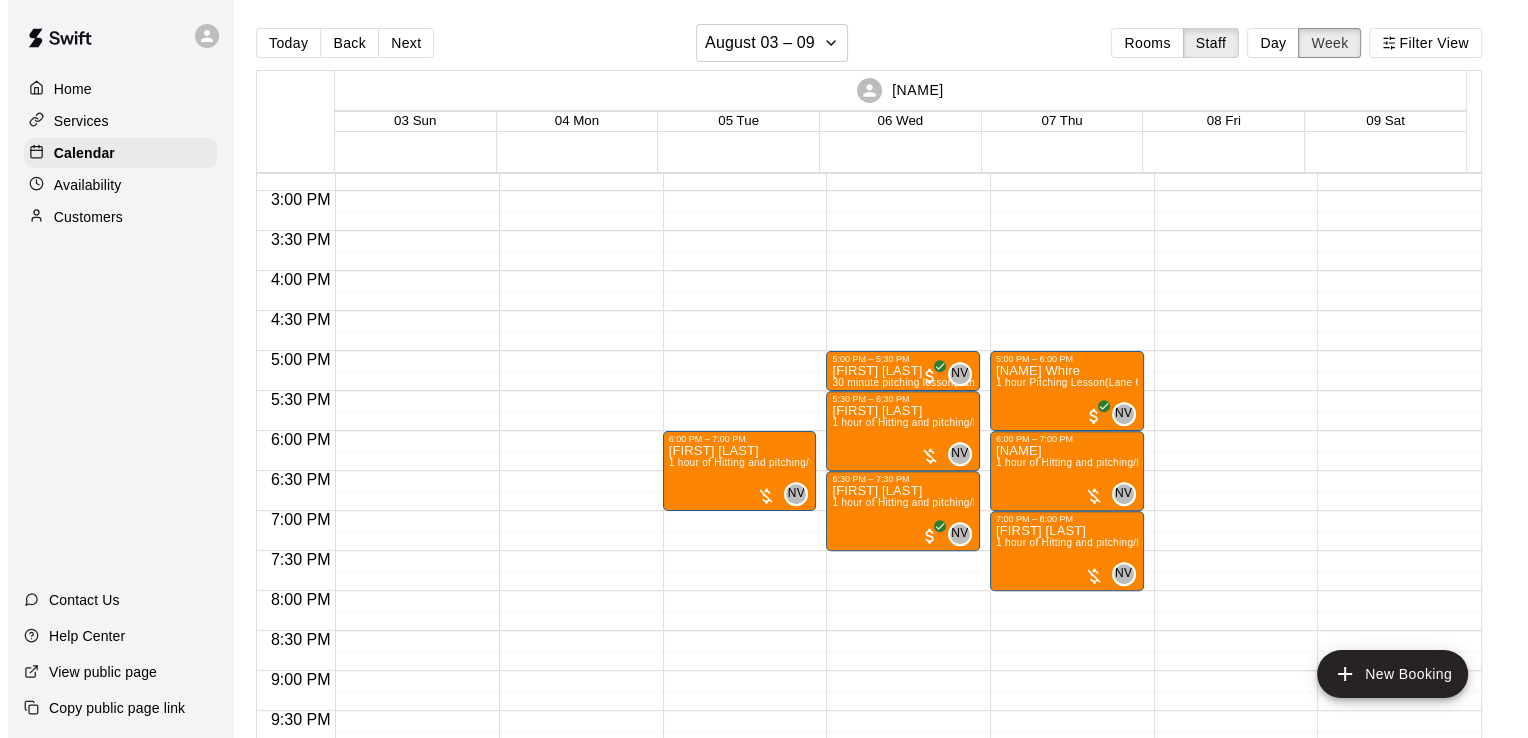 scroll, scrollTop: 1186, scrollLeft: 0, axis: vertical 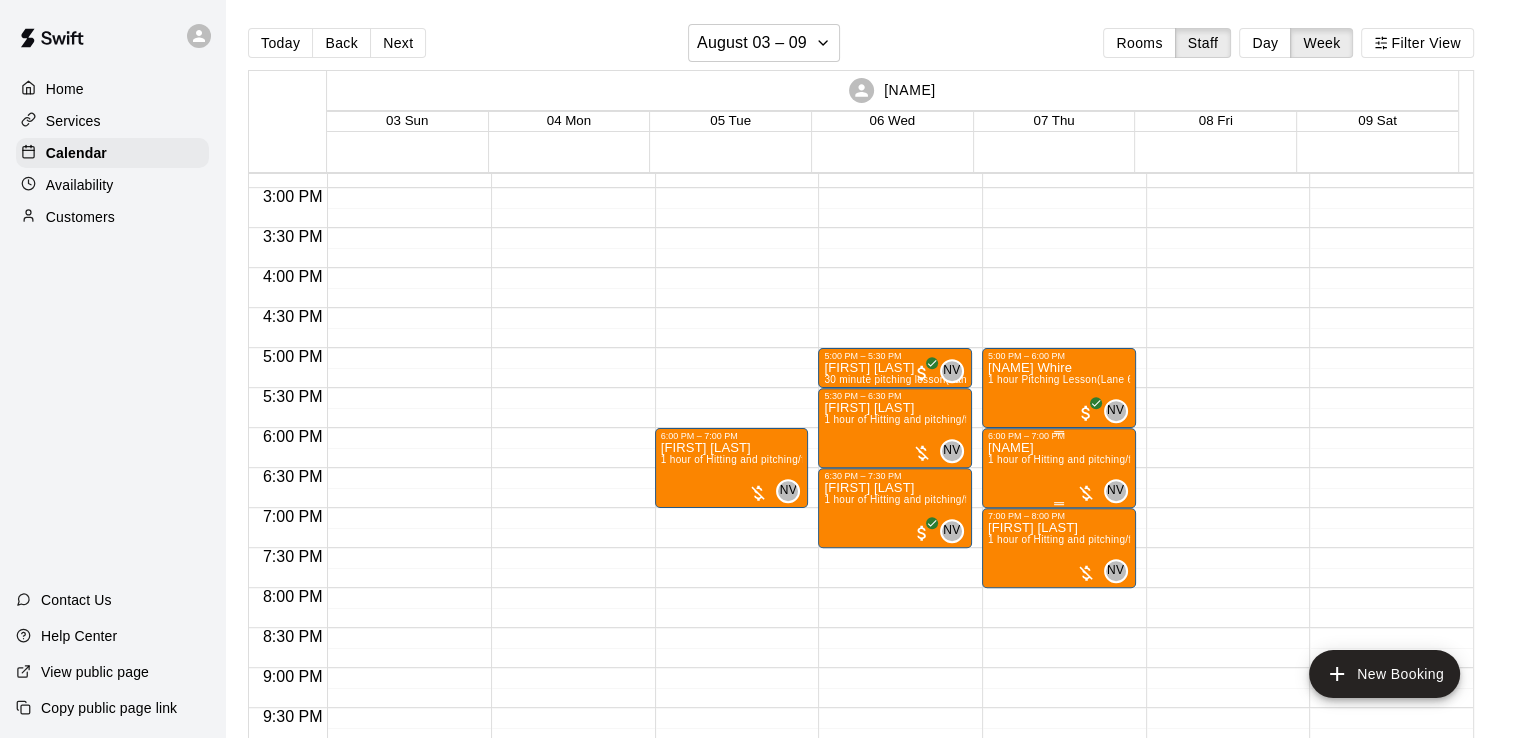 click on "[NAME]" at bounding box center (1059, 448) 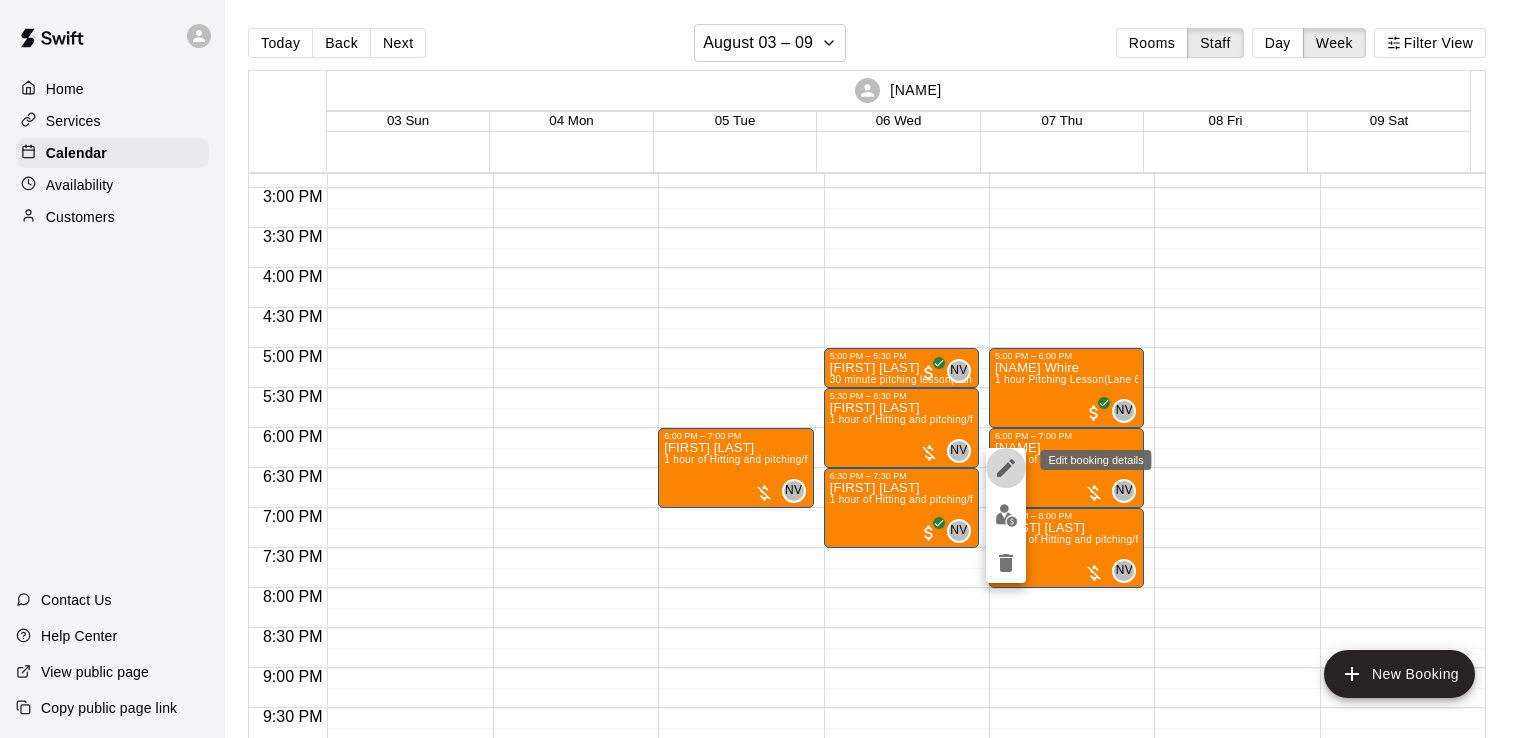 click 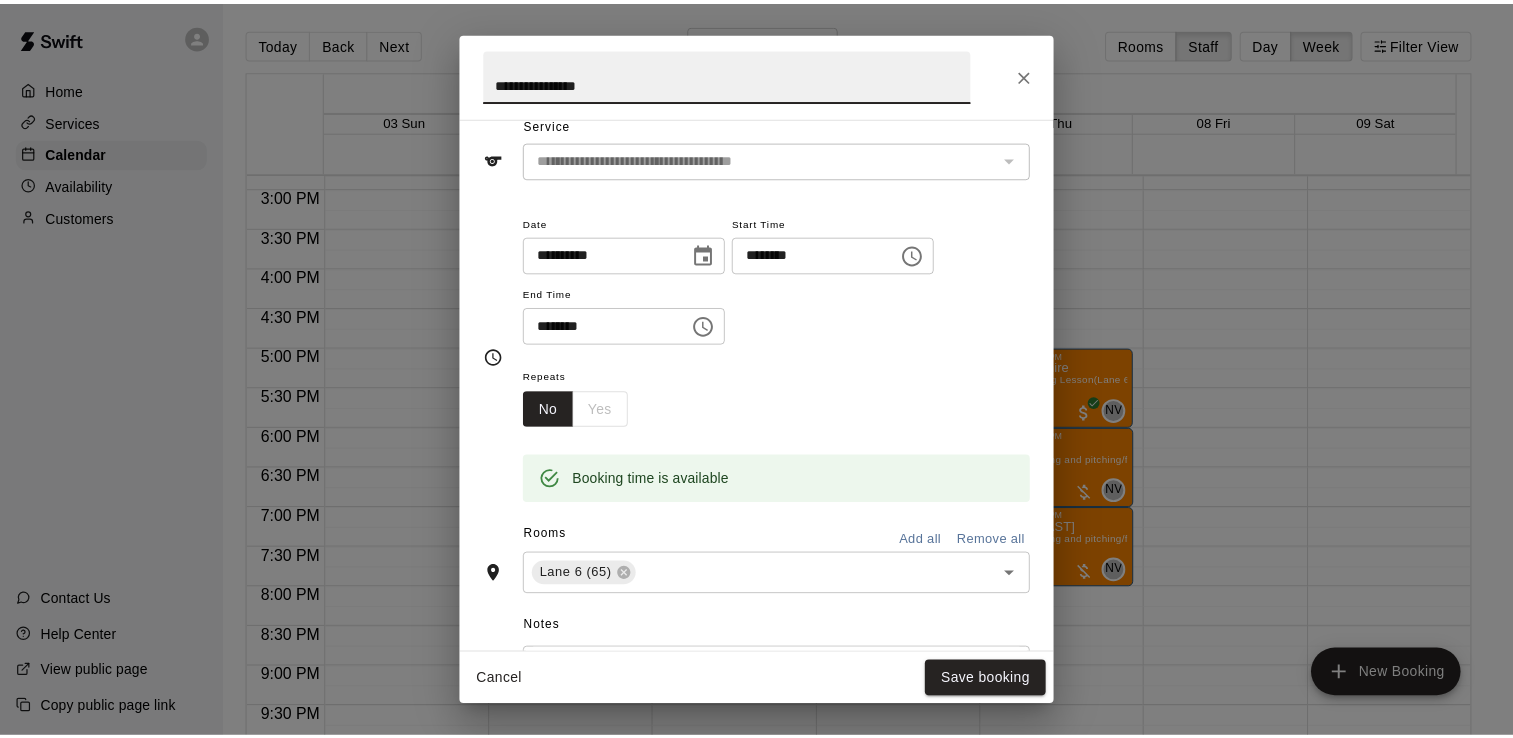 scroll, scrollTop: 92, scrollLeft: 0, axis: vertical 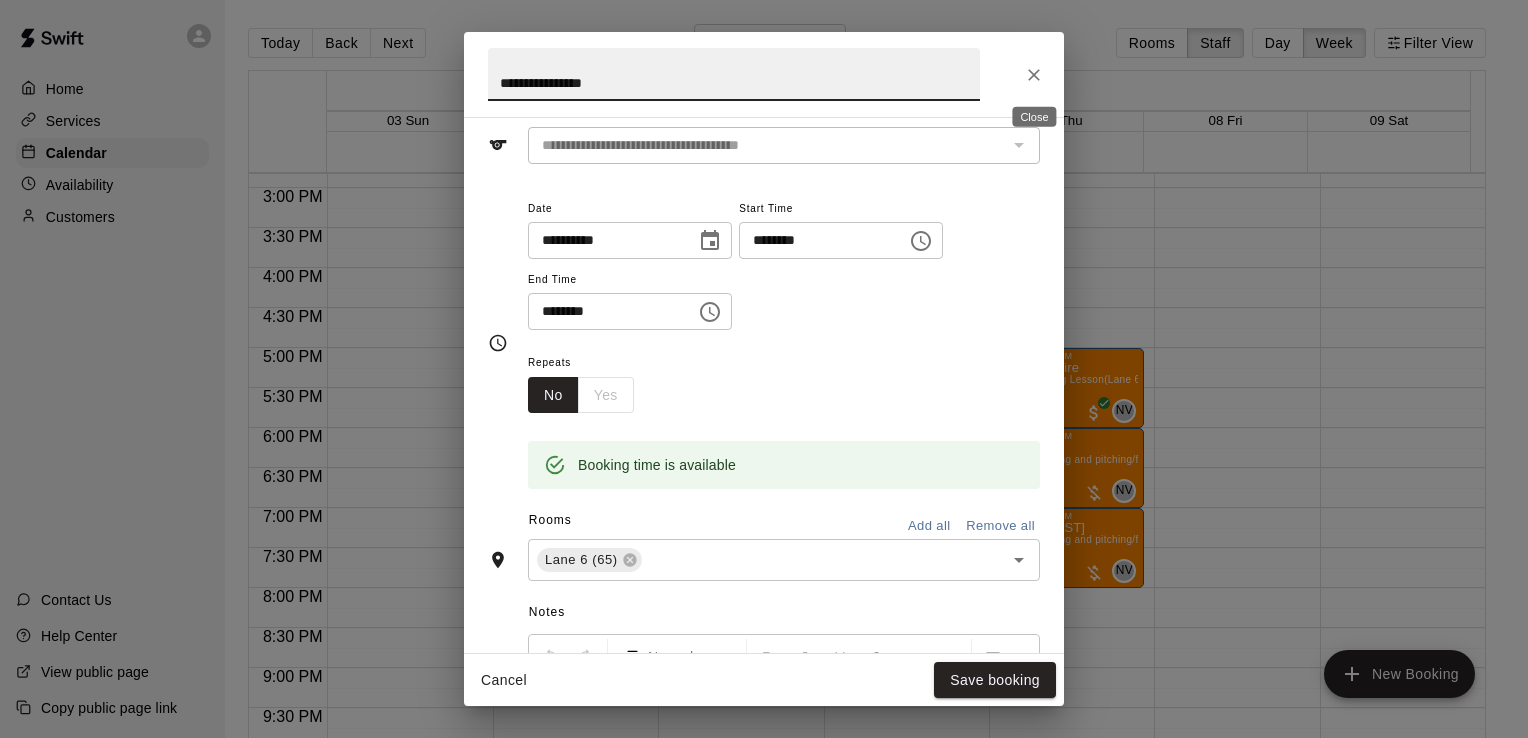 click 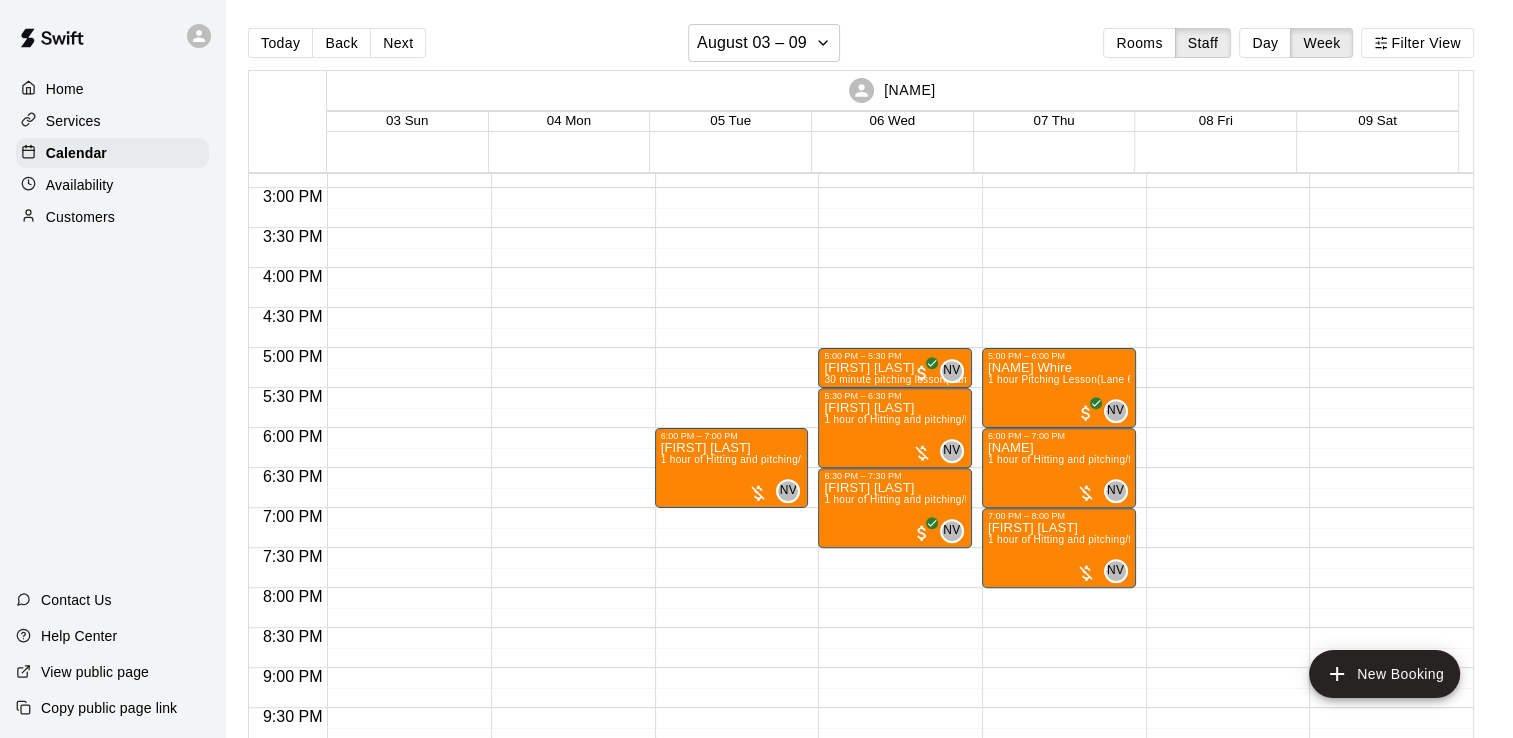 click on "Customers" at bounding box center [112, 217] 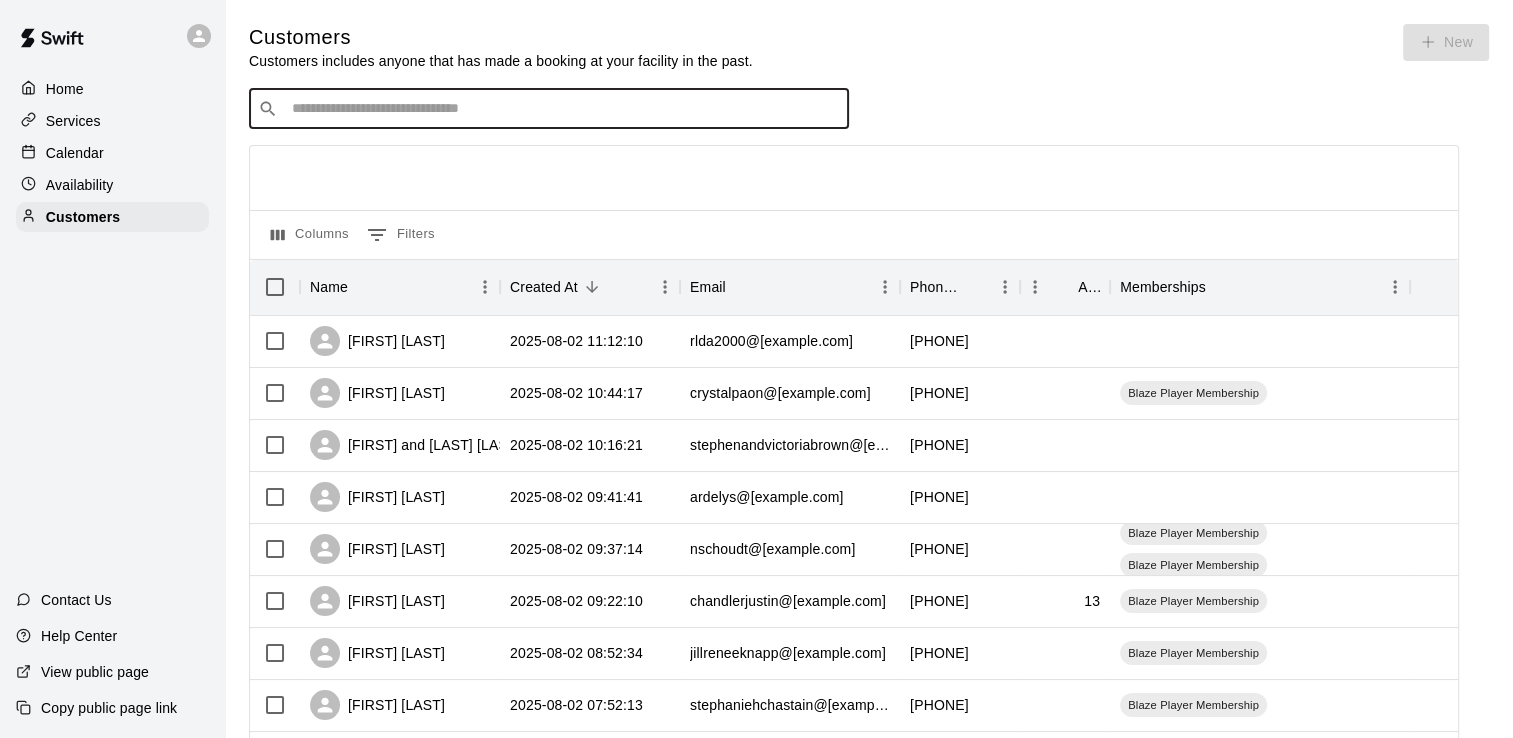 click at bounding box center (563, 109) 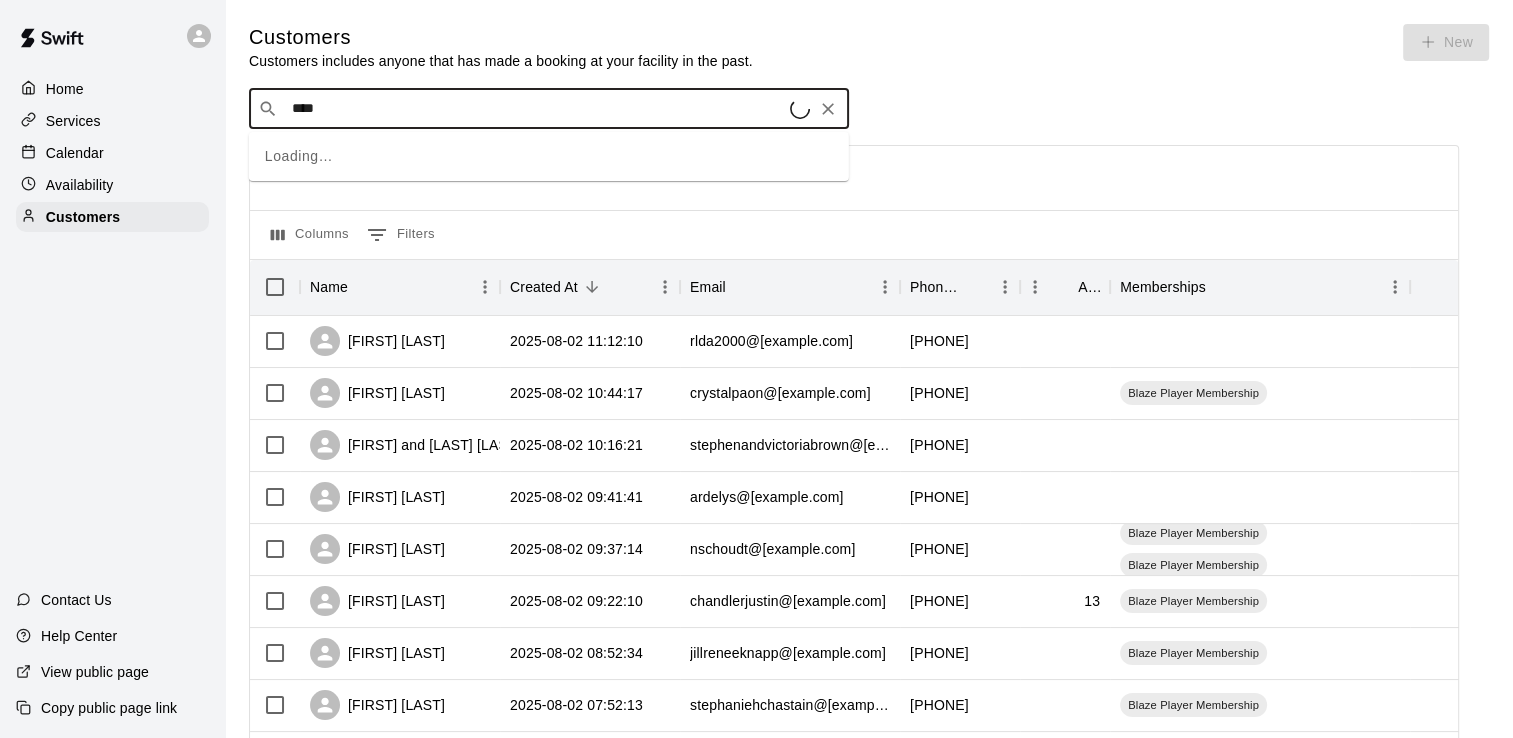 type on "*****" 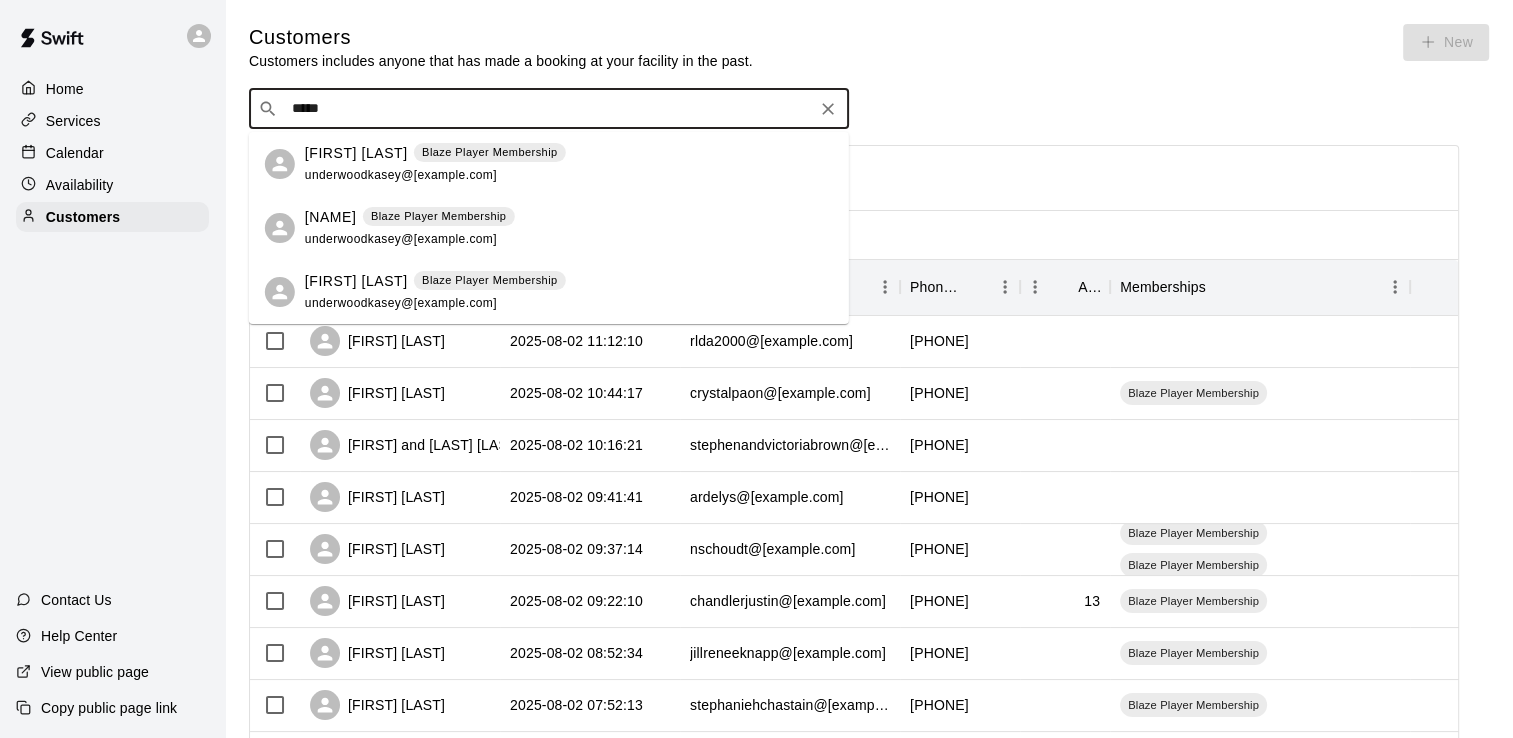 click on "[NAME]" at bounding box center [331, 217] 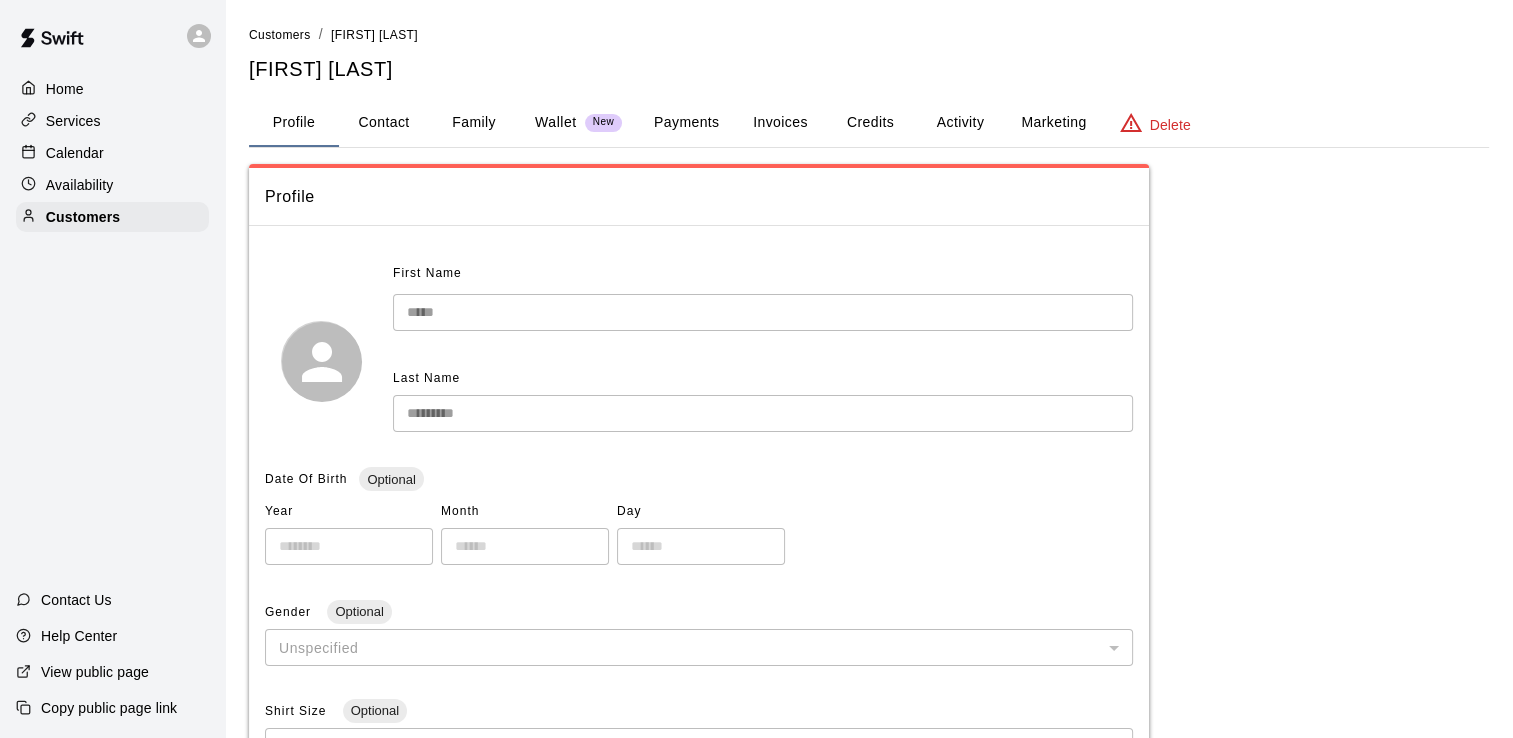 click on "Payments" at bounding box center [686, 123] 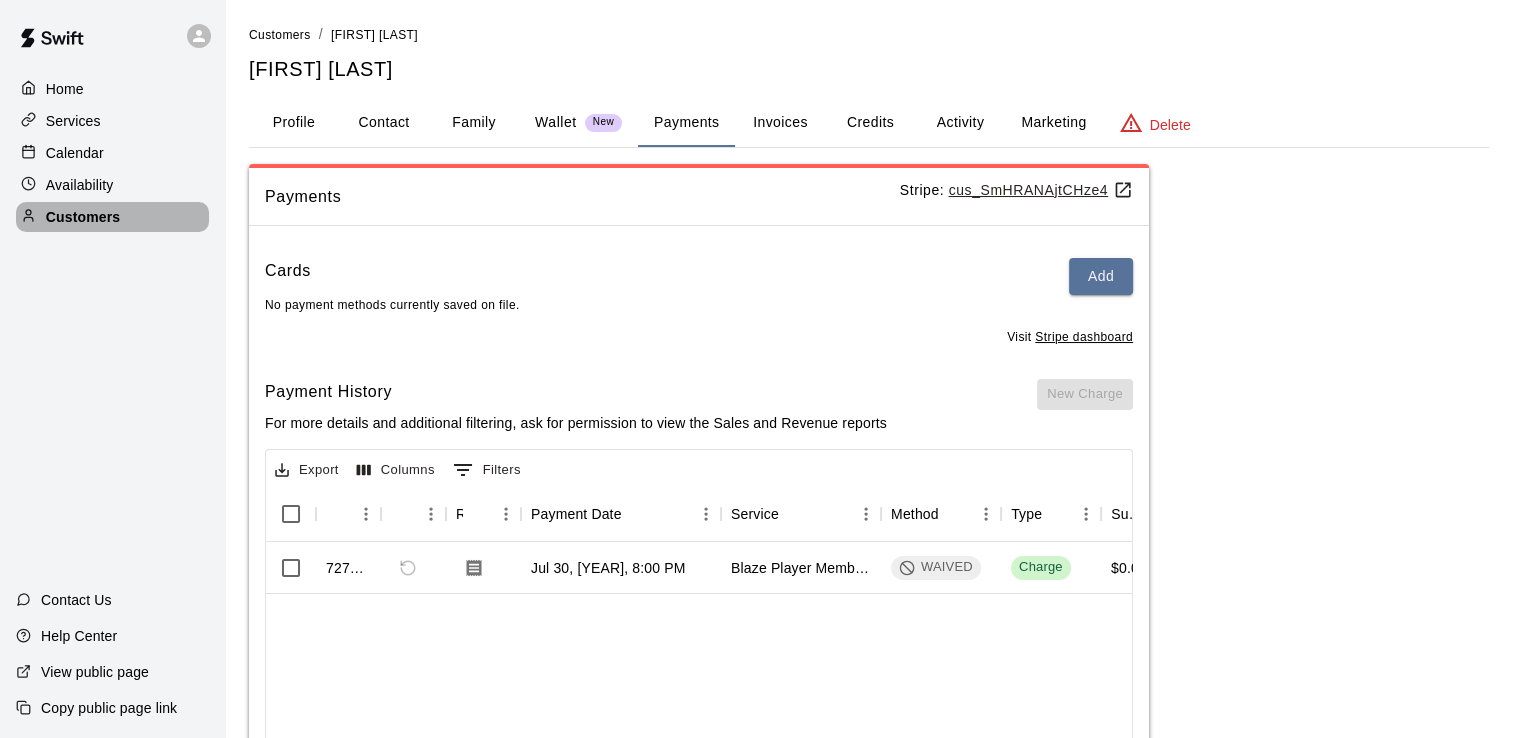 click on "Customers" at bounding box center (83, 217) 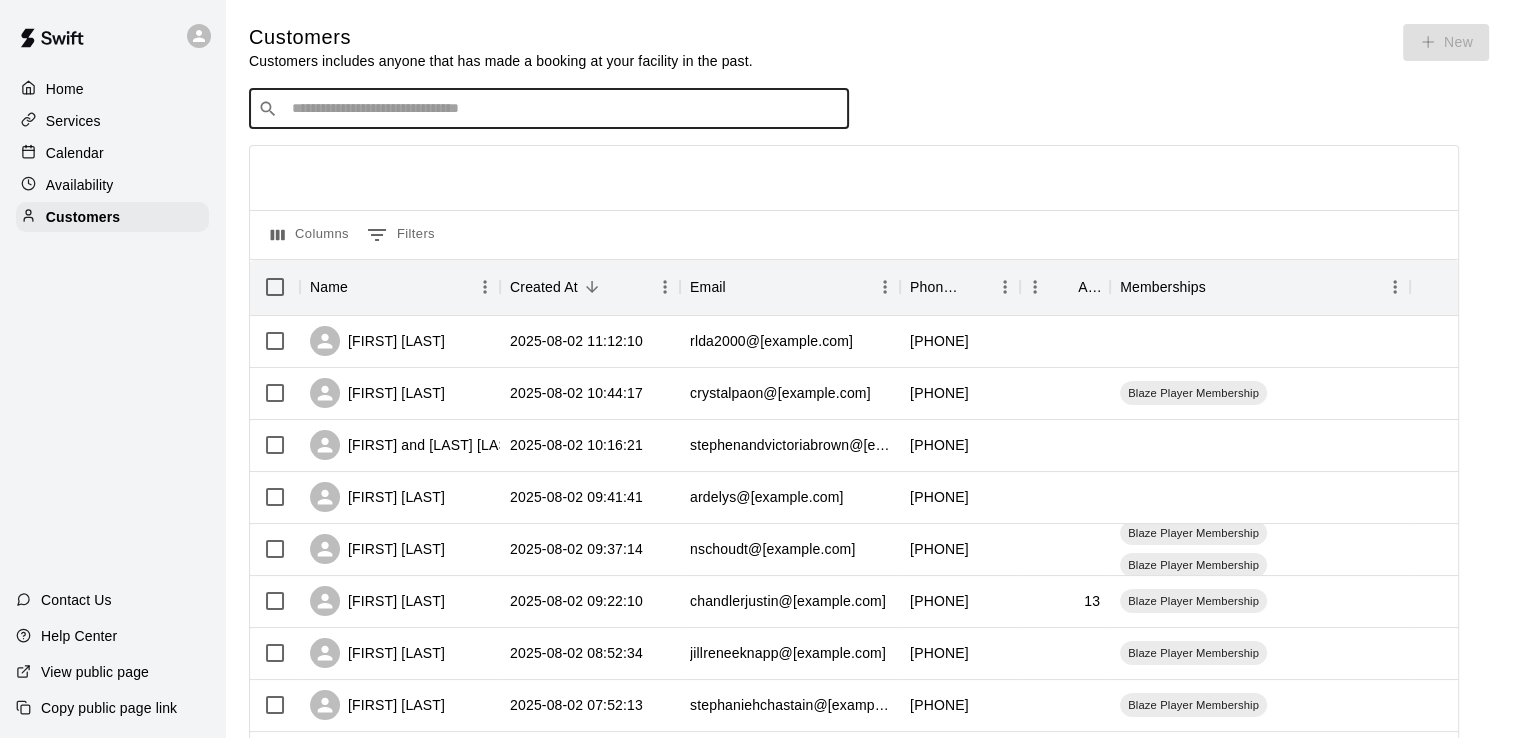 click at bounding box center (563, 109) 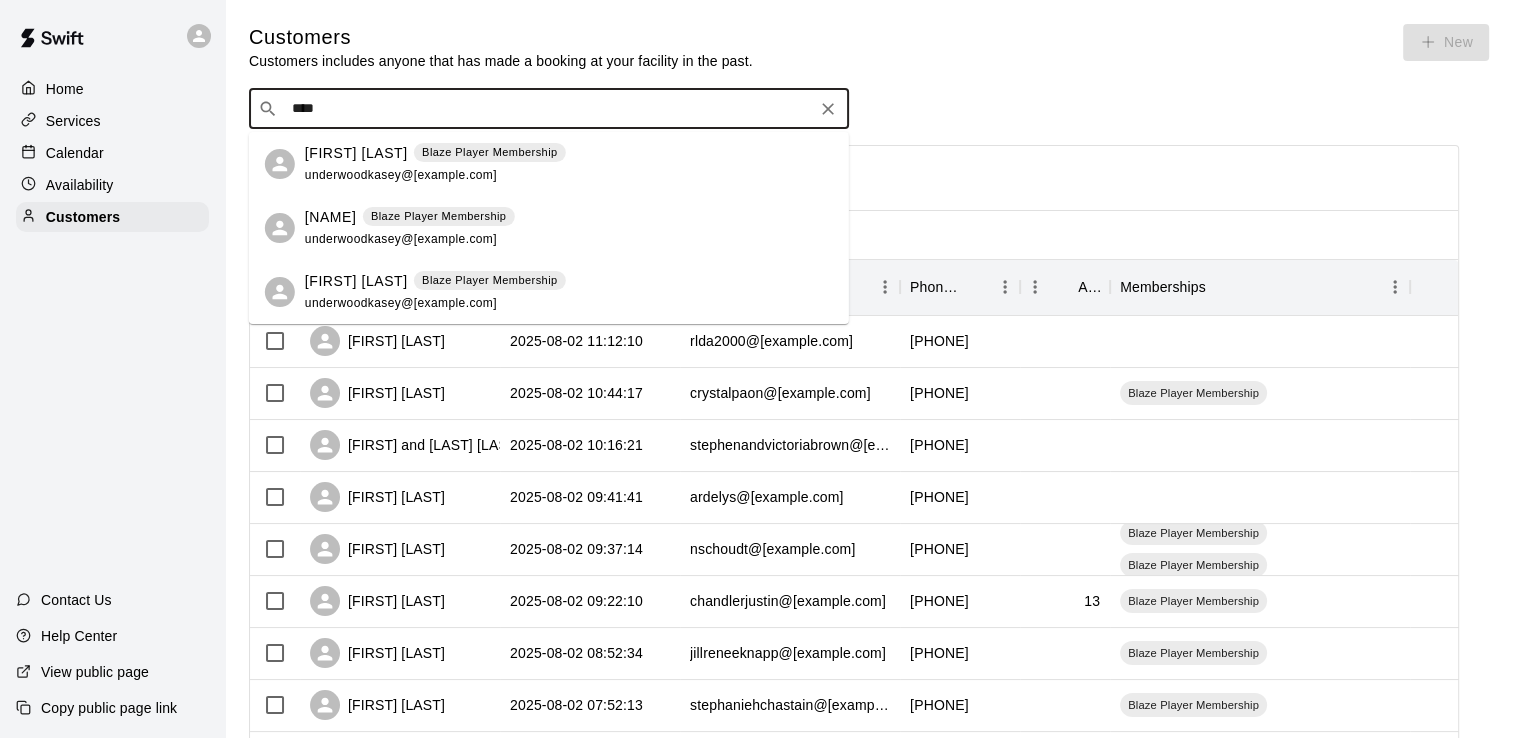 type on "*****" 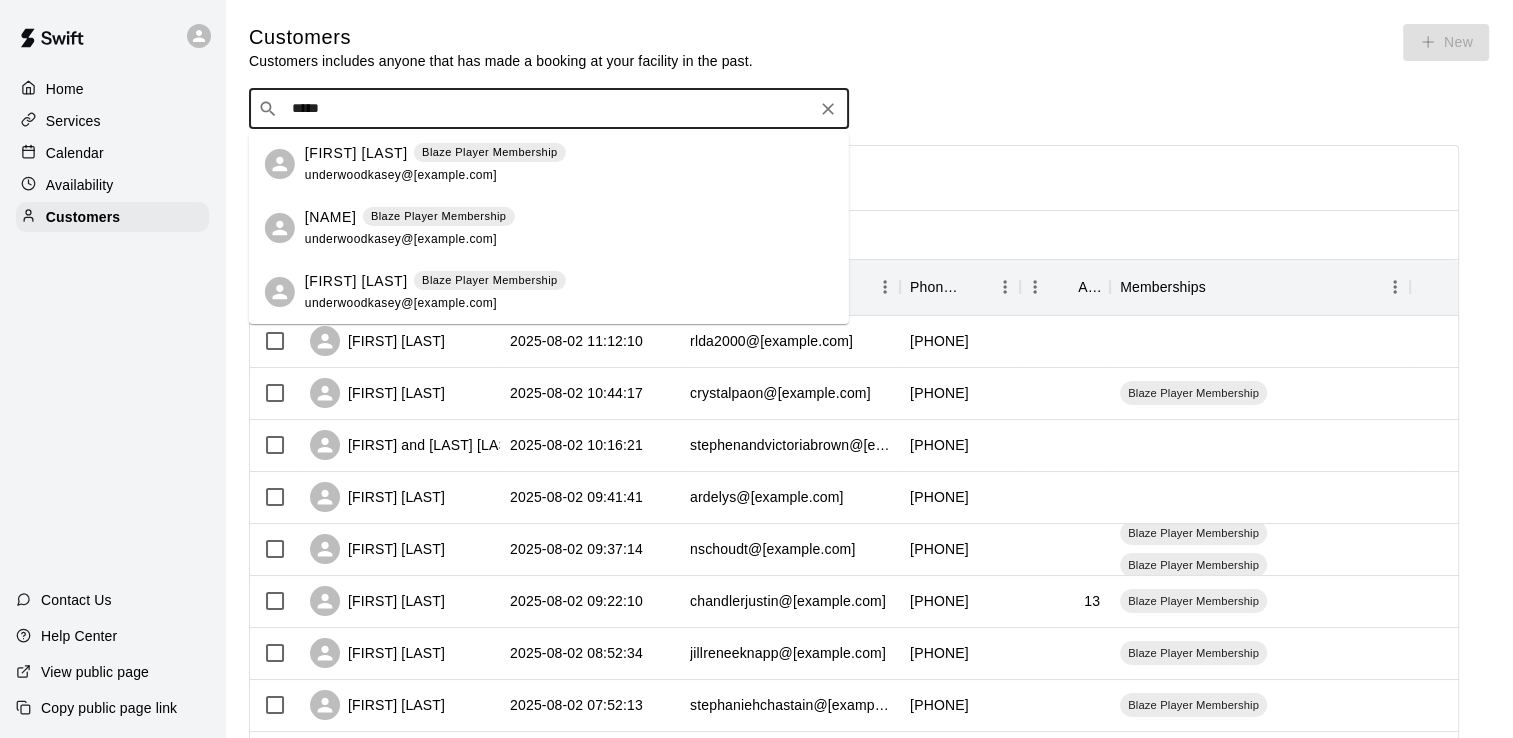 click on "[FIRST] [LAST]" at bounding box center [356, 153] 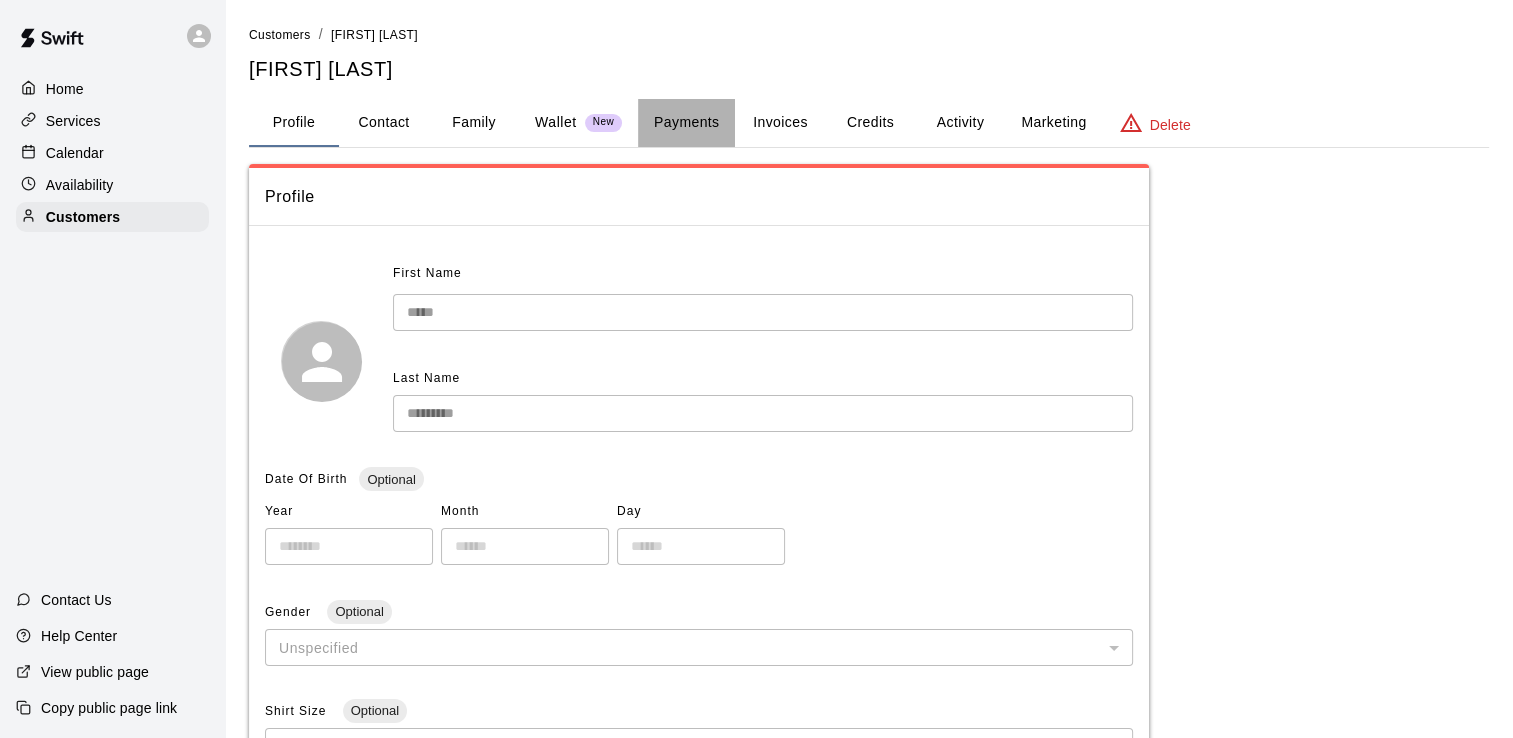 click on "Payments" at bounding box center [686, 123] 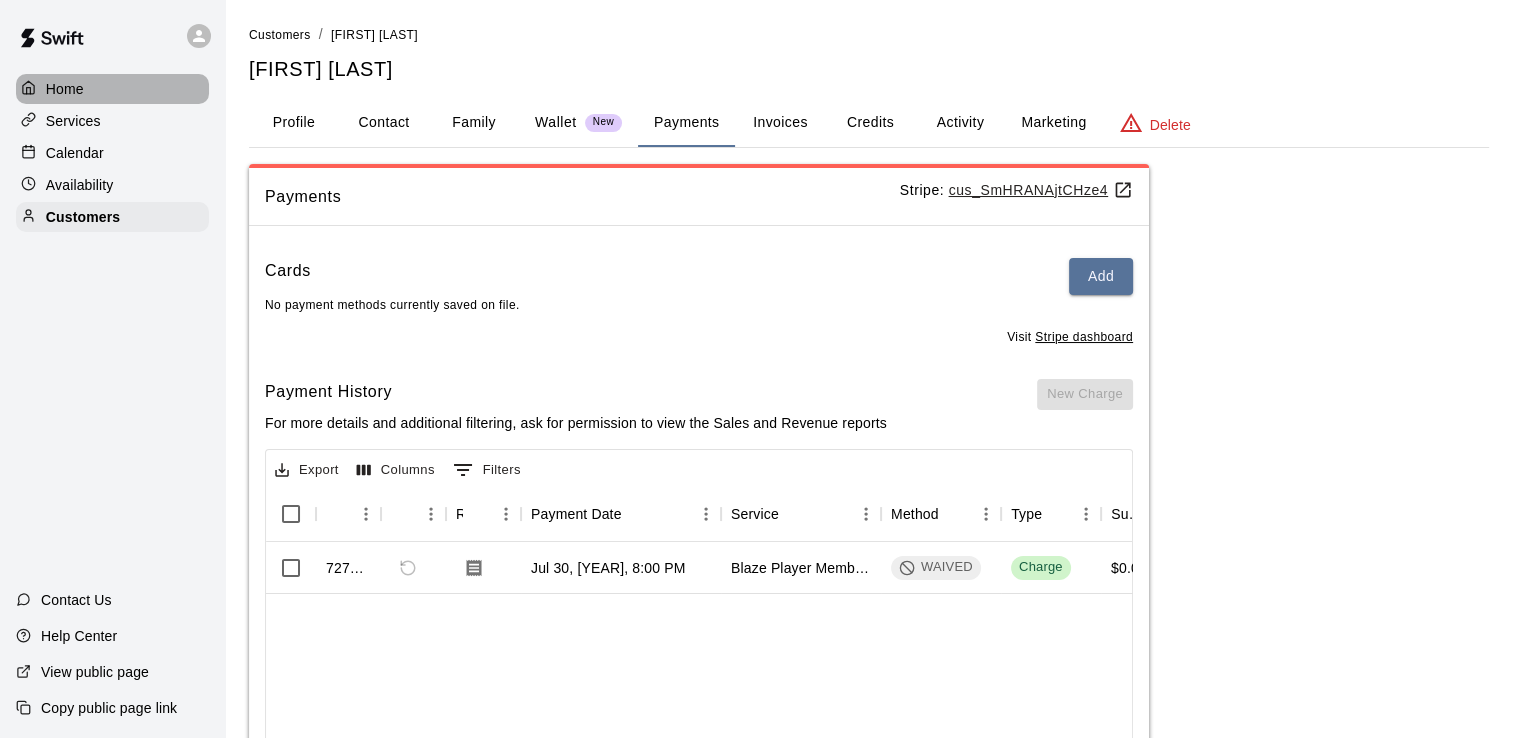 click on "Home" at bounding box center (112, 89) 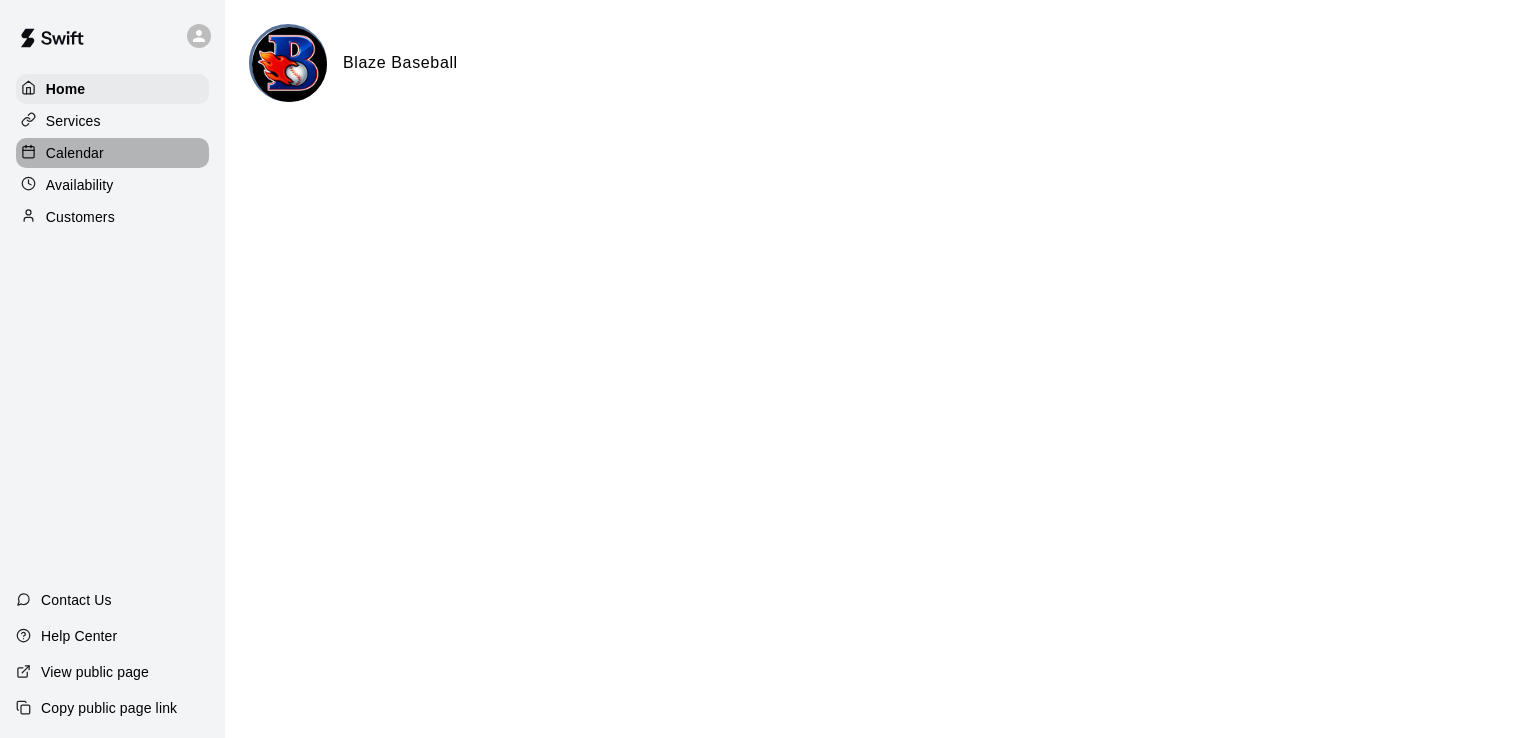 click on "Calendar" at bounding box center [75, 153] 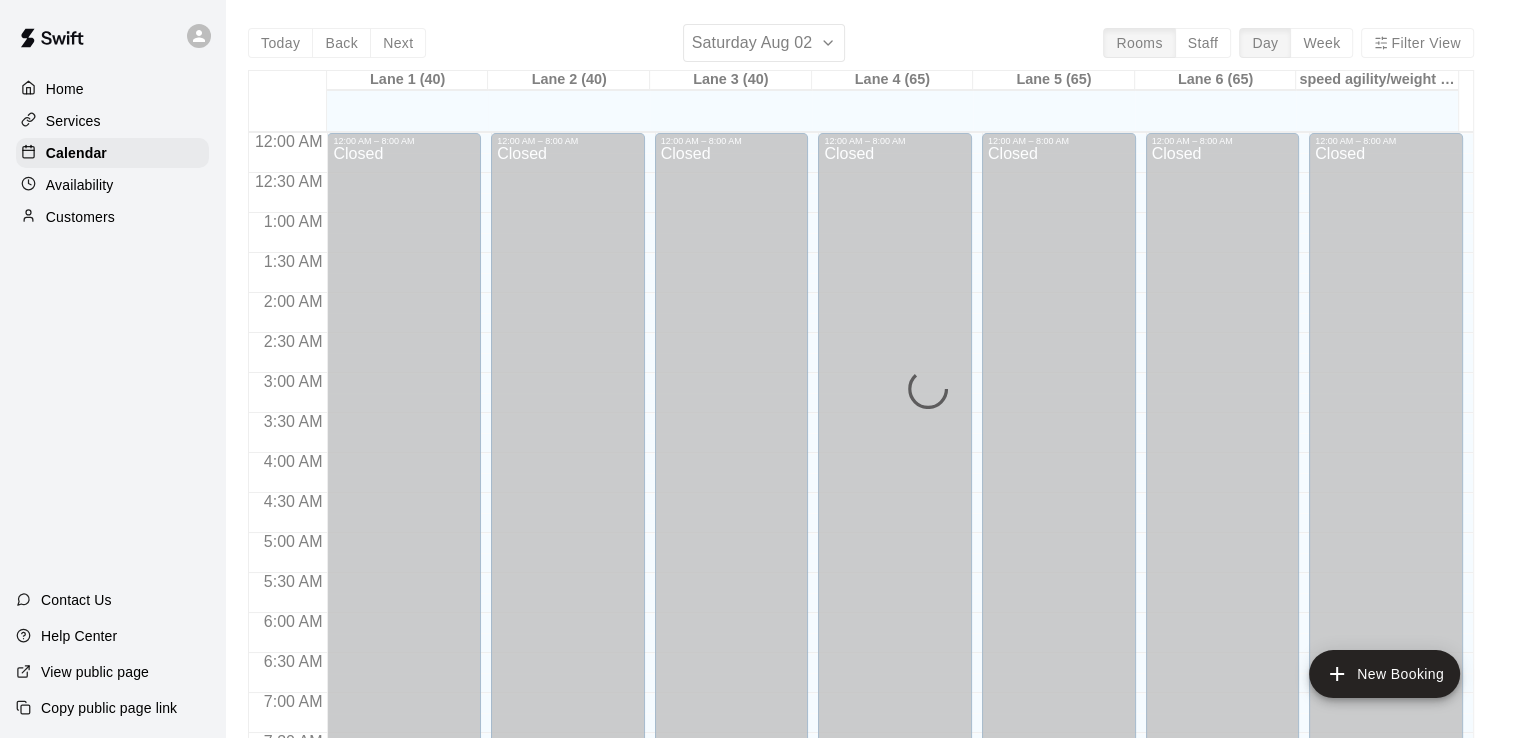 scroll, scrollTop: 921, scrollLeft: 0, axis: vertical 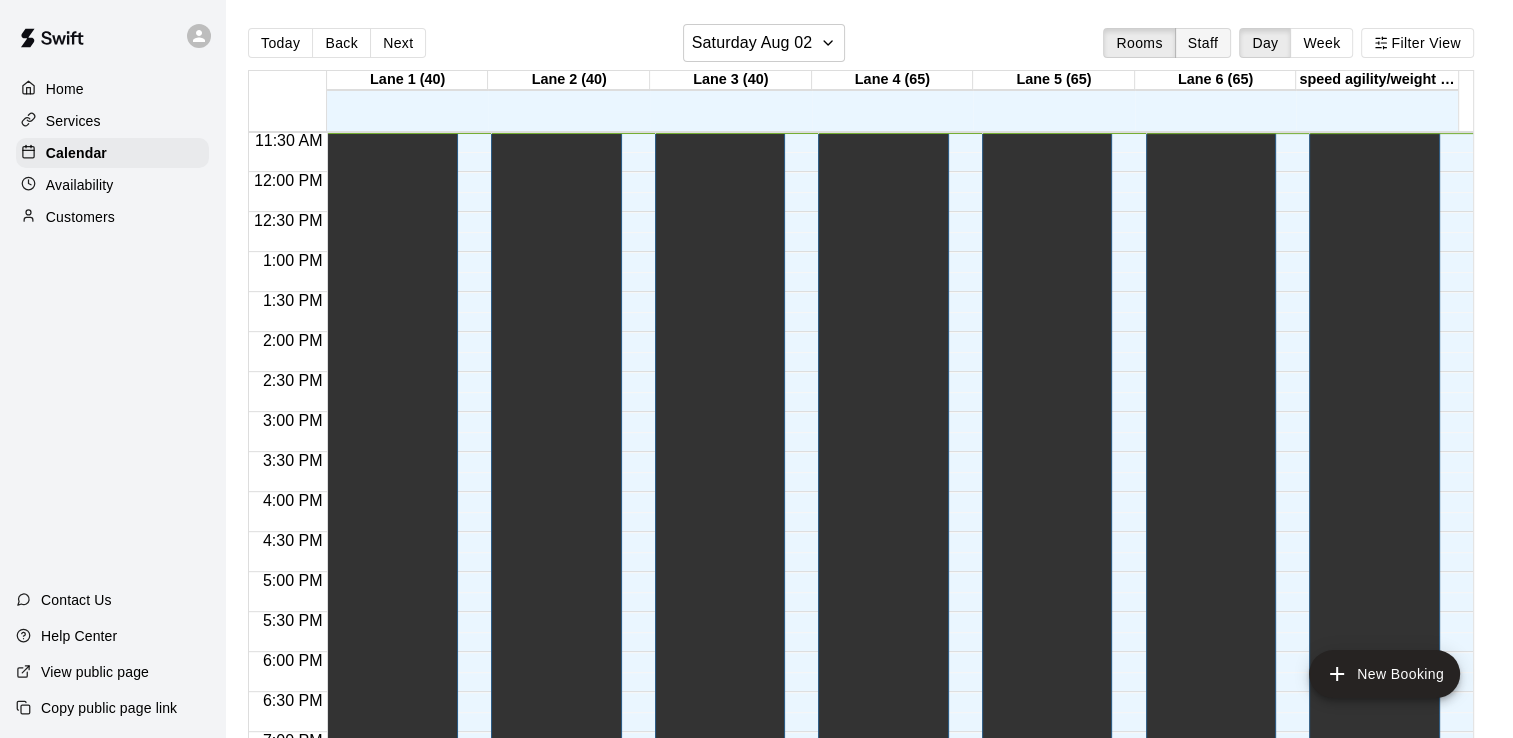 click on "Staff" at bounding box center [1203, 43] 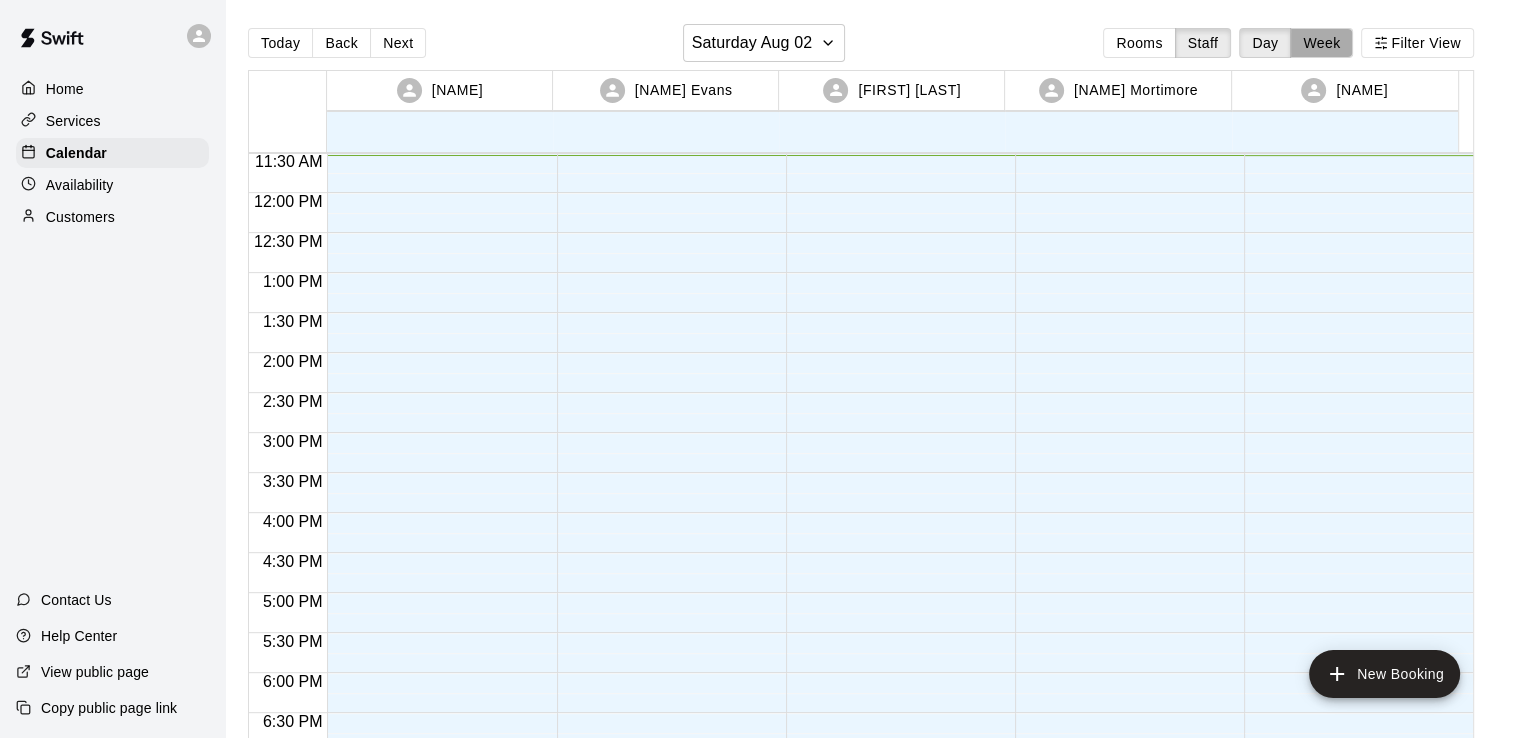 click on "Week" at bounding box center (1321, 43) 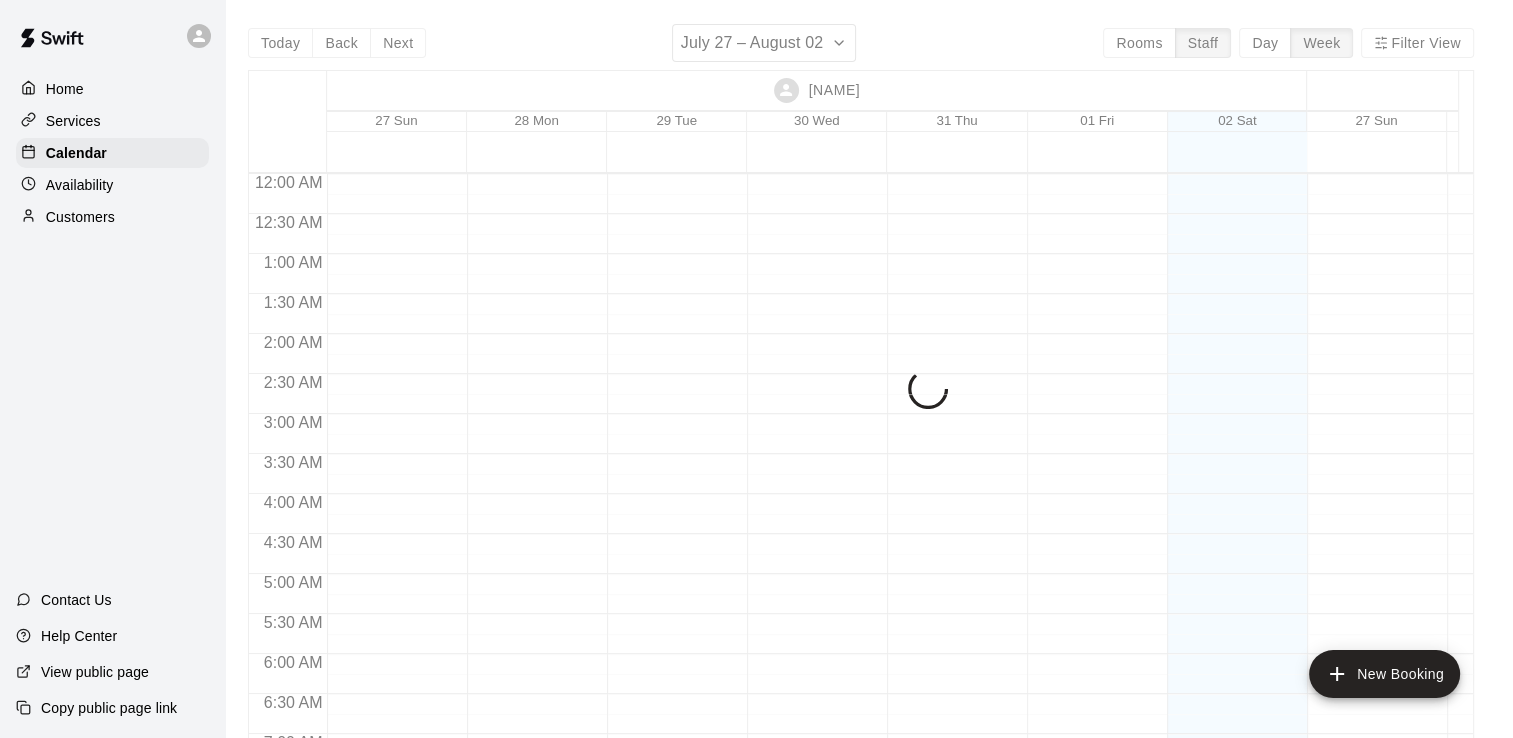 click on "Today Back Next July 27 – August 02 Rooms Staff Day Week Filter View [NAME] 27 Sun 28 Mon 29 Tue 30 Wed 31 Thu 01 Fri 02 Sat [NAME] 27 Sun 28 Mon 29 Tue 30 Wed 31 Thu 01 Fri 02 Sat [NAME] 27 Sun 28 Mon 29 Tue 30 Wed 31 Thu 01 Fri 02 Sat [NAME]  27 Sun 28 Mon 29 Tue 30 Wed 31 Thu 01 Fri 02 Sat [NAME] 27 Sun 28 Mon 29 Tue 30 Wed 31 Thu 01 Fri 02 Sat 12:00 AM 12:30 AM 1:00 AM 1:30 AM 2:00 AM 2:30 AM 3:00 AM 3:30 AM 4:00 AM 4:30 AM 5:00 AM 5:30 AM 6:00 AM 6:30 AM 7:00 AM 7:30 AM 8:00 AM 8:30 AM 9:00 AM 9:30 AM 10:00 AM 10:30 AM 11:00 AM 11:30 AM 12:00 PM 12:30 PM 1:00 PM 1:30 PM 2:00 PM 2:30 PM 3:00 PM 3:30 PM 4:00 PM 4:30 PM 5:00 PM 5:30 PM 6:00 PM 6:30 PM 7:00 PM 7:30 PM 8:00 PM 8:30 PM 9:00 PM 9:30 PM 10:00 PM 10:30 PM 11:00 PM 11:30 PM" at bounding box center (861, 393) 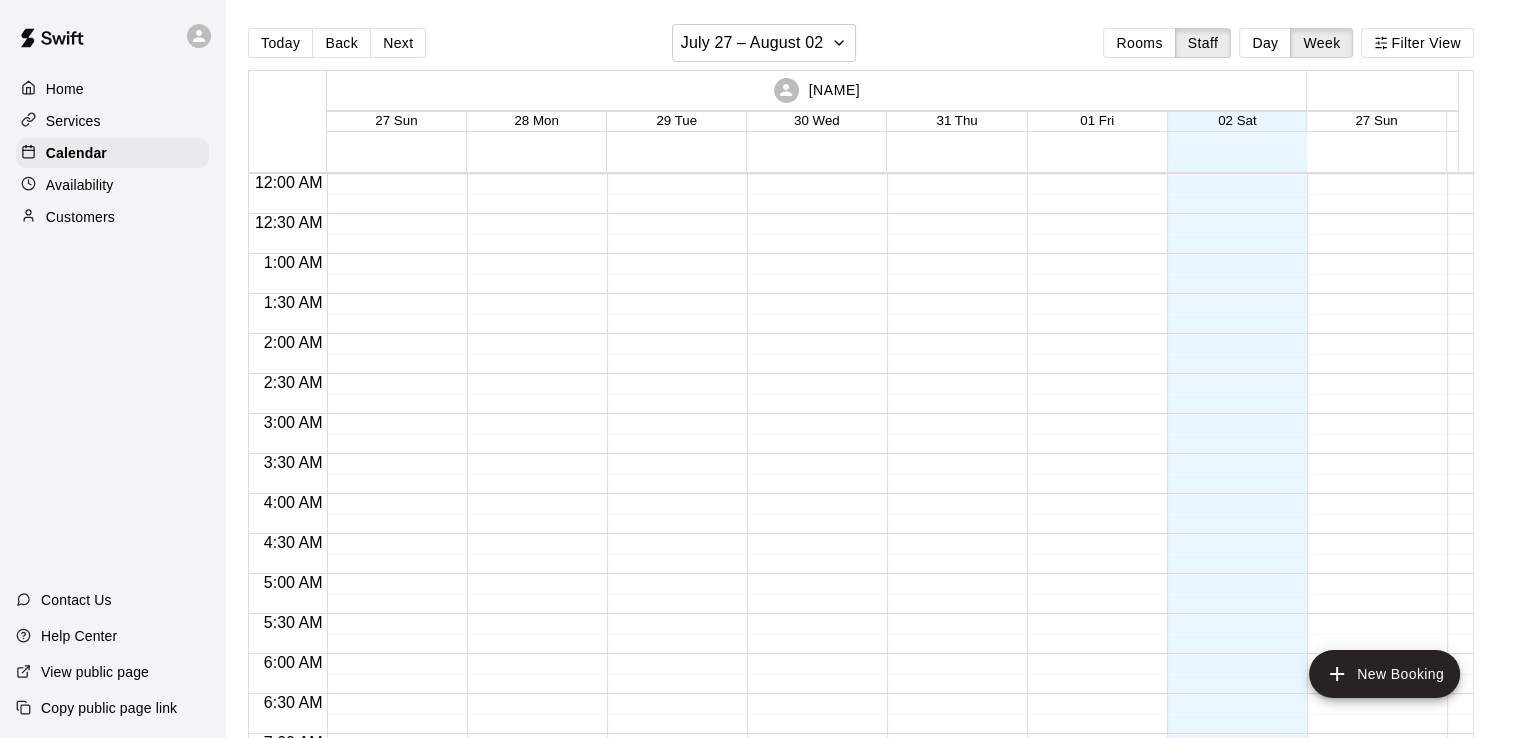 scroll, scrollTop: 922, scrollLeft: 0, axis: vertical 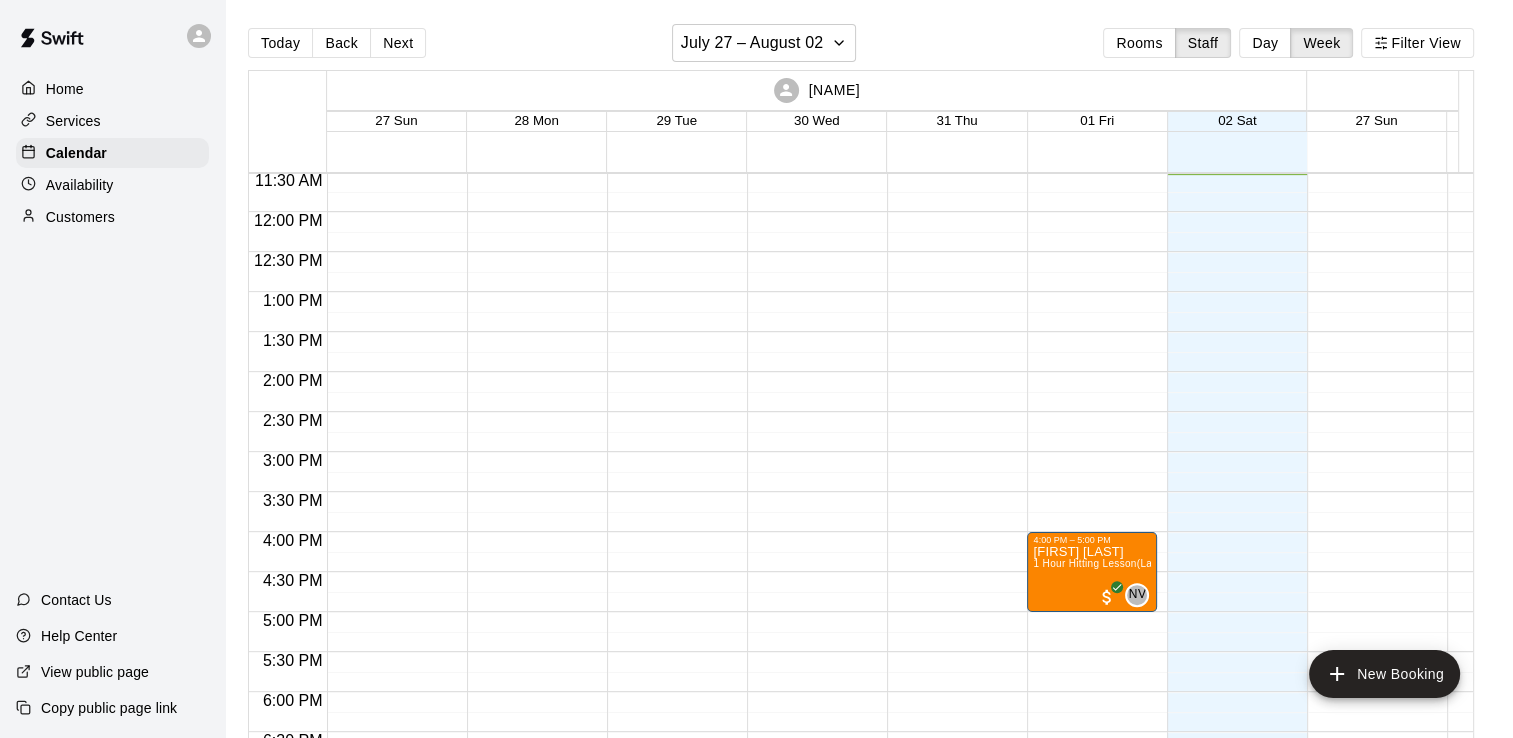click 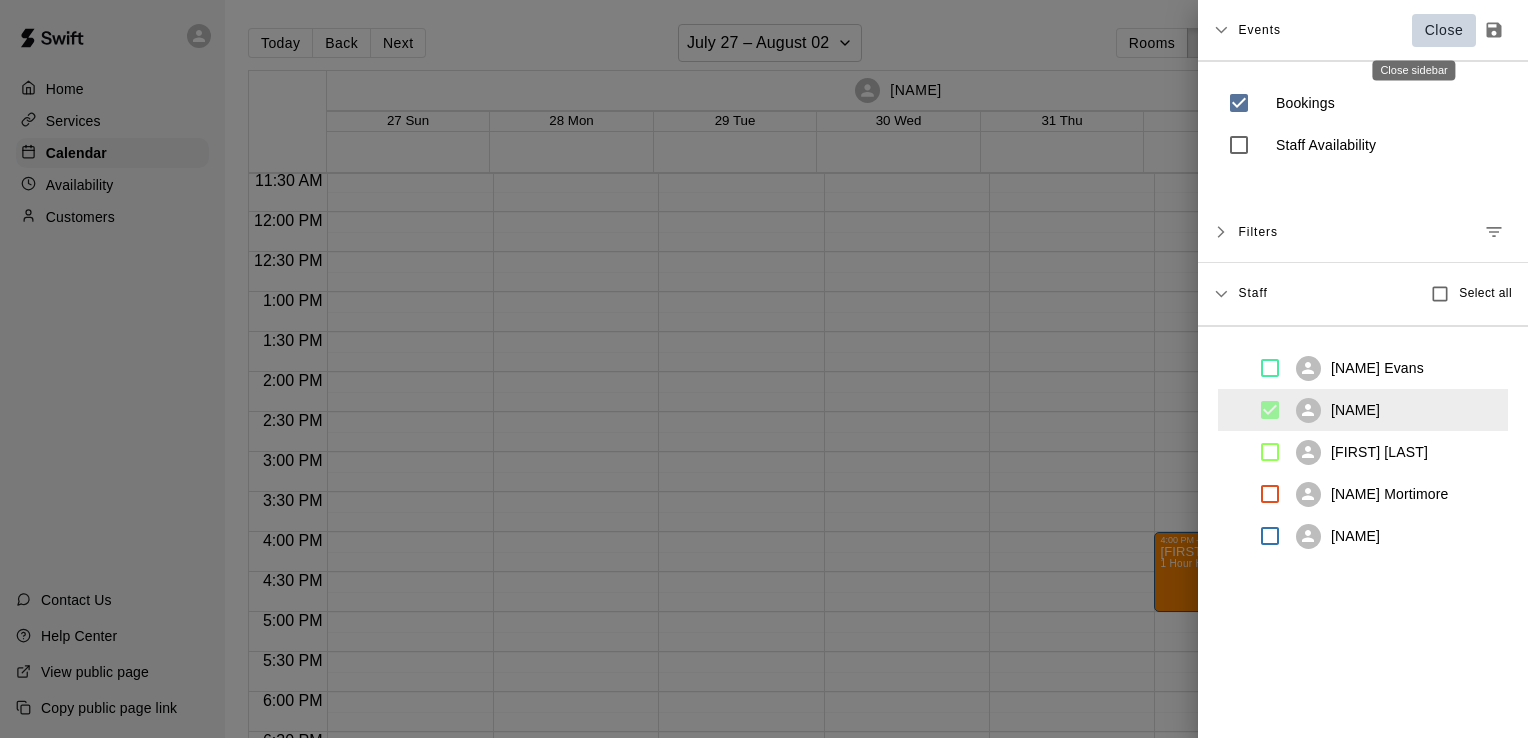 click on "Close" at bounding box center [1444, 30] 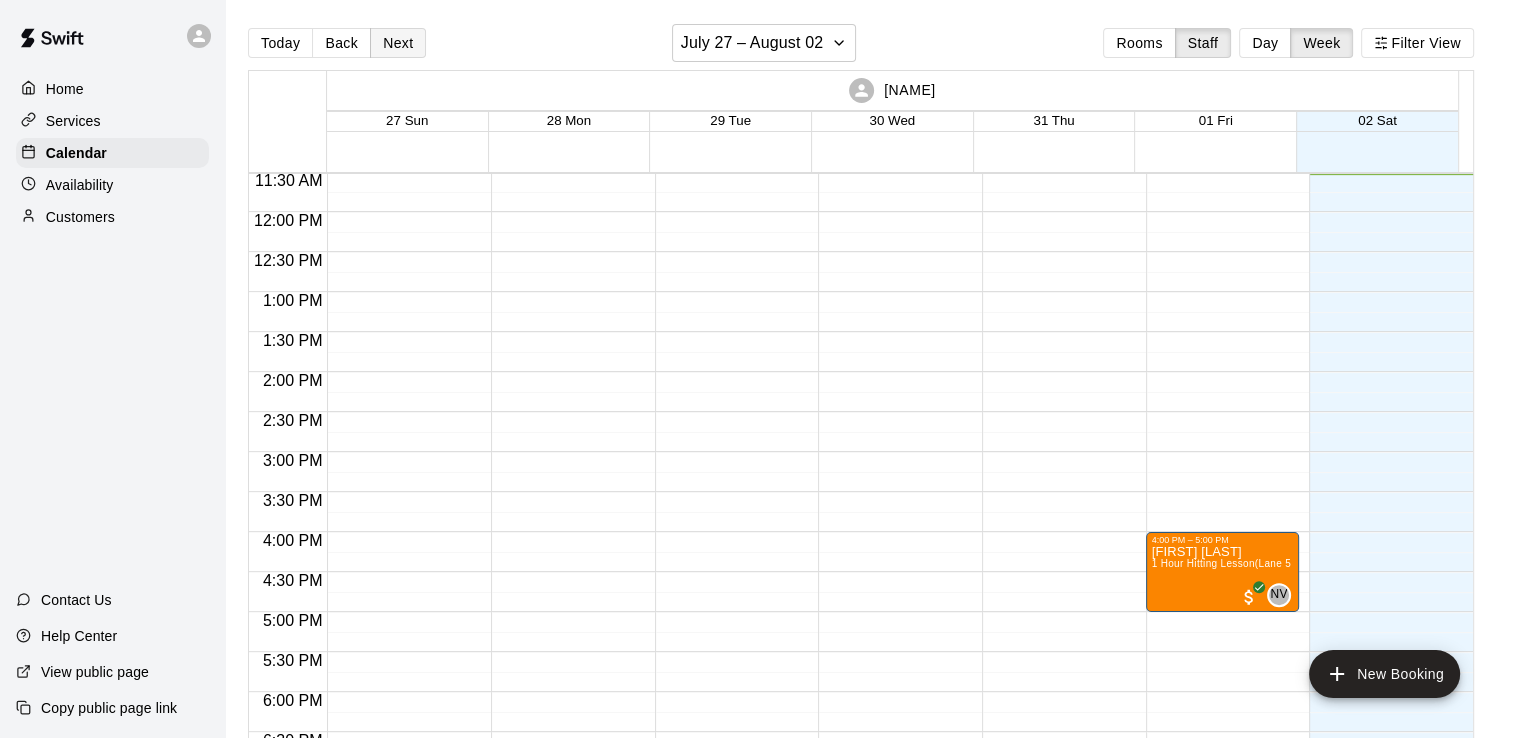 click on "Next" at bounding box center [398, 43] 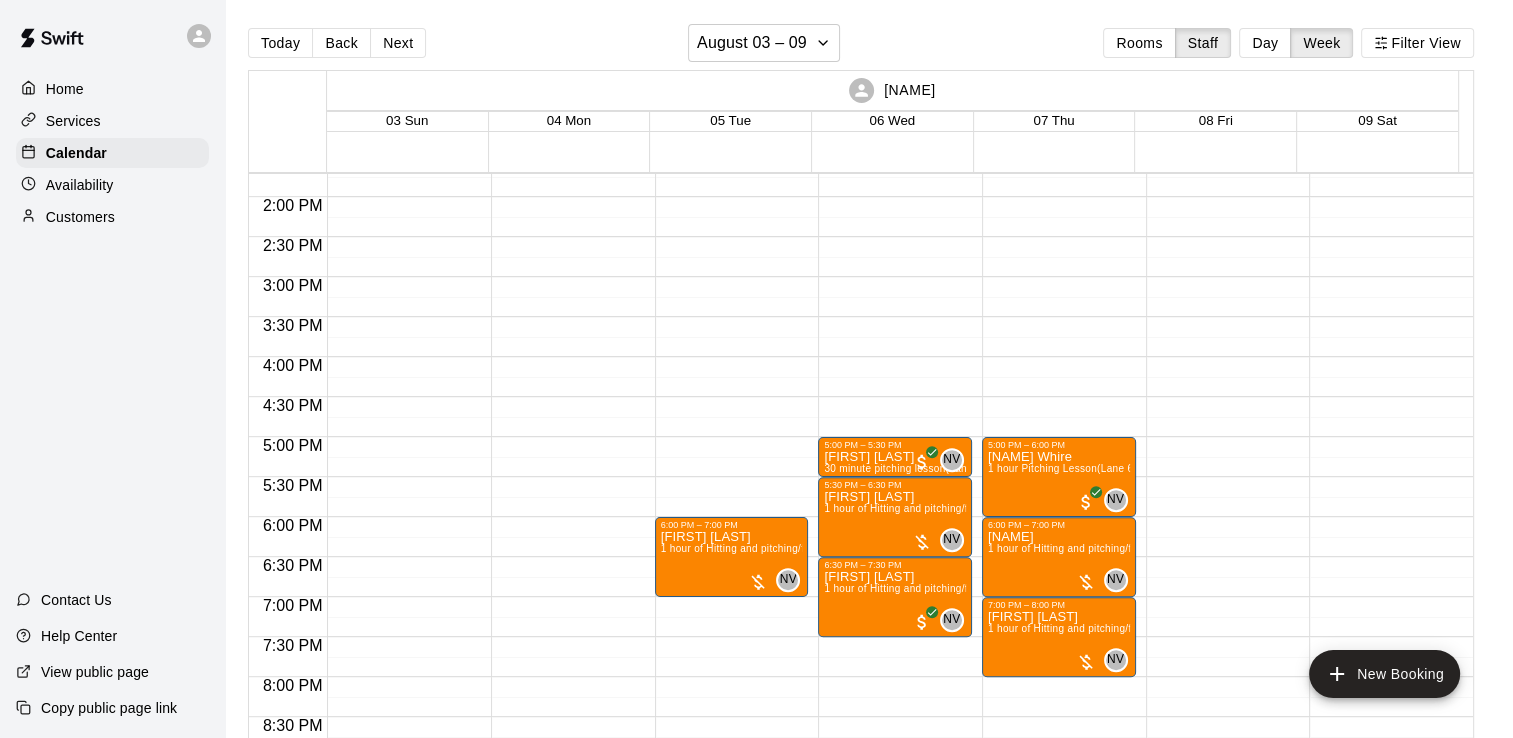 scroll, scrollTop: 1104, scrollLeft: 0, axis: vertical 